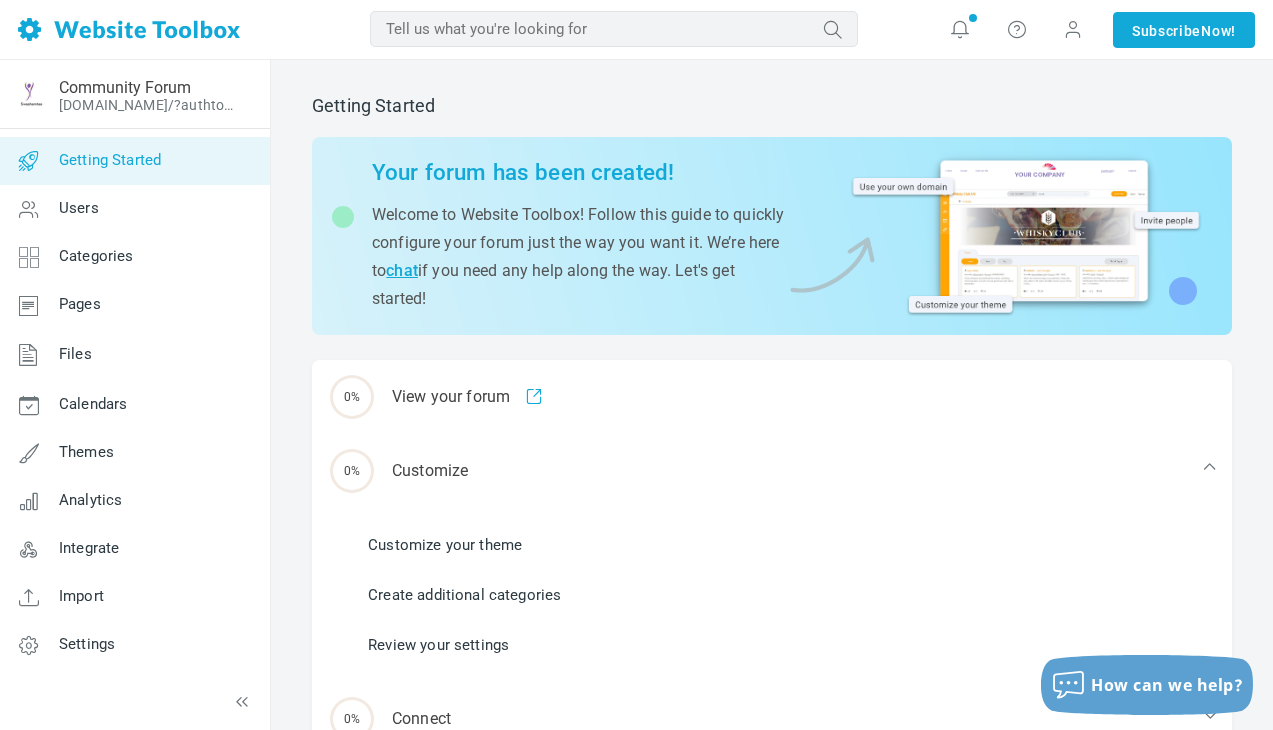scroll, scrollTop: 0, scrollLeft: 0, axis: both 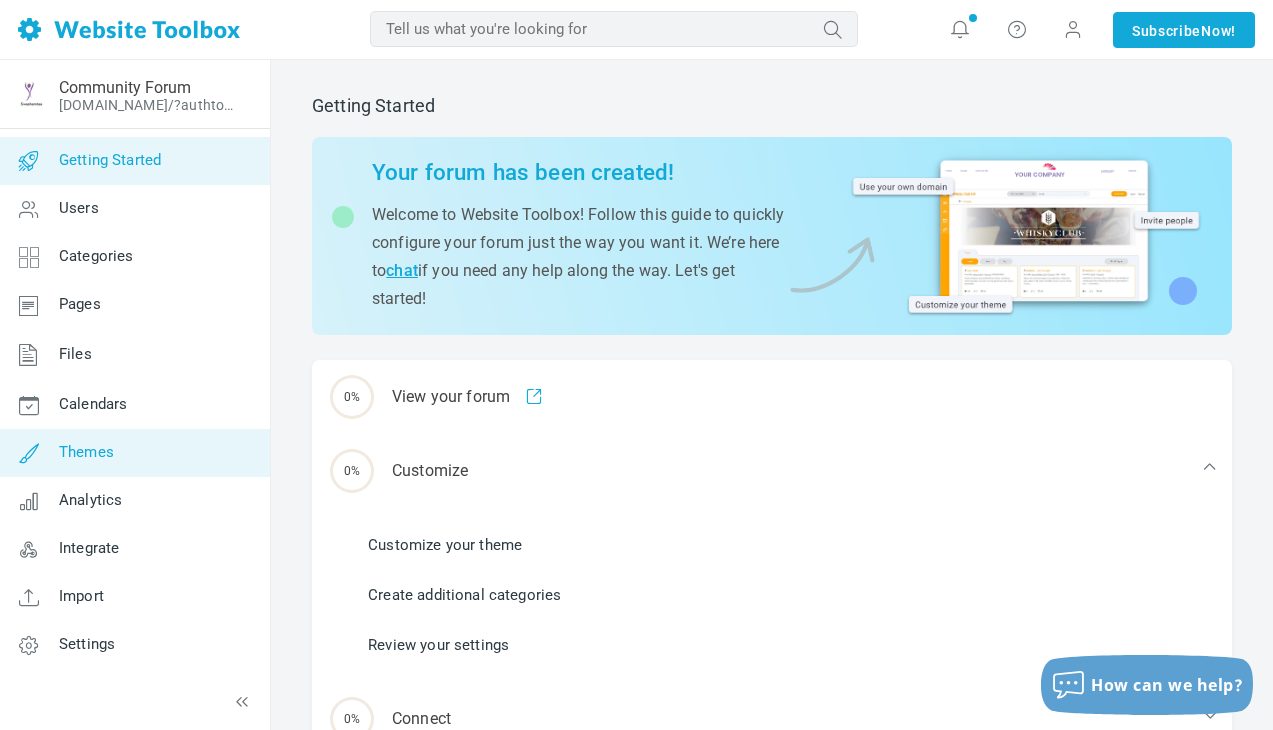 click on "Themes" at bounding box center (86, 452) 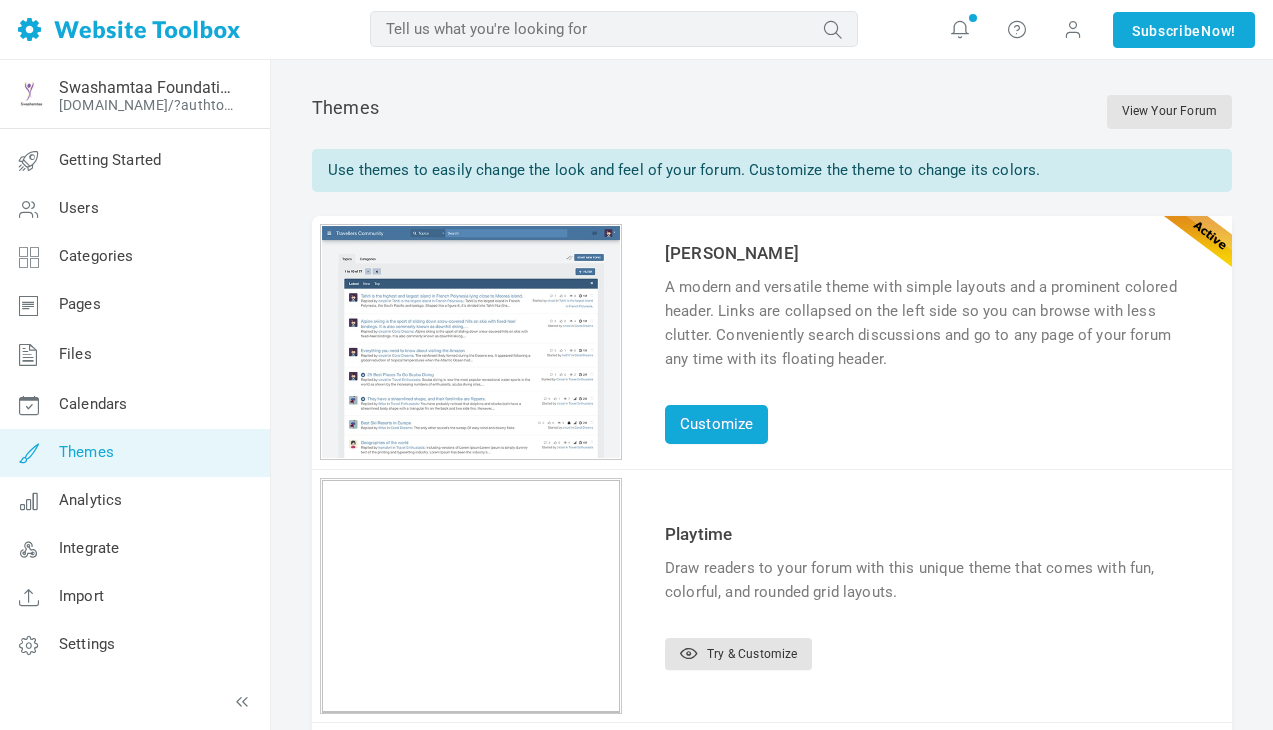 scroll, scrollTop: 0, scrollLeft: 0, axis: both 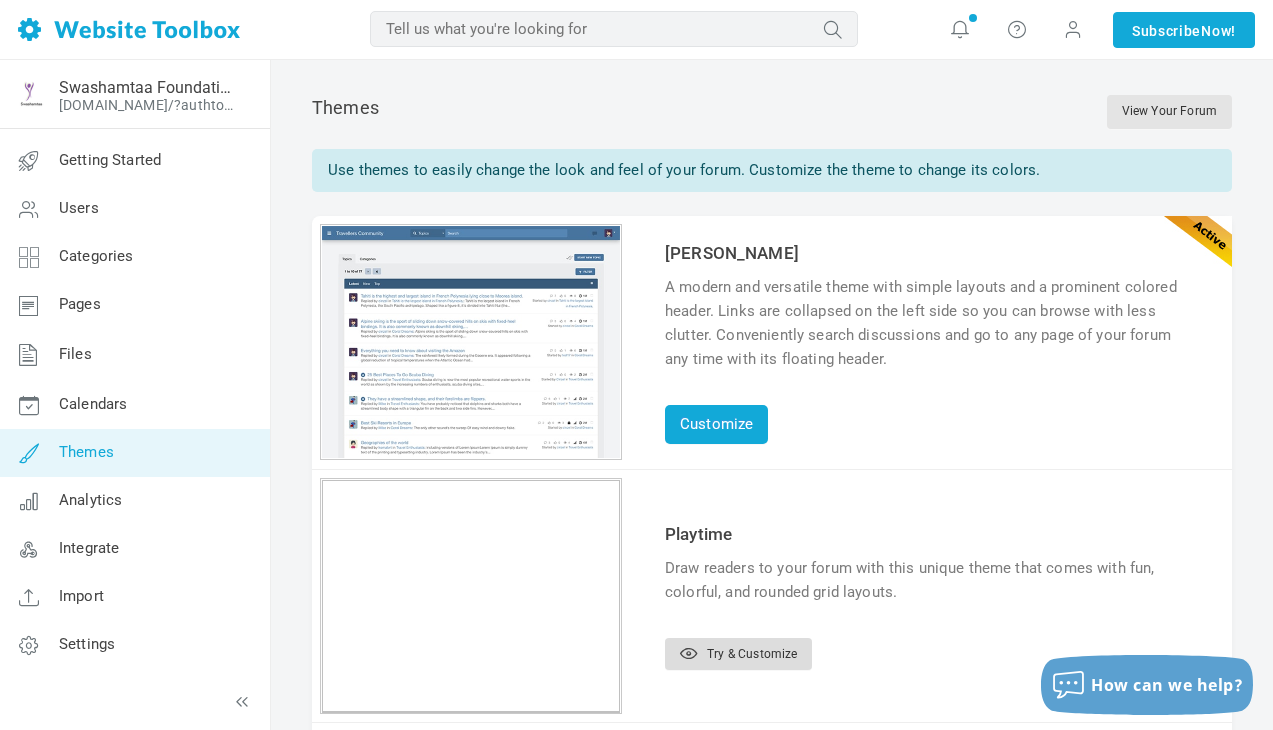 click on "Try & Customize" at bounding box center [738, 654] 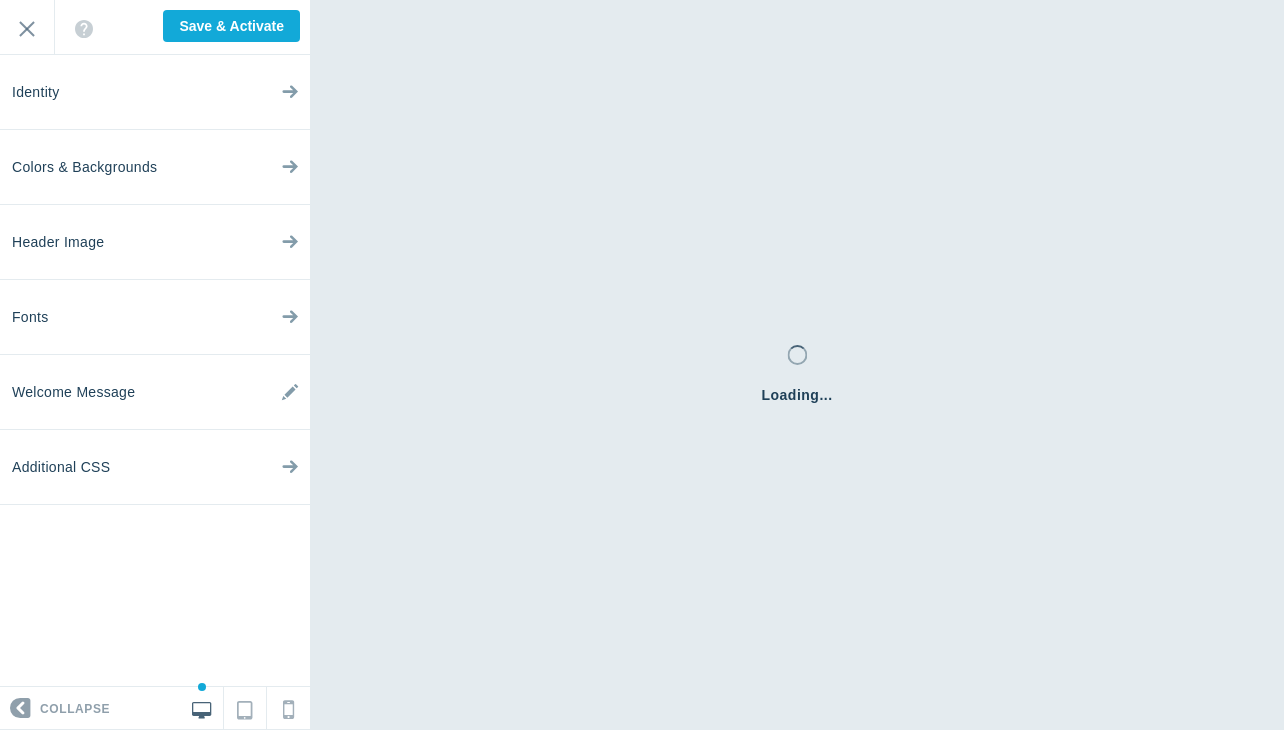 scroll, scrollTop: 0, scrollLeft: 0, axis: both 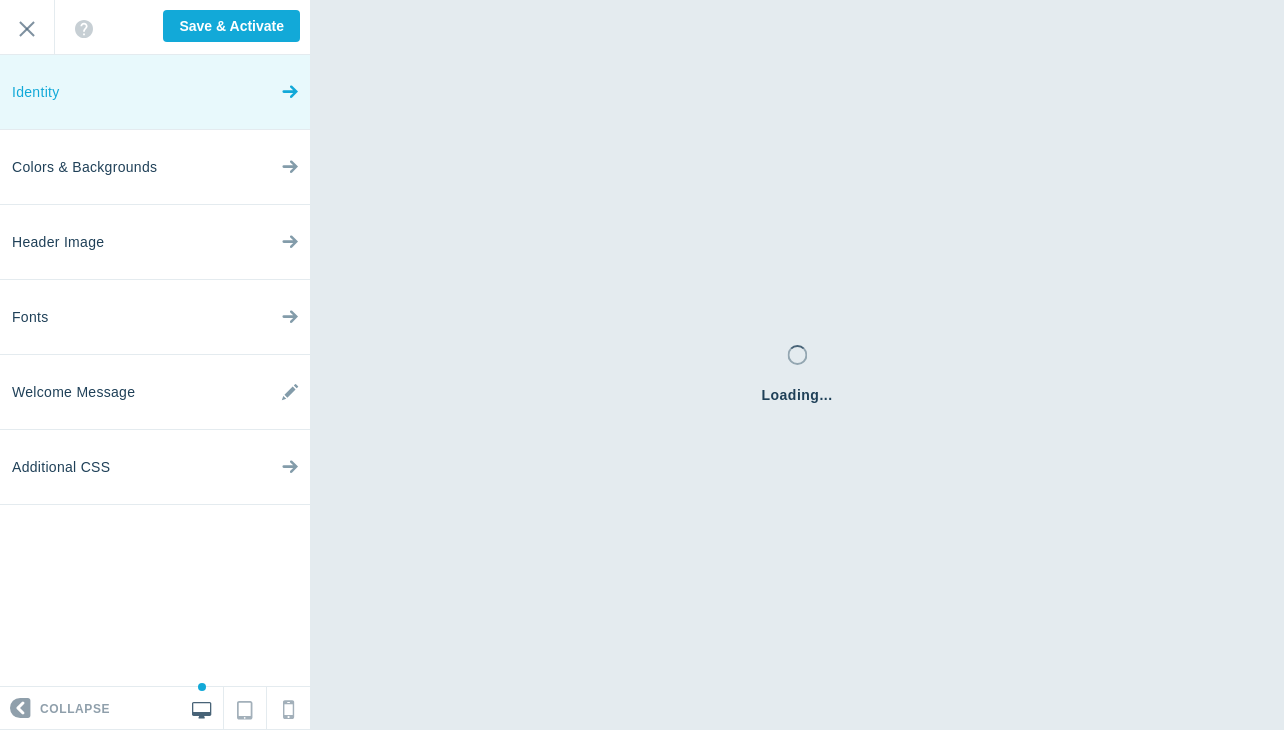 click on "Identity" at bounding box center [155, 92] 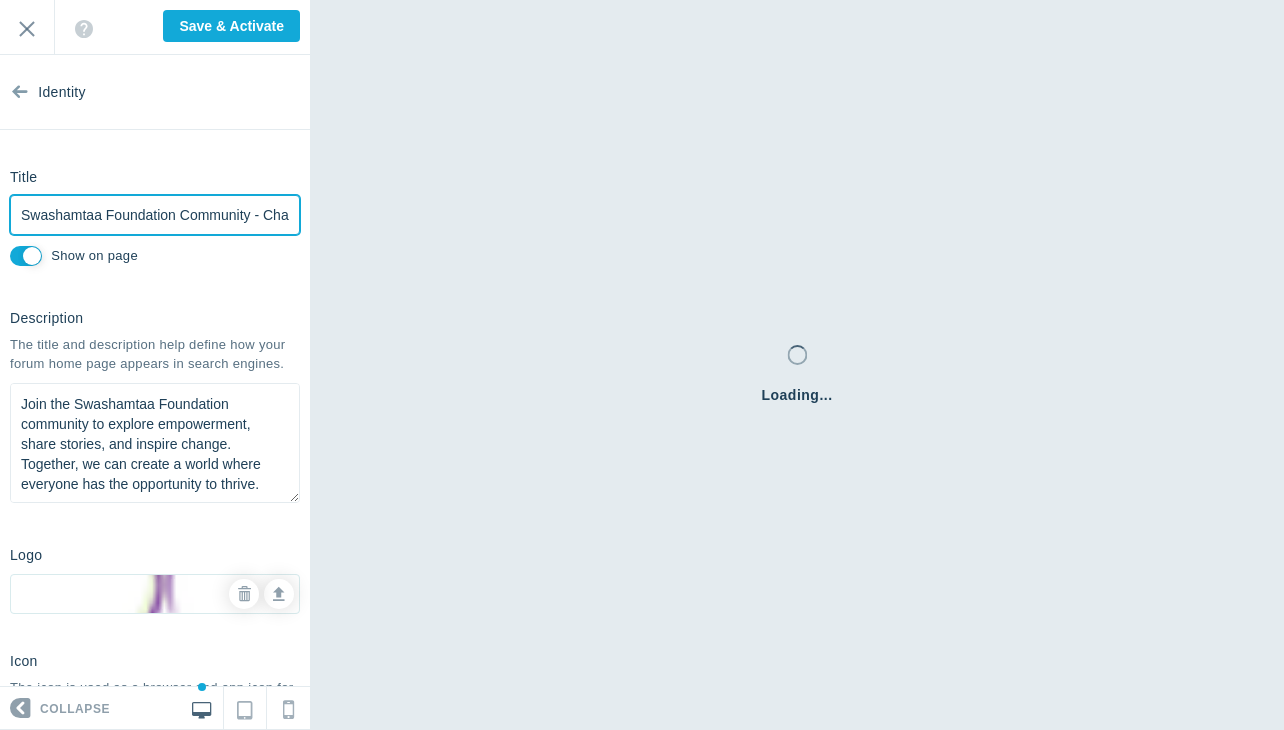 click on "Swashamtaa Foundation Community - Change Together" at bounding box center (155, 215) 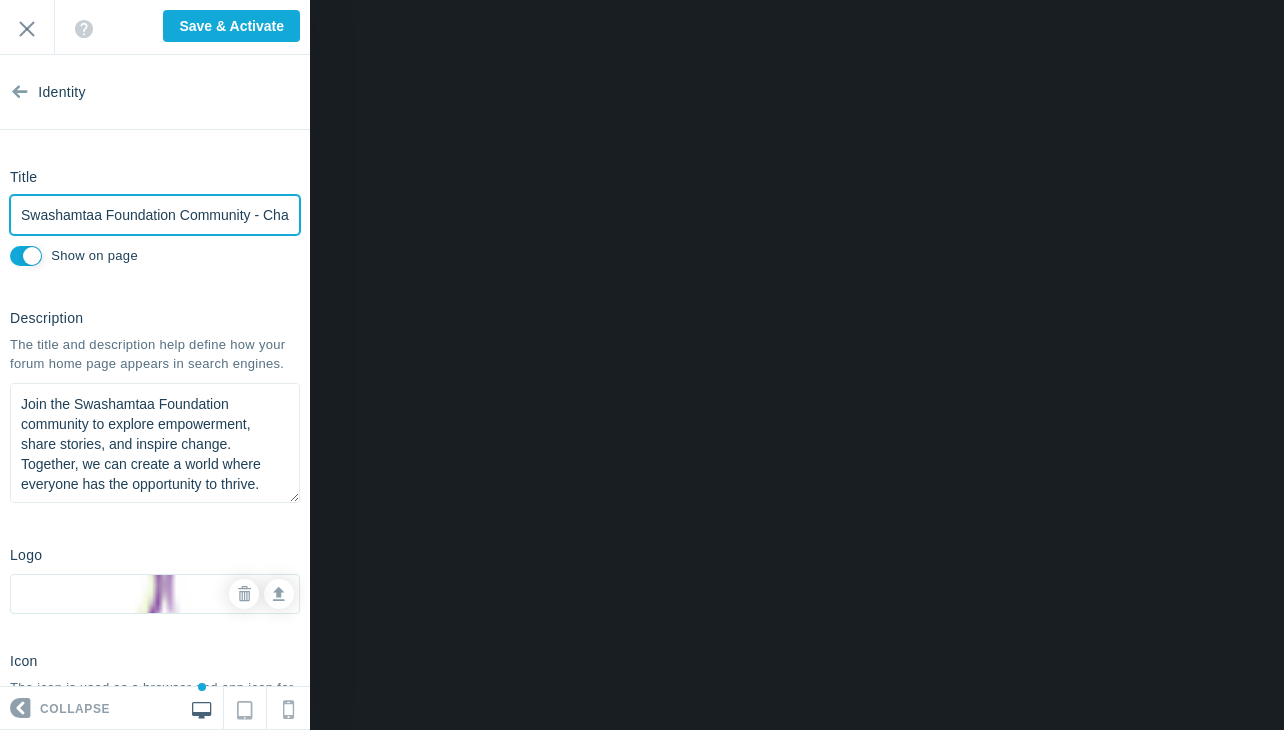 scroll, scrollTop: 0, scrollLeft: 96, axis: horizontal 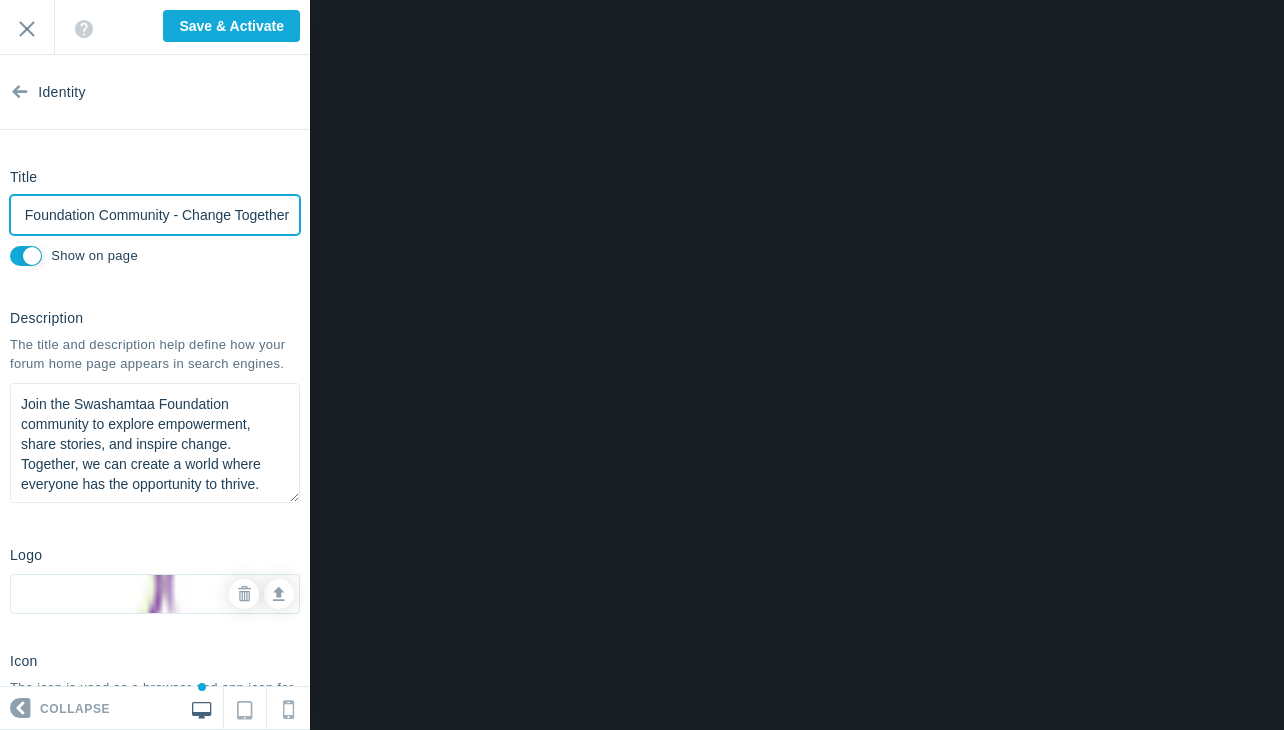 drag, startPoint x: 17, startPoint y: 216, endPoint x: 290, endPoint y: 220, distance: 273.0293 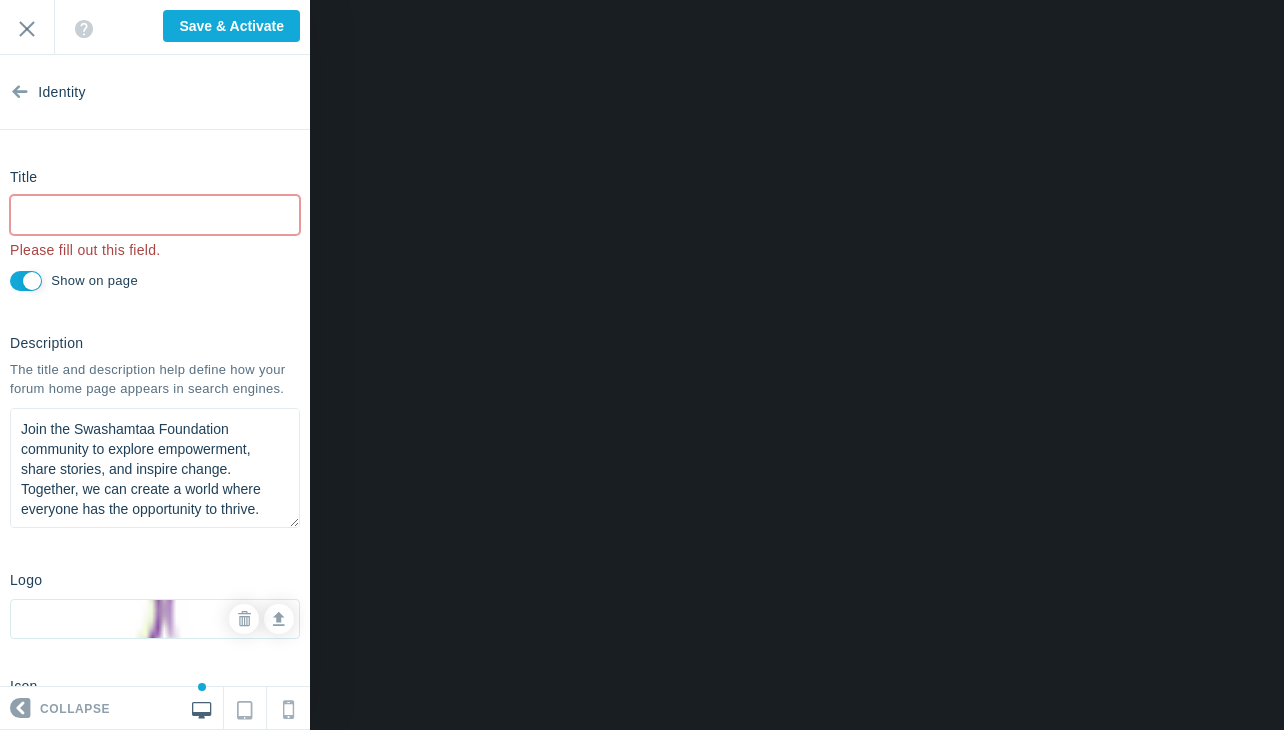 type on "Saved" 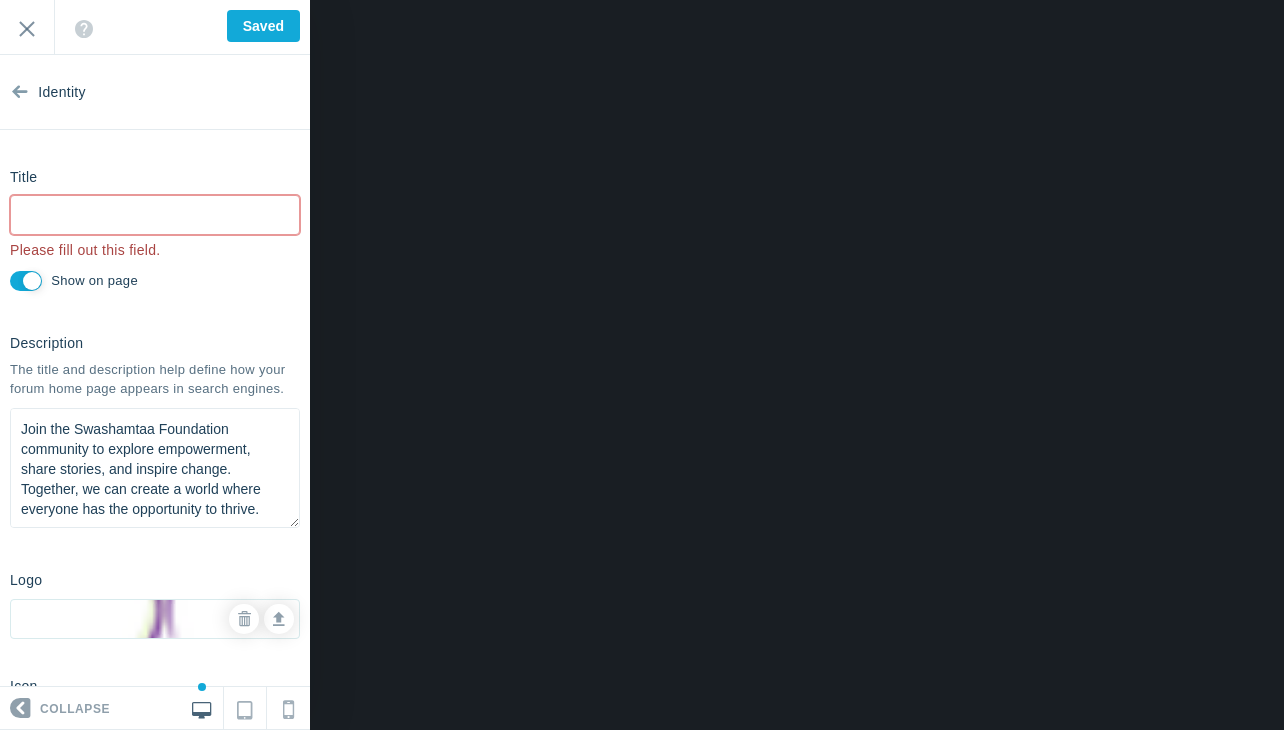 scroll, scrollTop: 0, scrollLeft: 0, axis: both 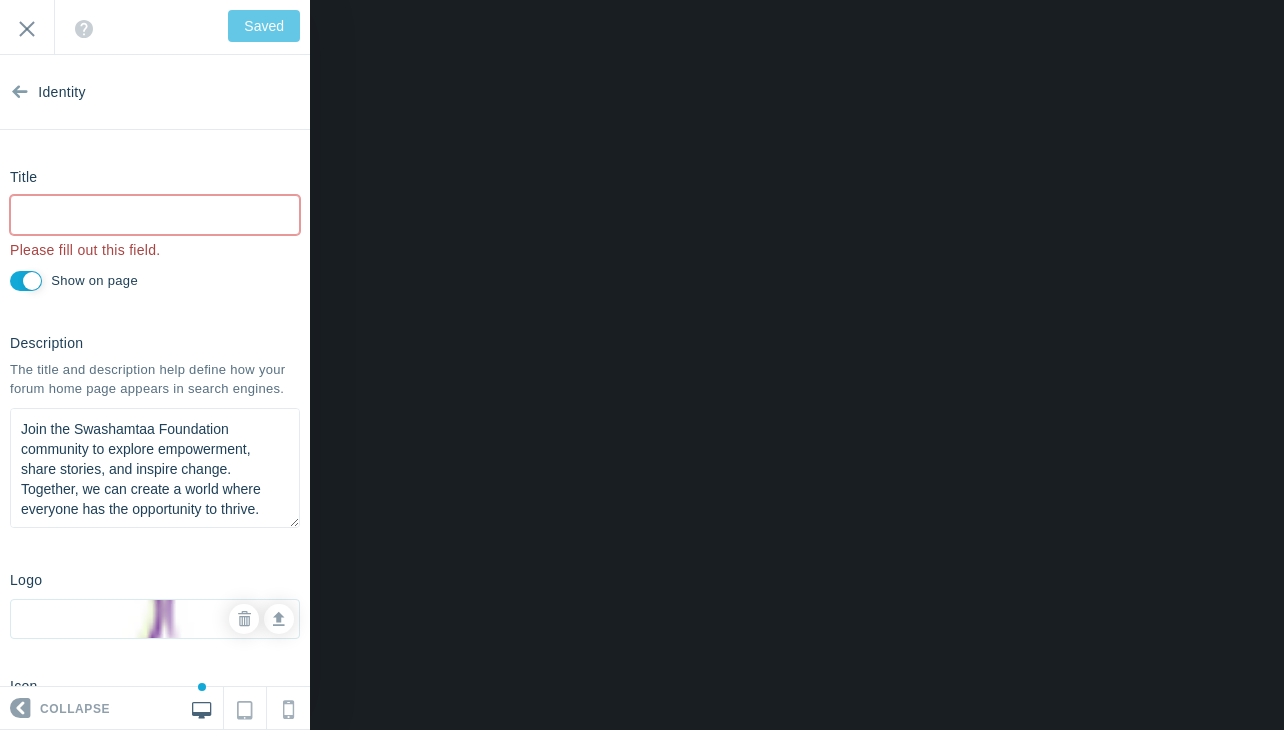 paste on "Suryodaya College of Engineering & Technology" 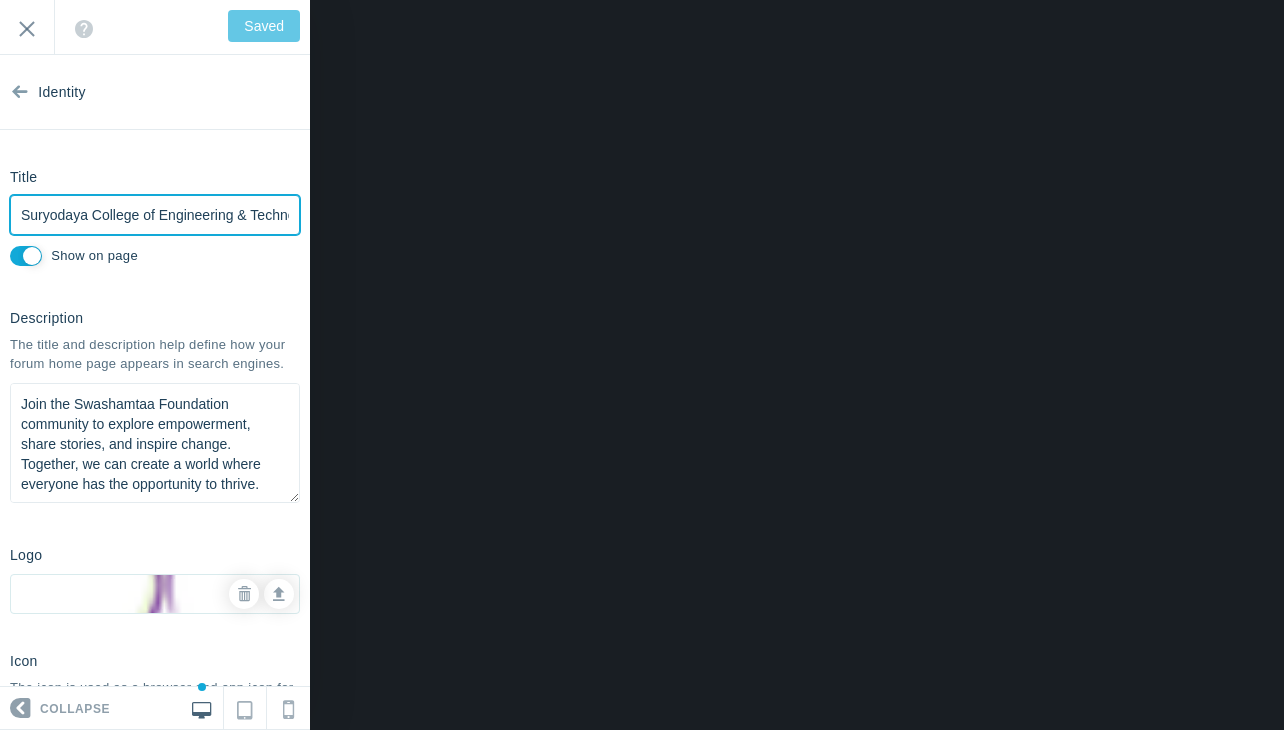 scroll, scrollTop: 0, scrollLeft: 47, axis: horizontal 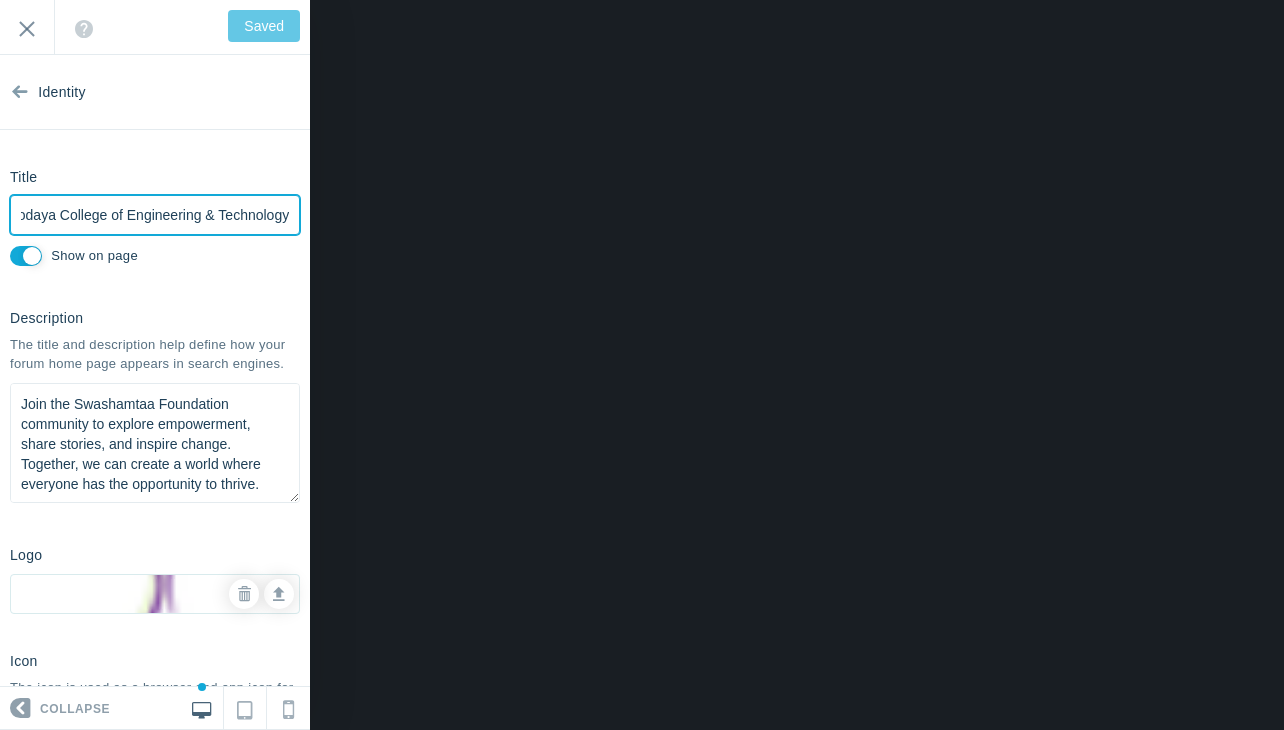 type on "Save & Activate" 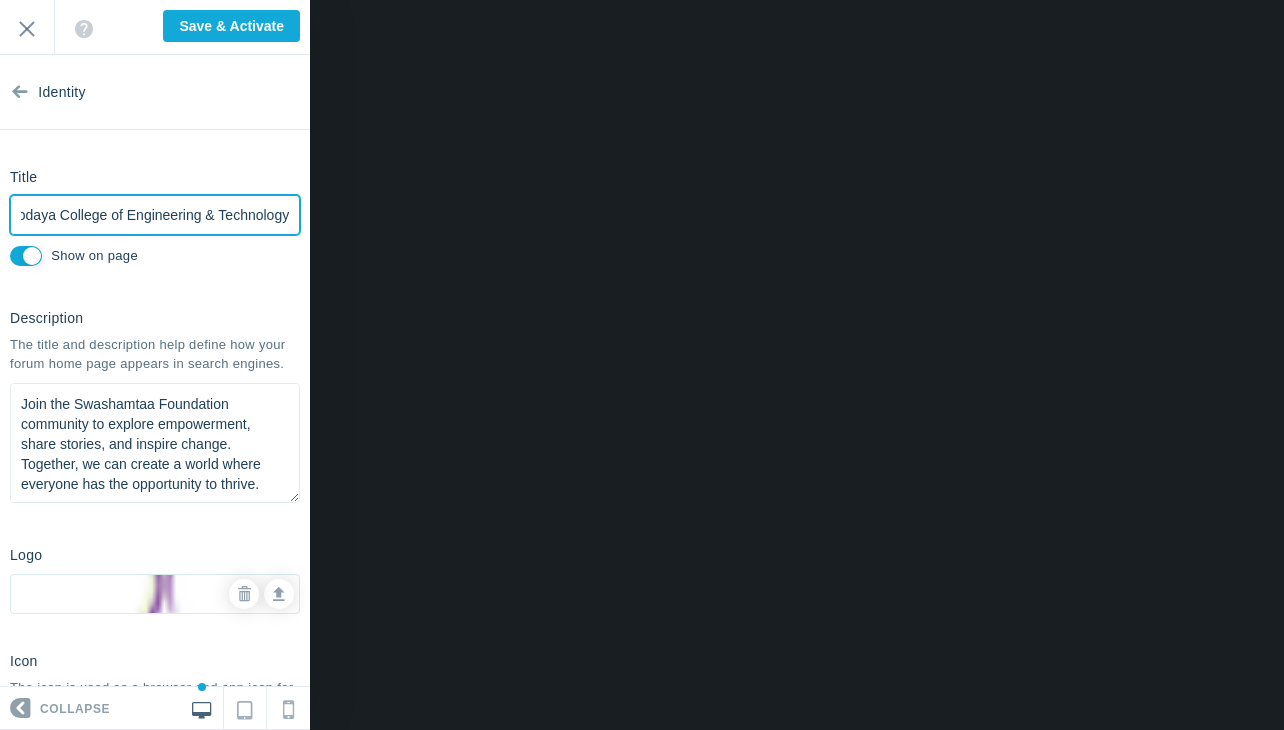 type on "Suryodaya College of Engineering & Technology" 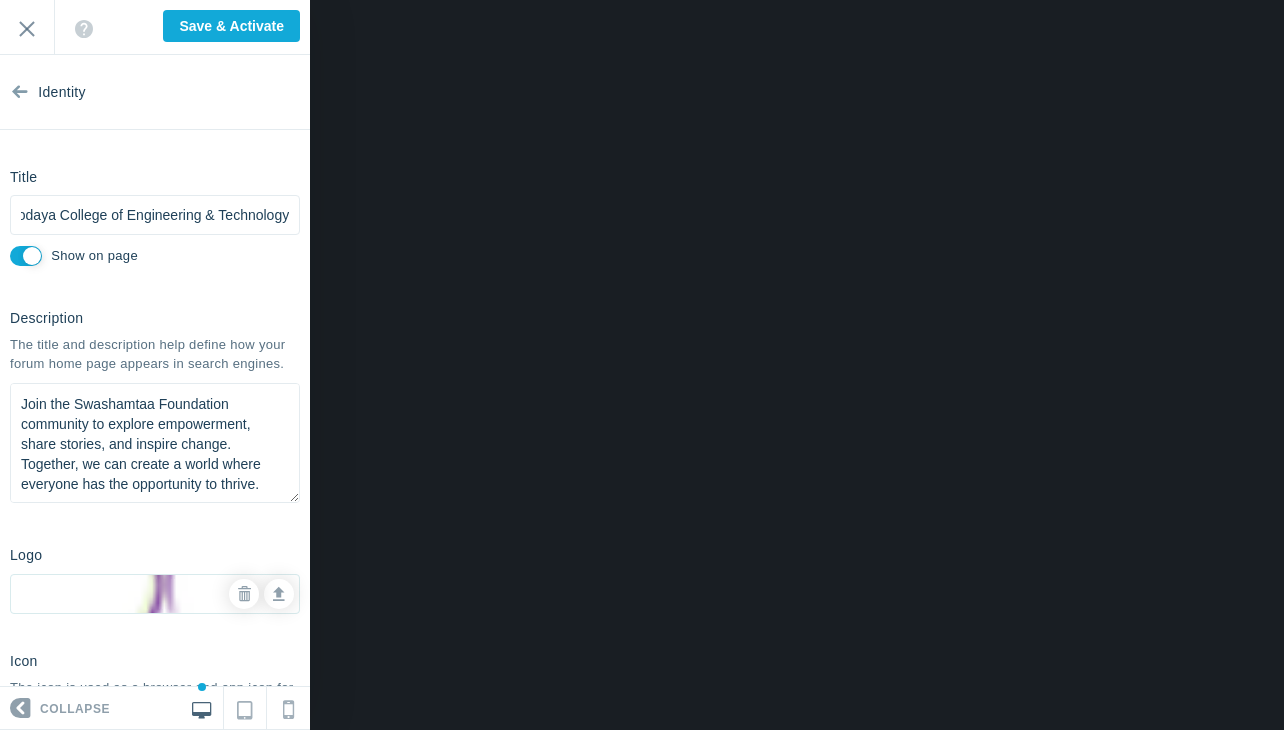scroll, scrollTop: 0, scrollLeft: 0, axis: both 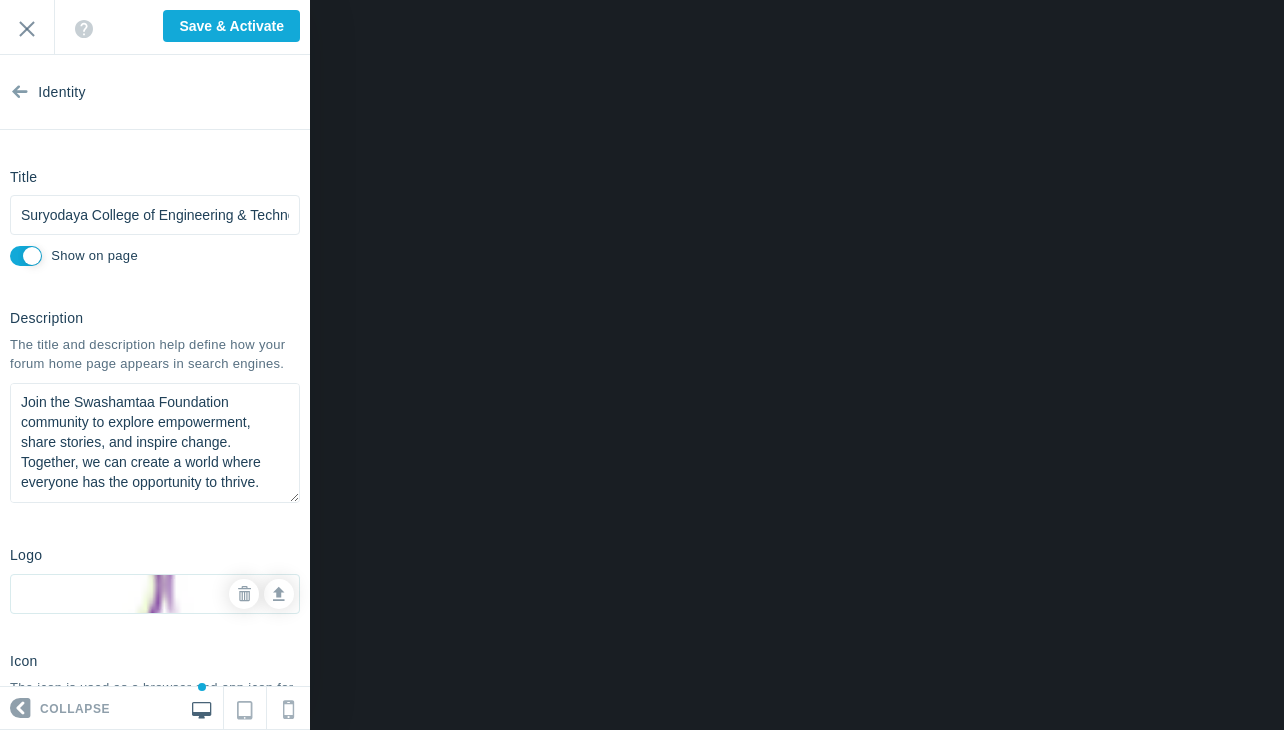 drag, startPoint x: 19, startPoint y: 422, endPoint x: 140, endPoint y: 530, distance: 162.18816 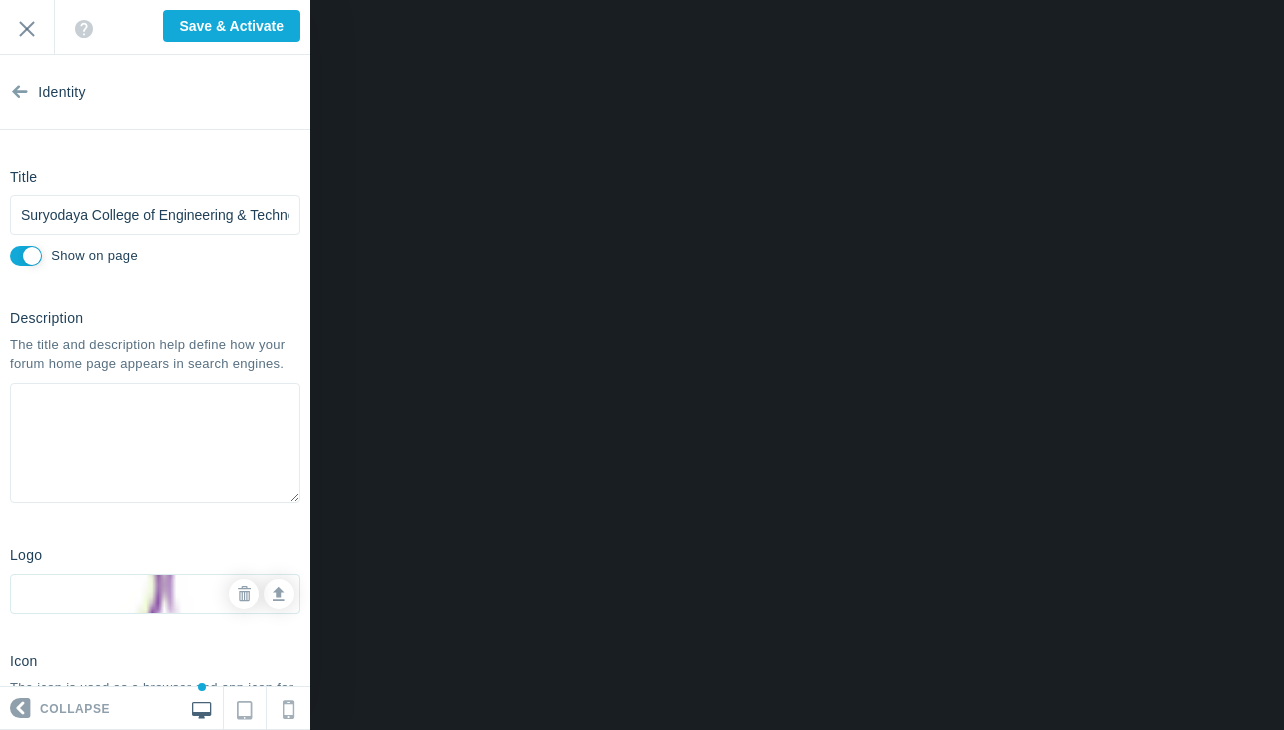 scroll, scrollTop: 0, scrollLeft: 0, axis: both 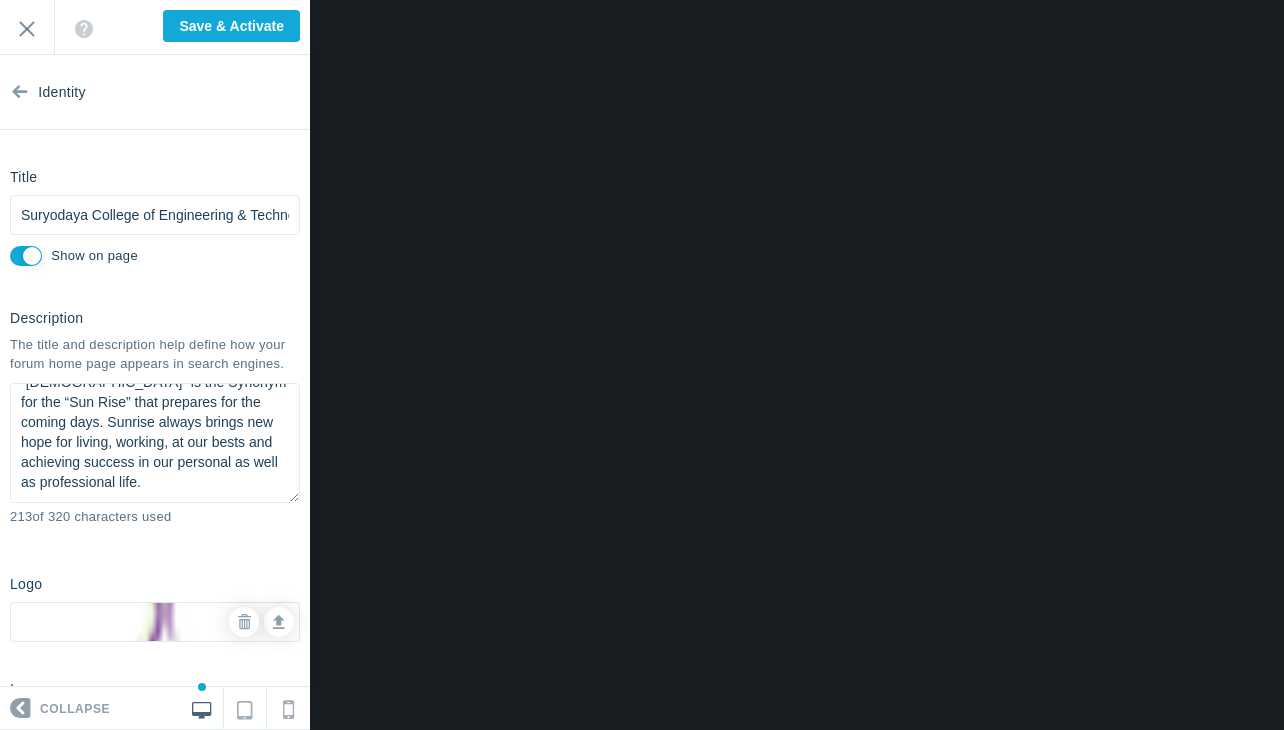 click on "Join the Swashamtaa Foundation community to explore empowerment, share stories, and inspire change. Together, we can create a world where everyone has the opportunity to thrive." at bounding box center [155, 443] 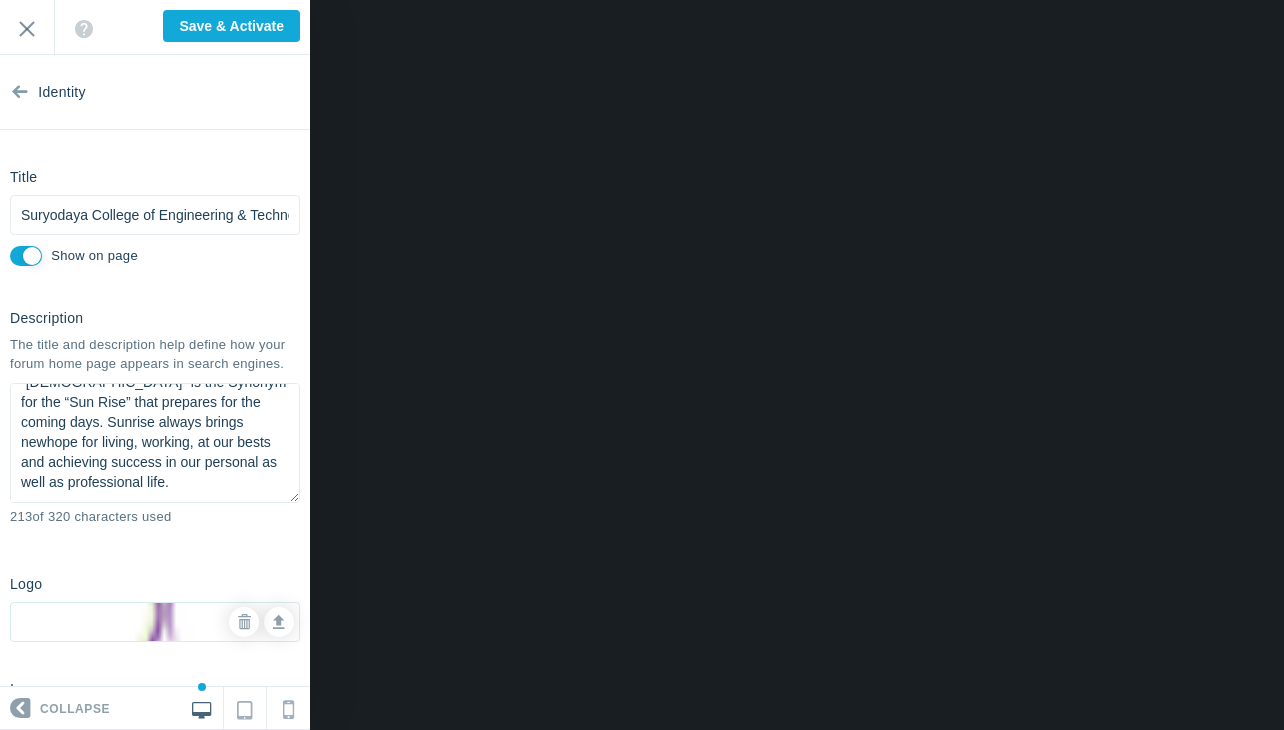 scroll, scrollTop: 10, scrollLeft: 0, axis: vertical 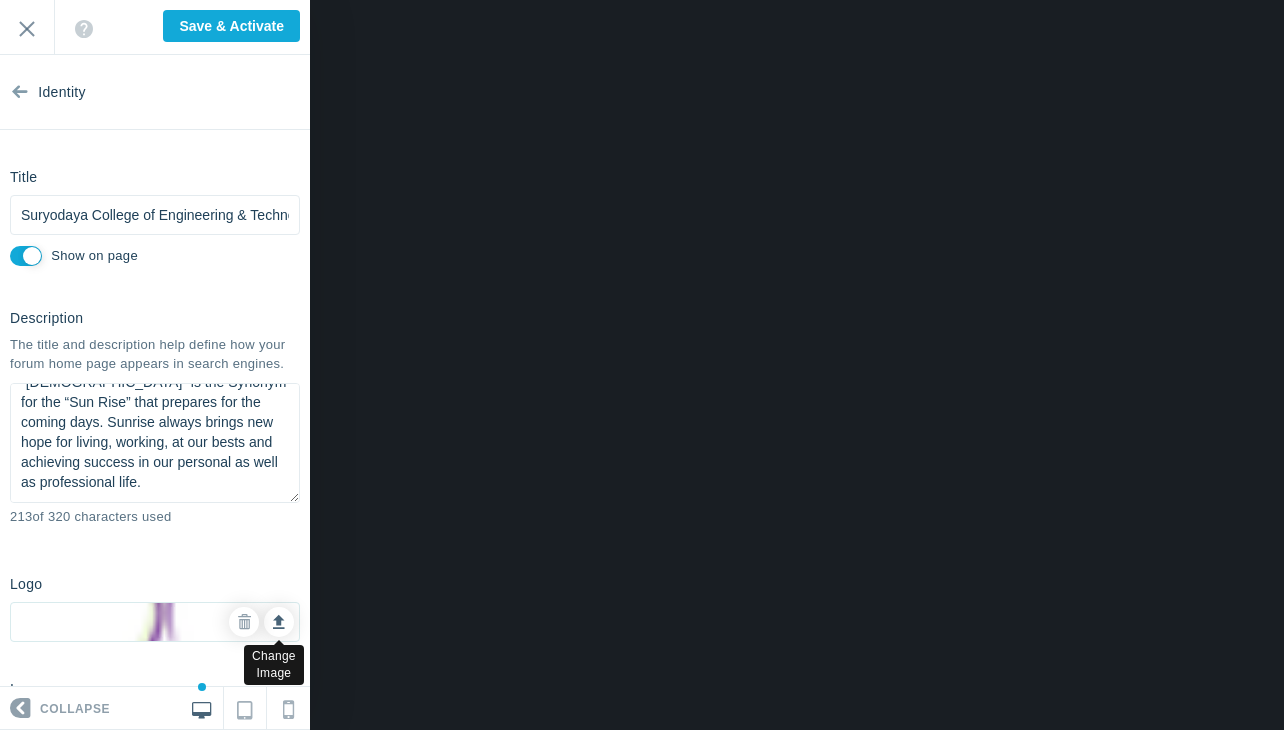 type on "“Suryodaya” is the Synonym for the “Sun Rise” that prepares for the coming days. Sunrise always brings new hope for living, working, at our bests and achieving success in our personal as well as professional life." 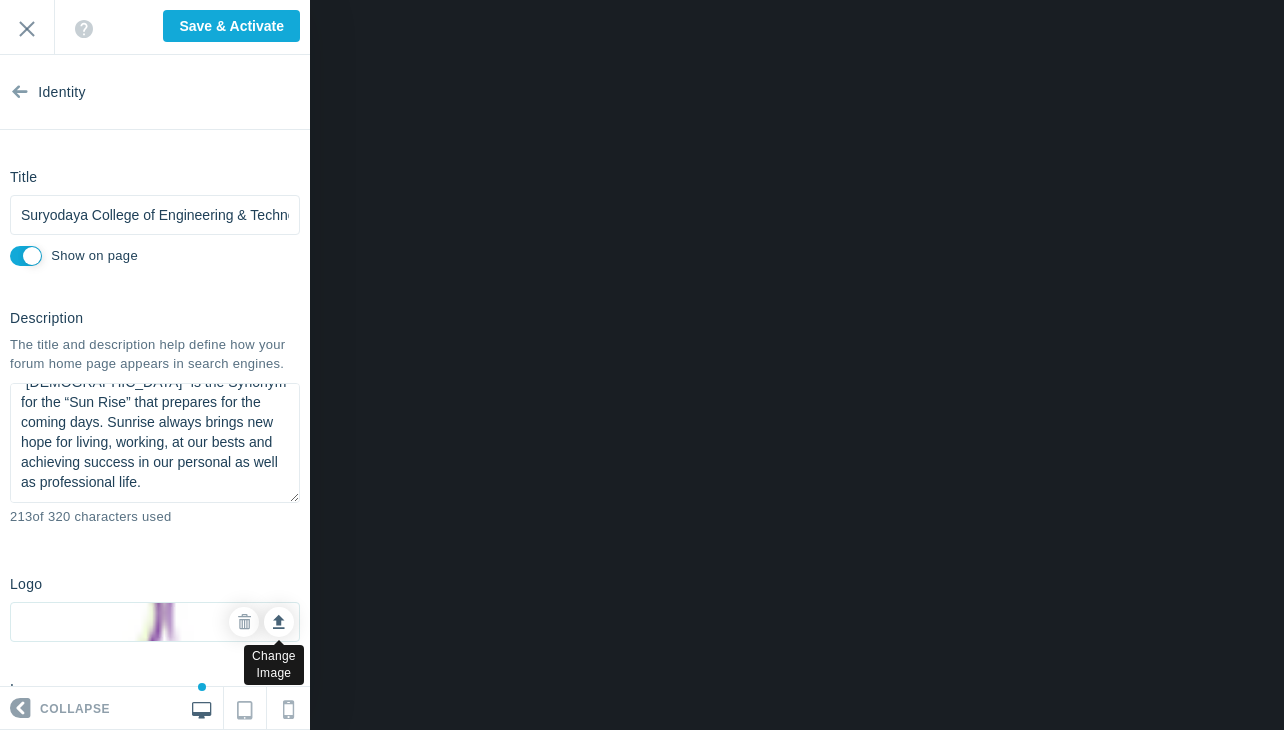 type on "C:\fakepath\suryodaya.png" 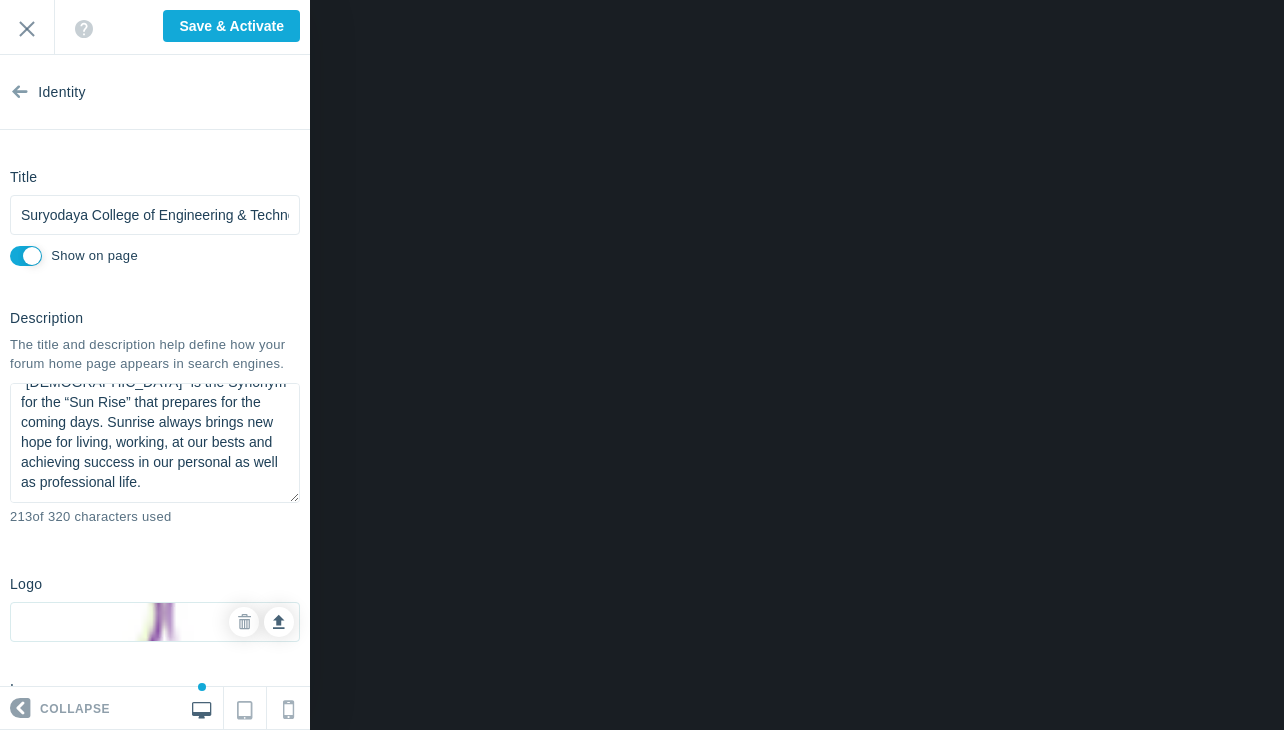 type 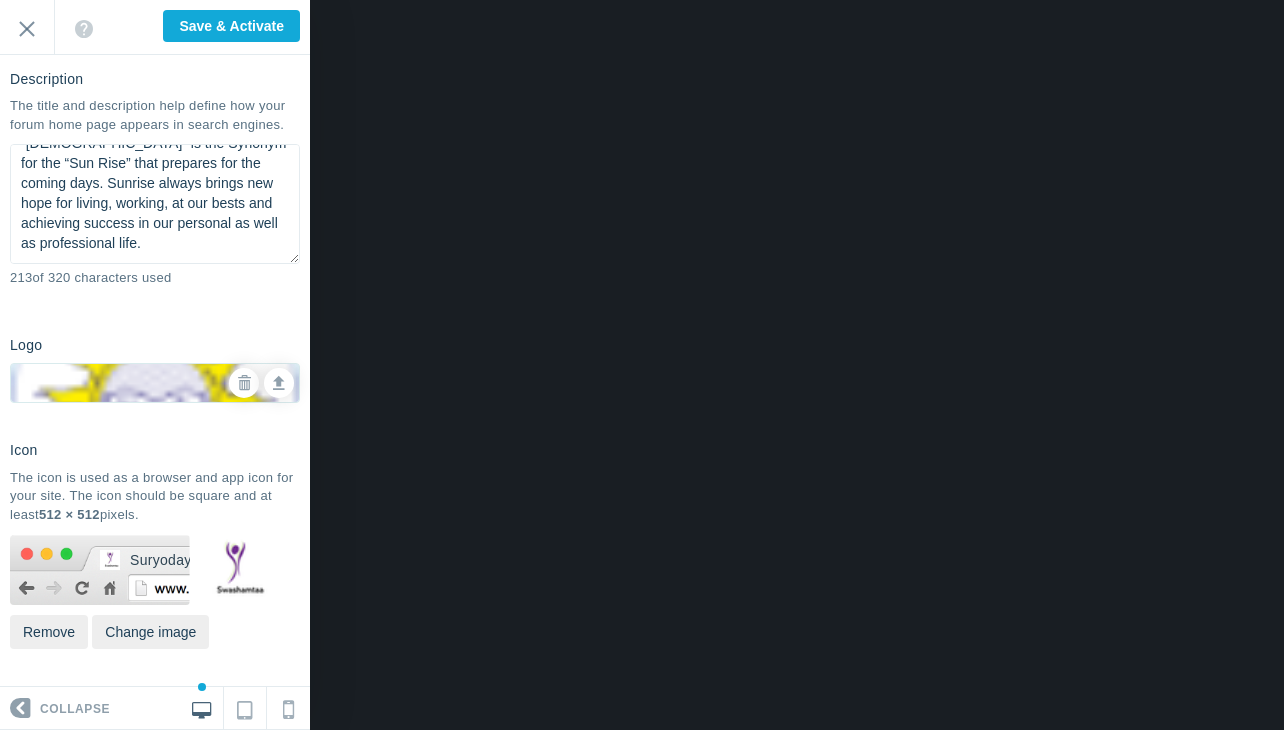 scroll, scrollTop: 258, scrollLeft: 0, axis: vertical 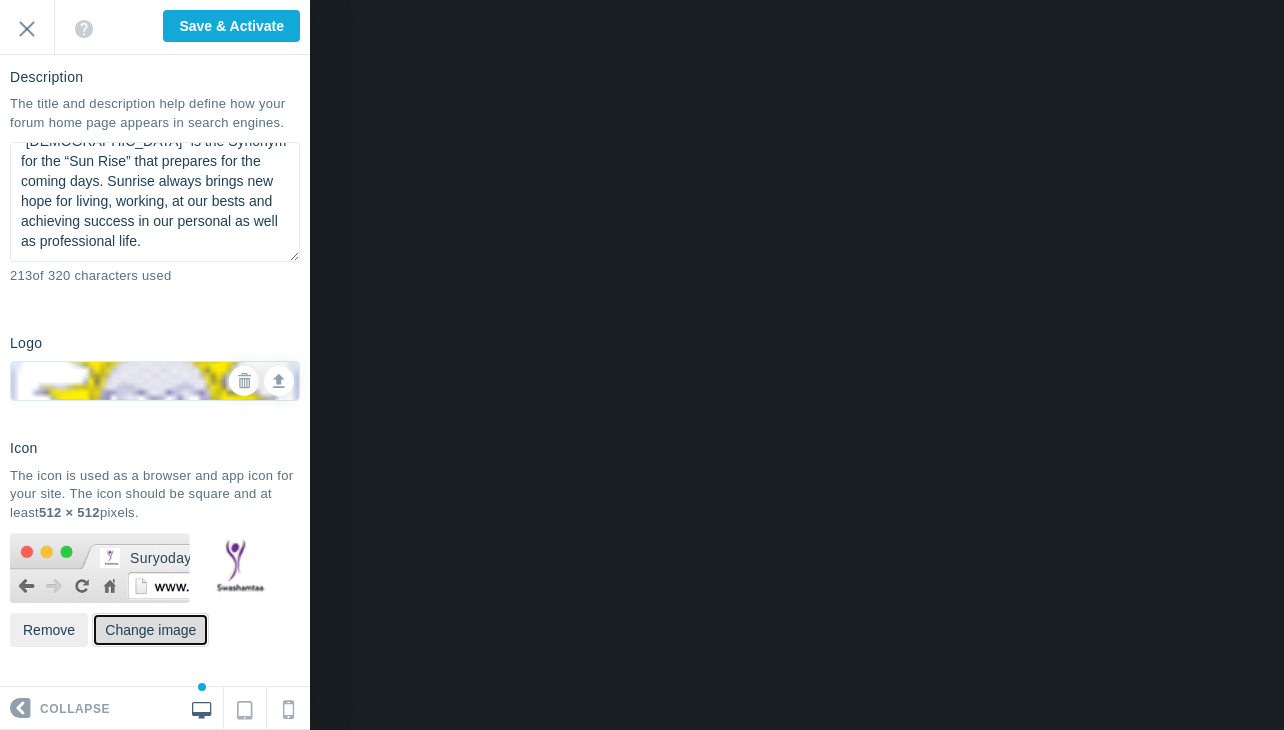 click on "Change image" at bounding box center [150, 630] 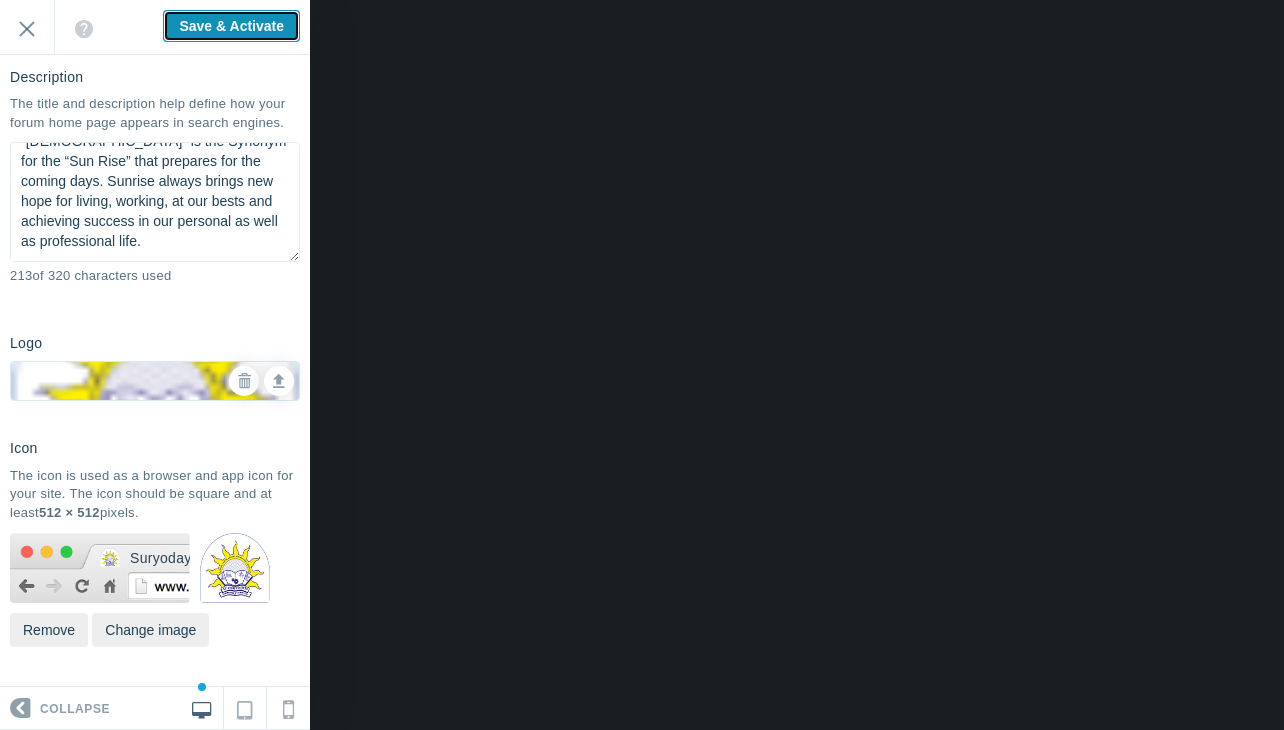 click on "Save & Activate" at bounding box center (231, 26) 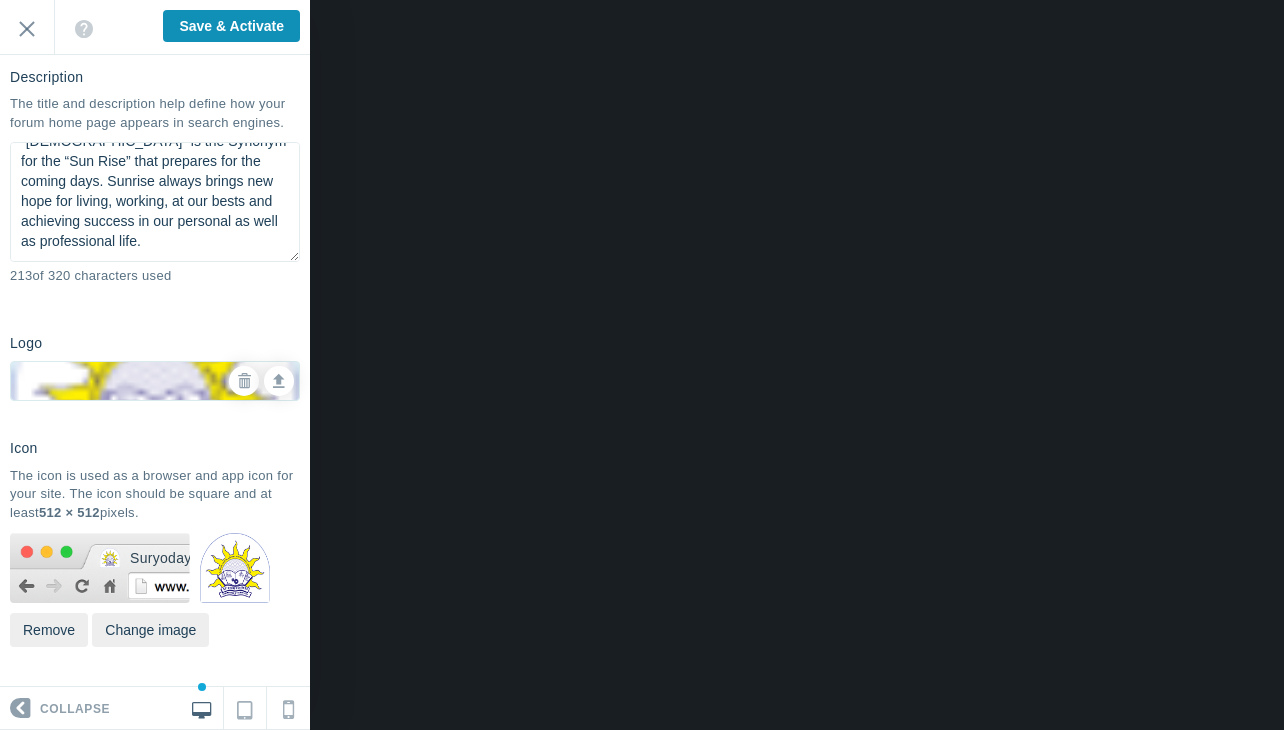 type on "Saving..." 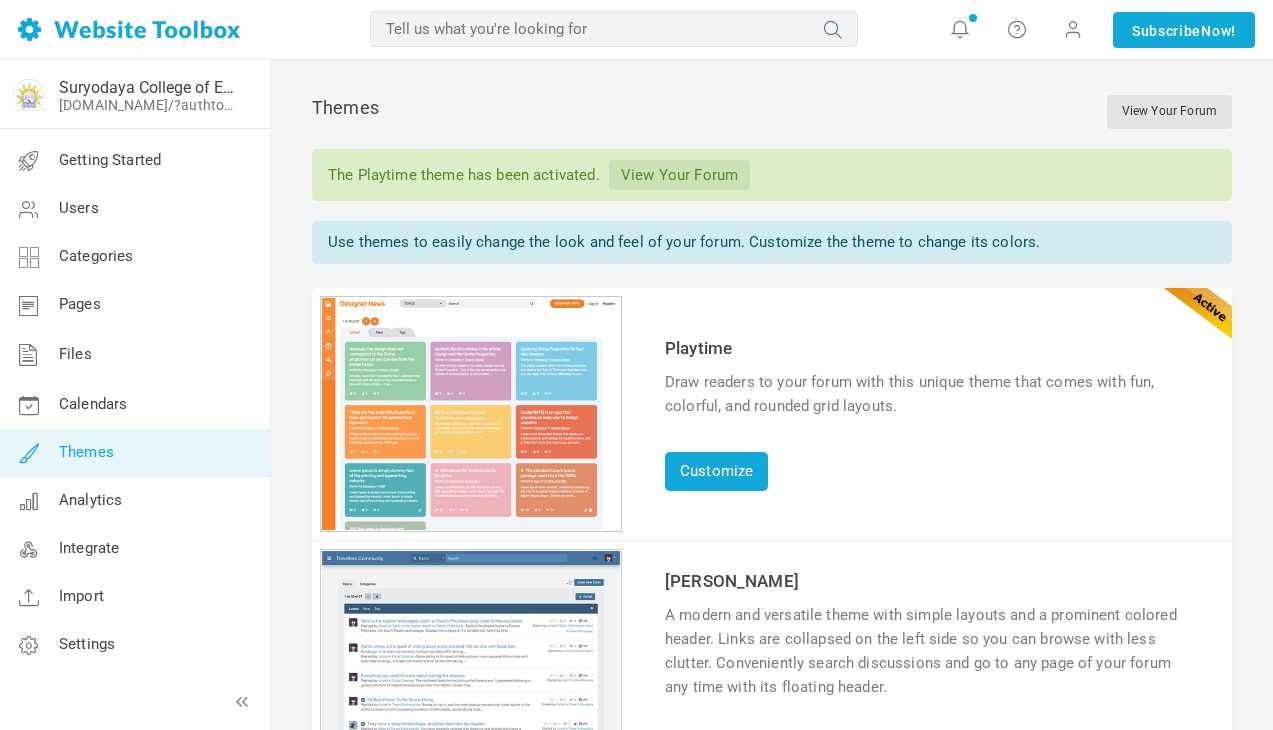 scroll, scrollTop: 0, scrollLeft: 0, axis: both 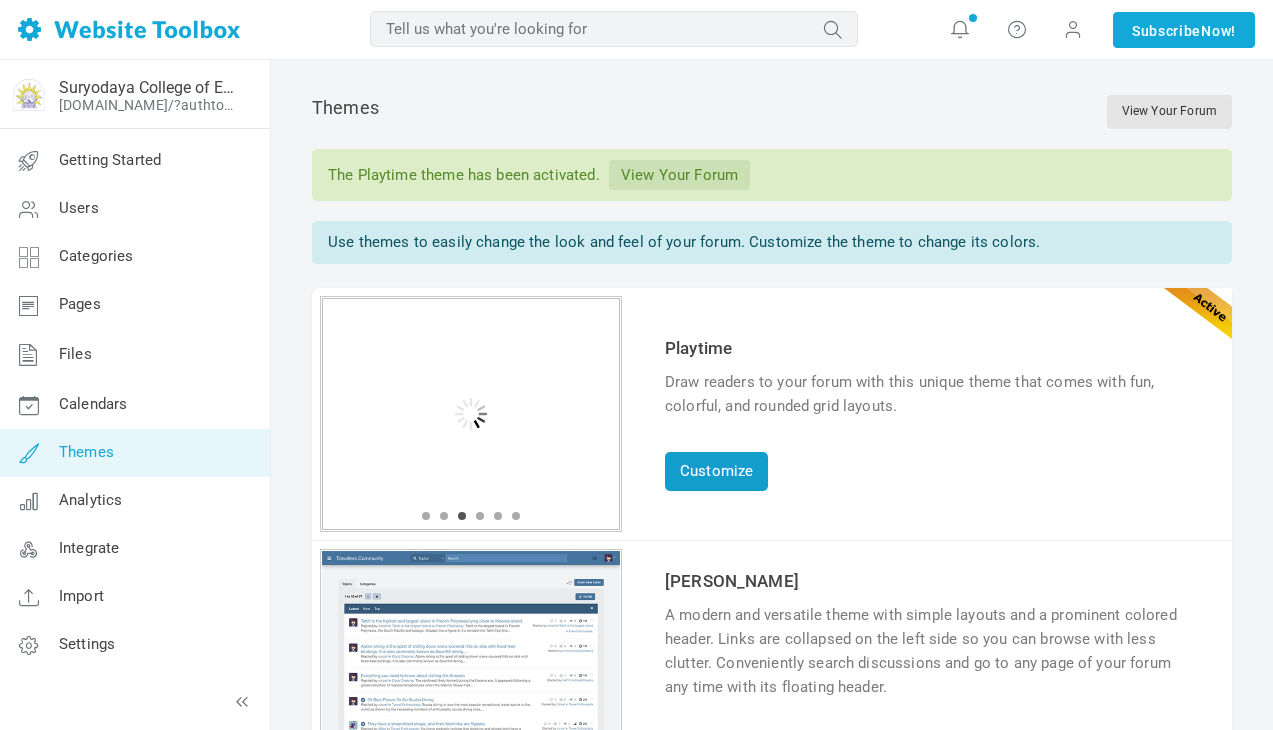click on "Customize" at bounding box center [716, 471] 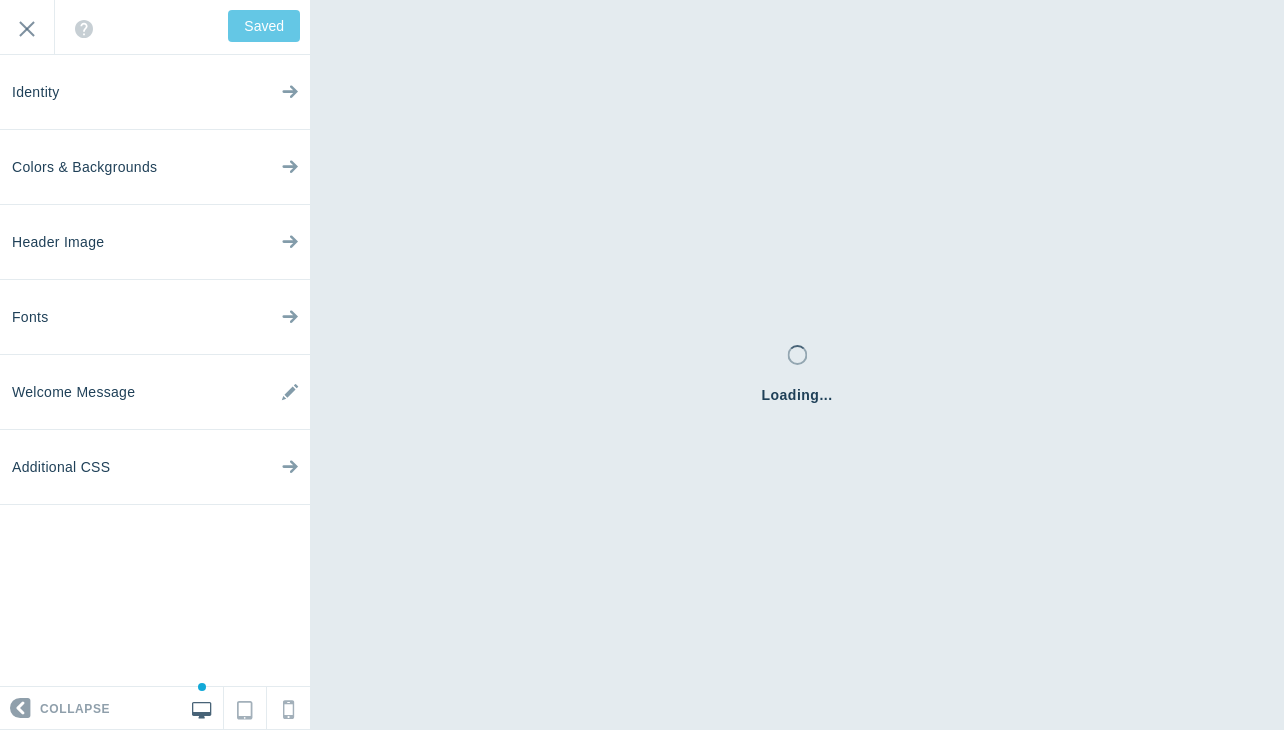 scroll, scrollTop: 0, scrollLeft: 0, axis: both 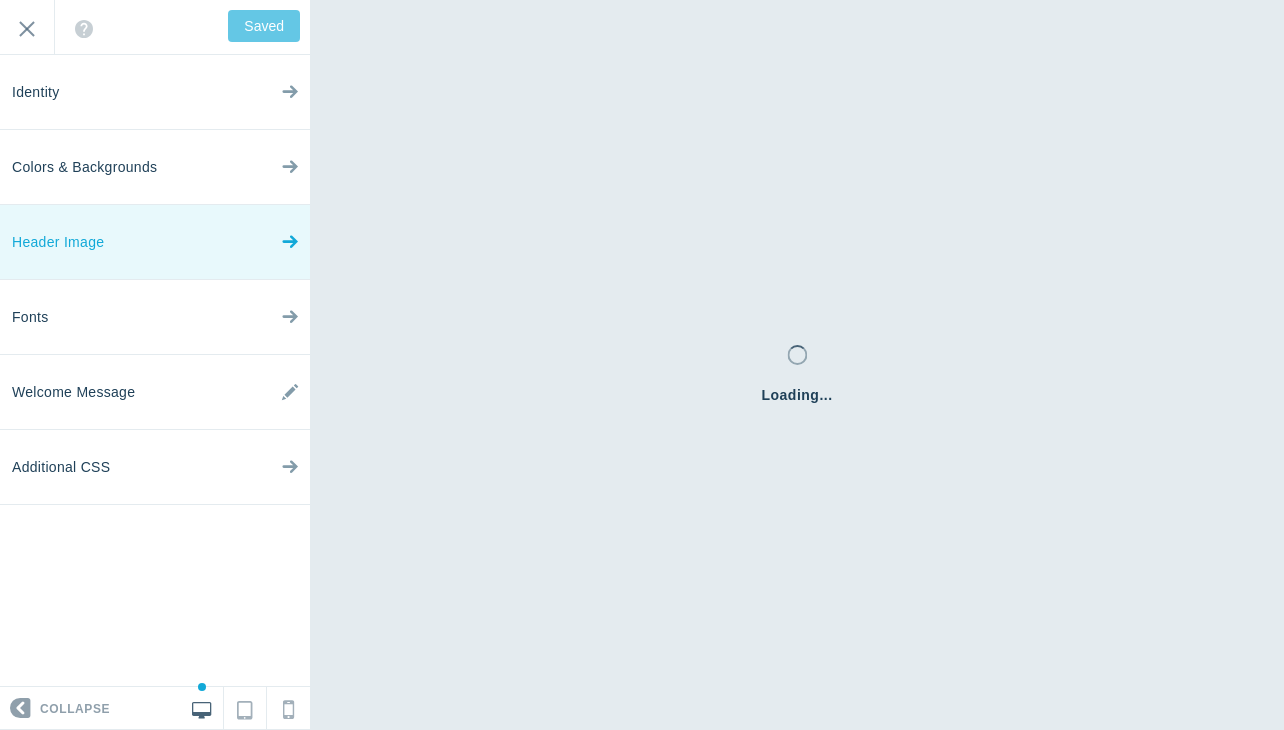 click at bounding box center [290, 162] 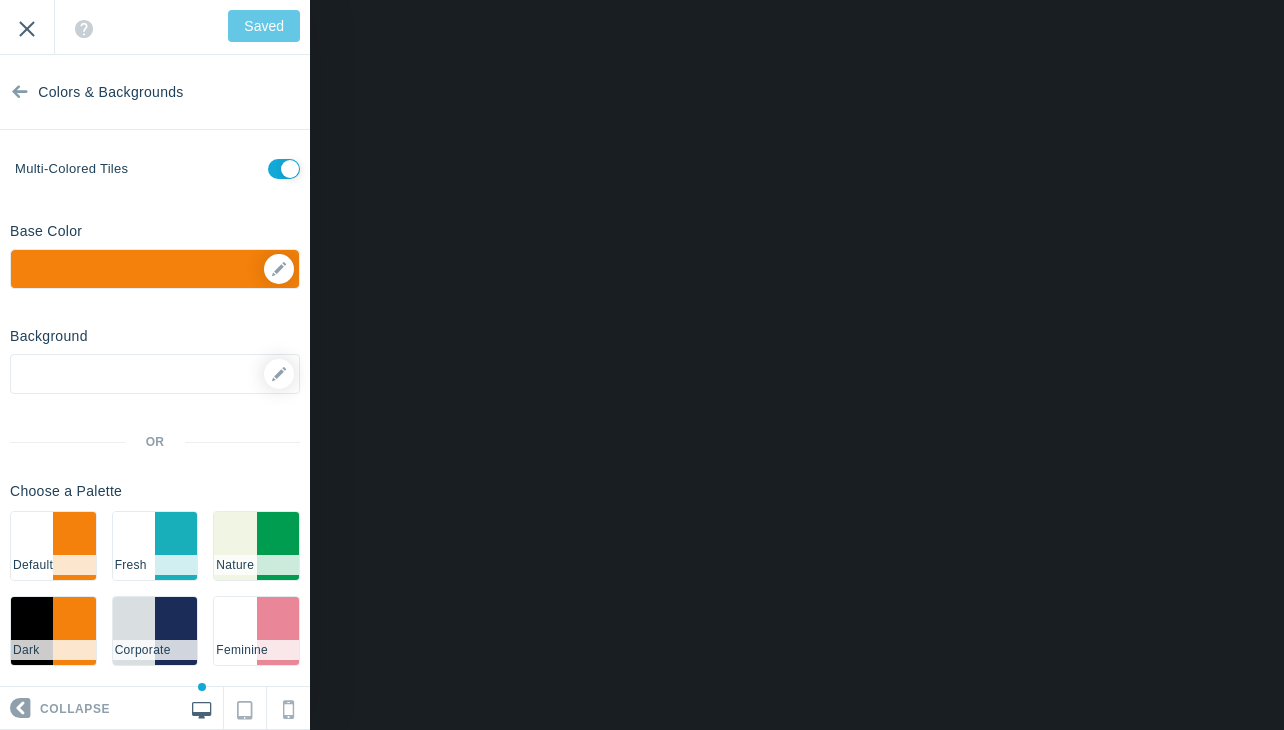 click on "Exit" at bounding box center [27, 27] 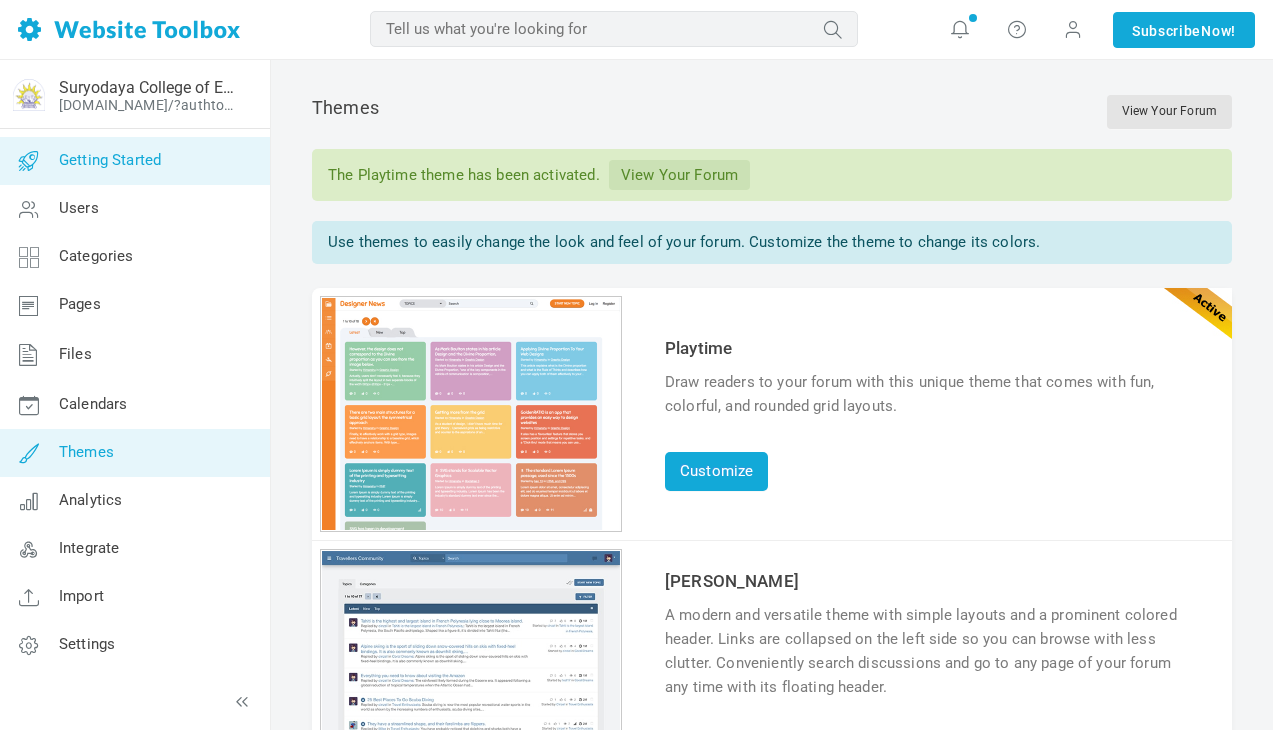 scroll, scrollTop: 0, scrollLeft: 0, axis: both 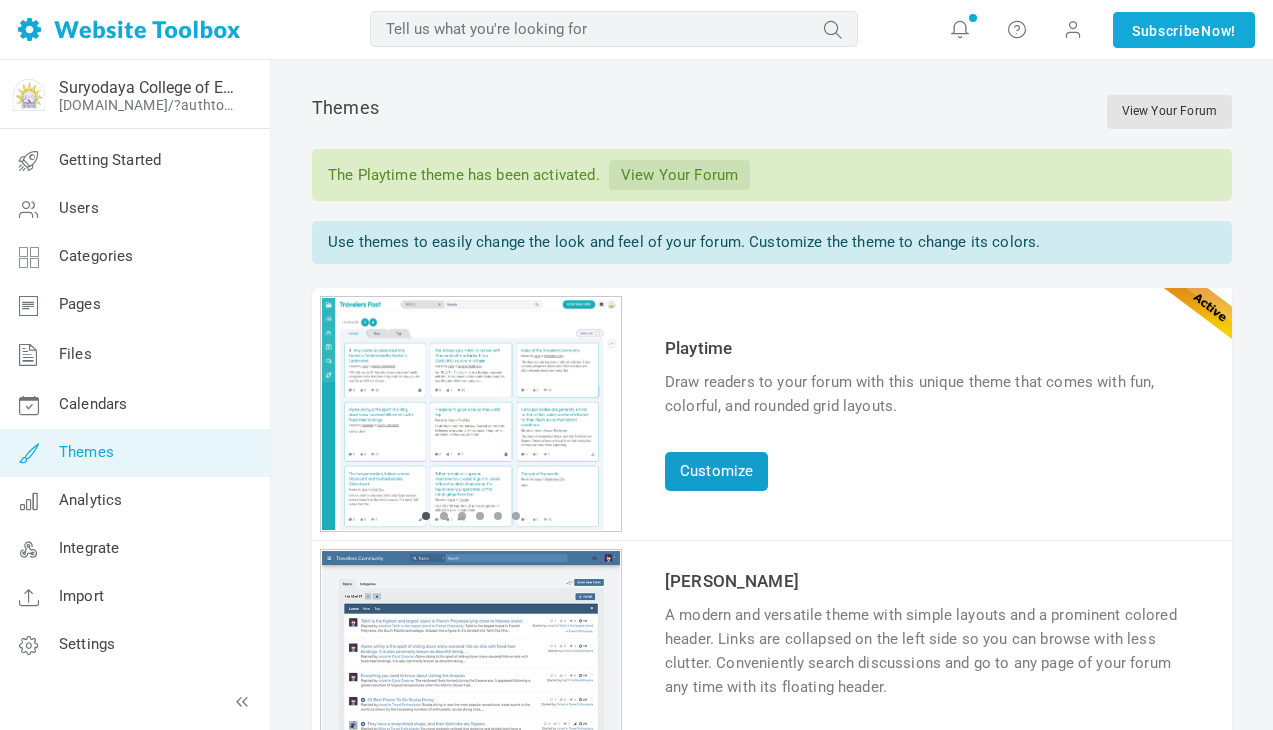 click on "Customize" at bounding box center (716, 471) 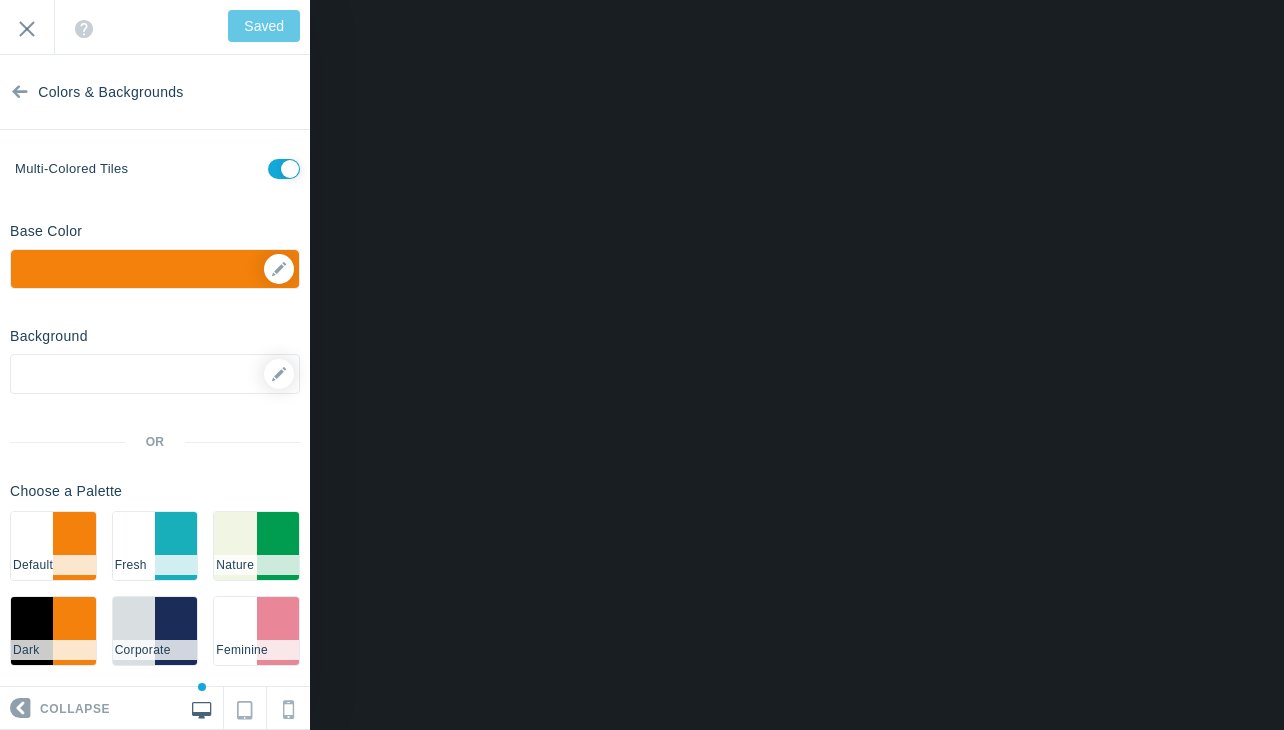 scroll, scrollTop: 0, scrollLeft: 0, axis: both 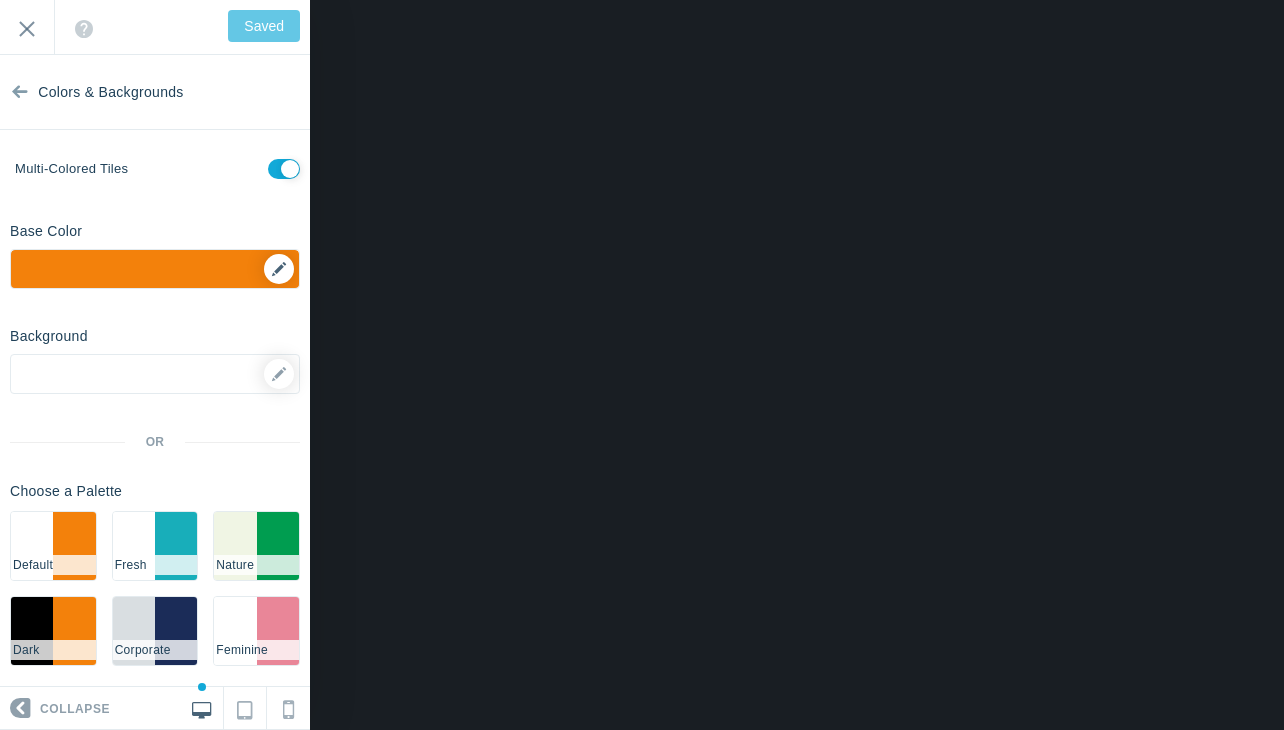 click on "▼" at bounding box center [155, 275] 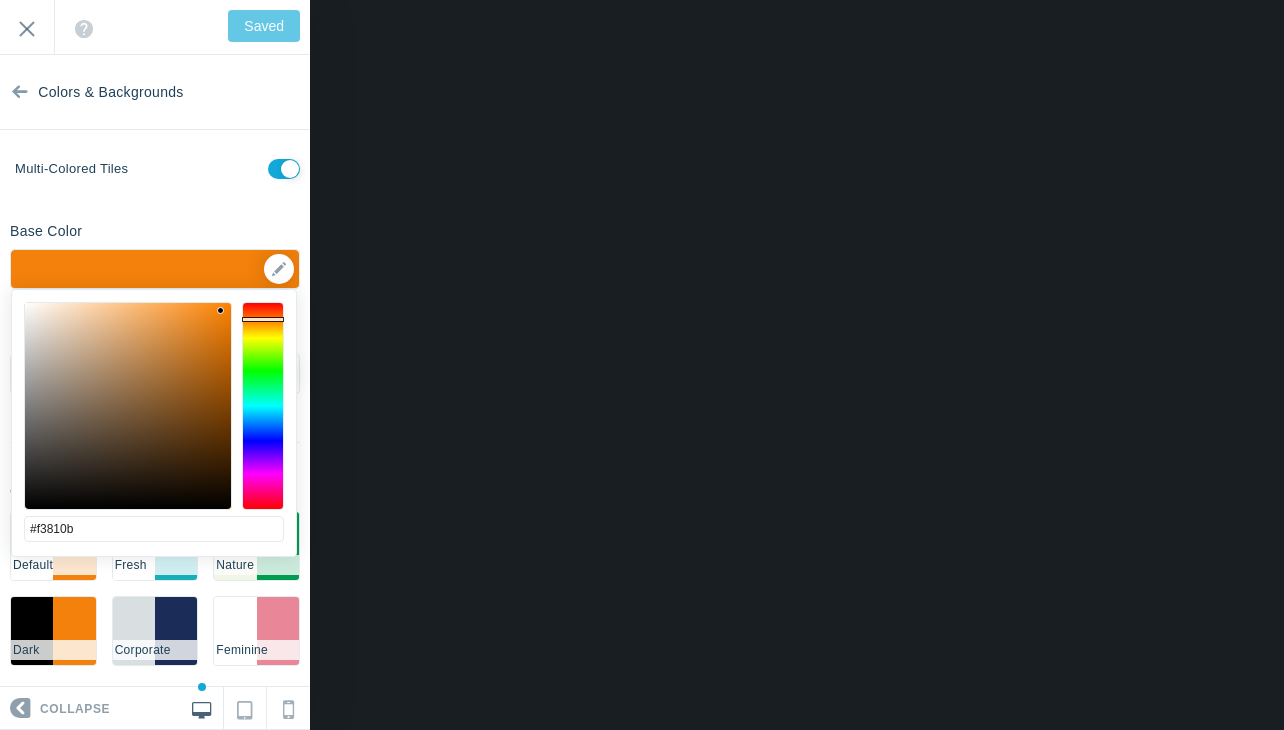 type on "#0b1ef3" 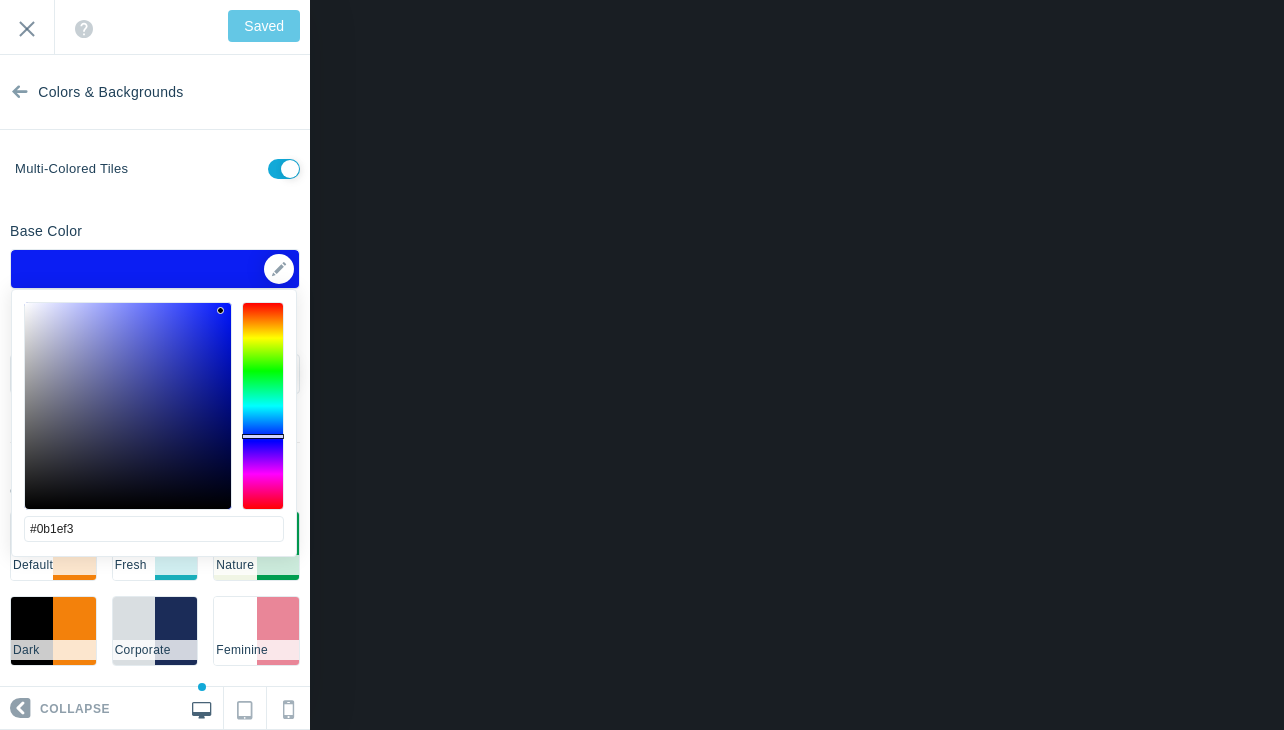 click at bounding box center (263, 406) 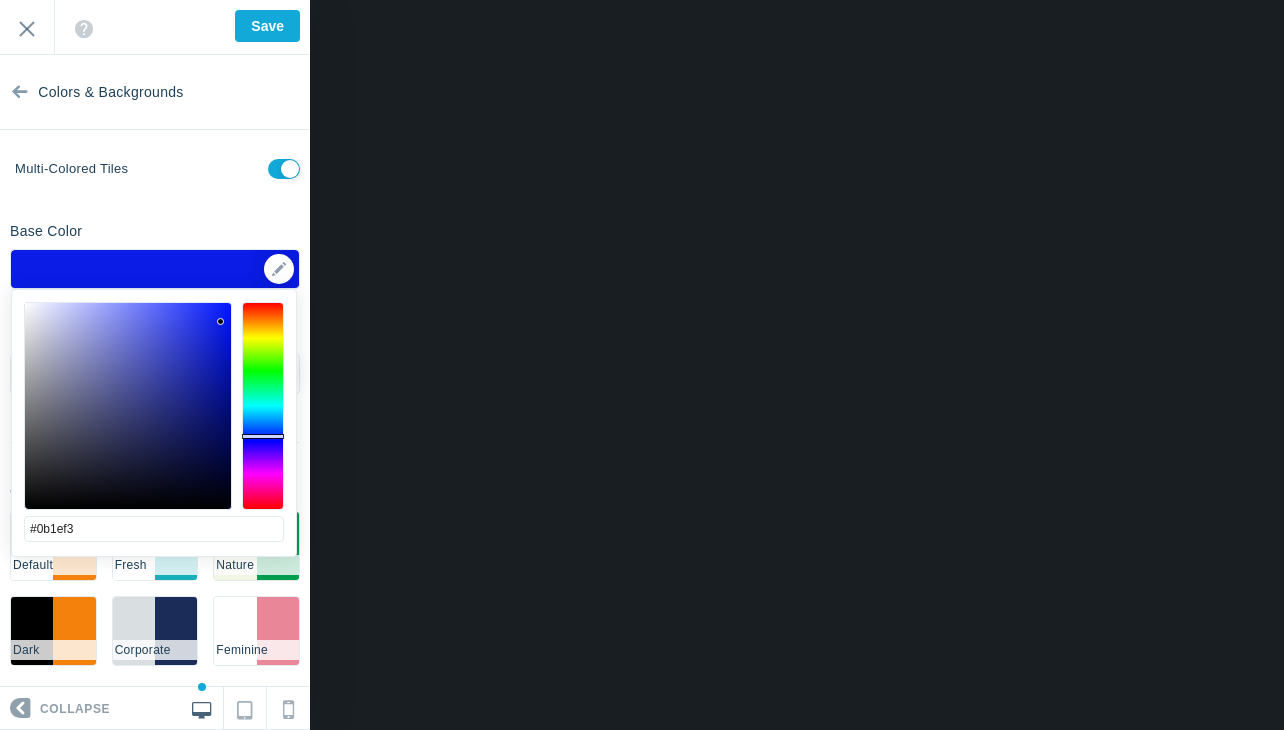 type on "Save" 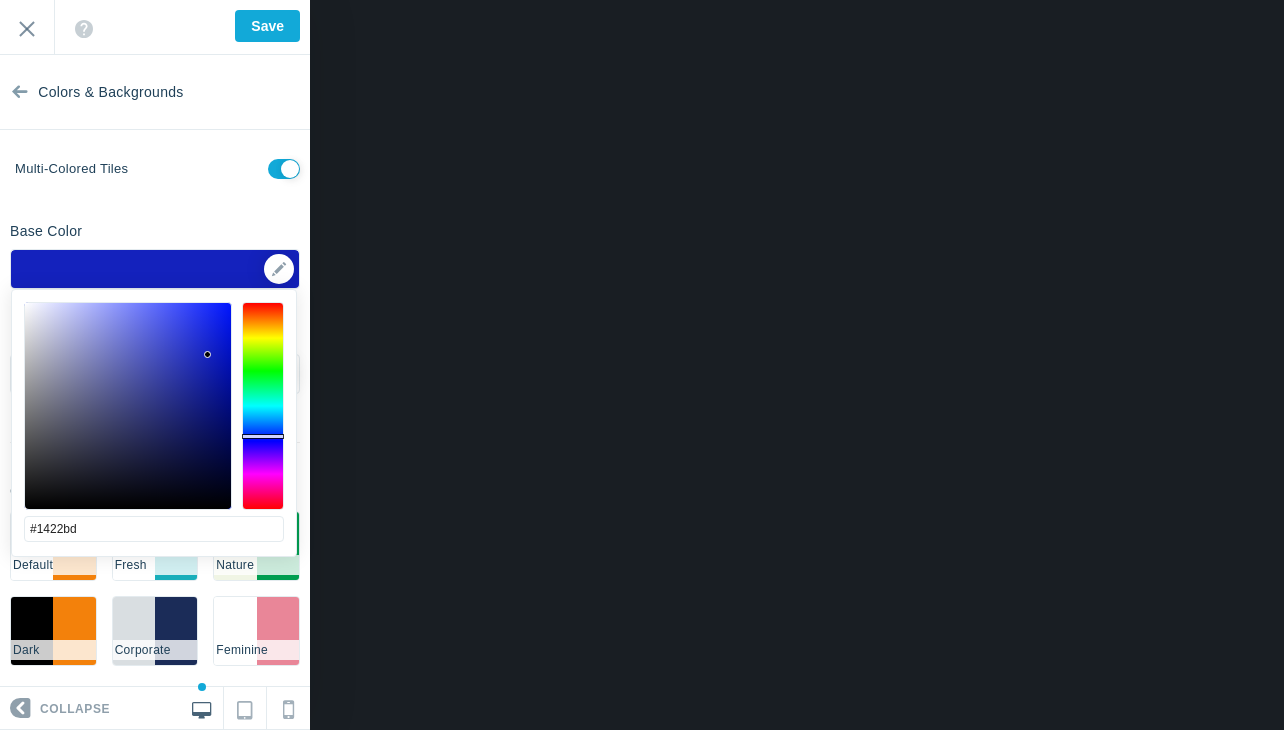 drag, startPoint x: 221, startPoint y: 322, endPoint x: 208, endPoint y: 355, distance: 35.468296 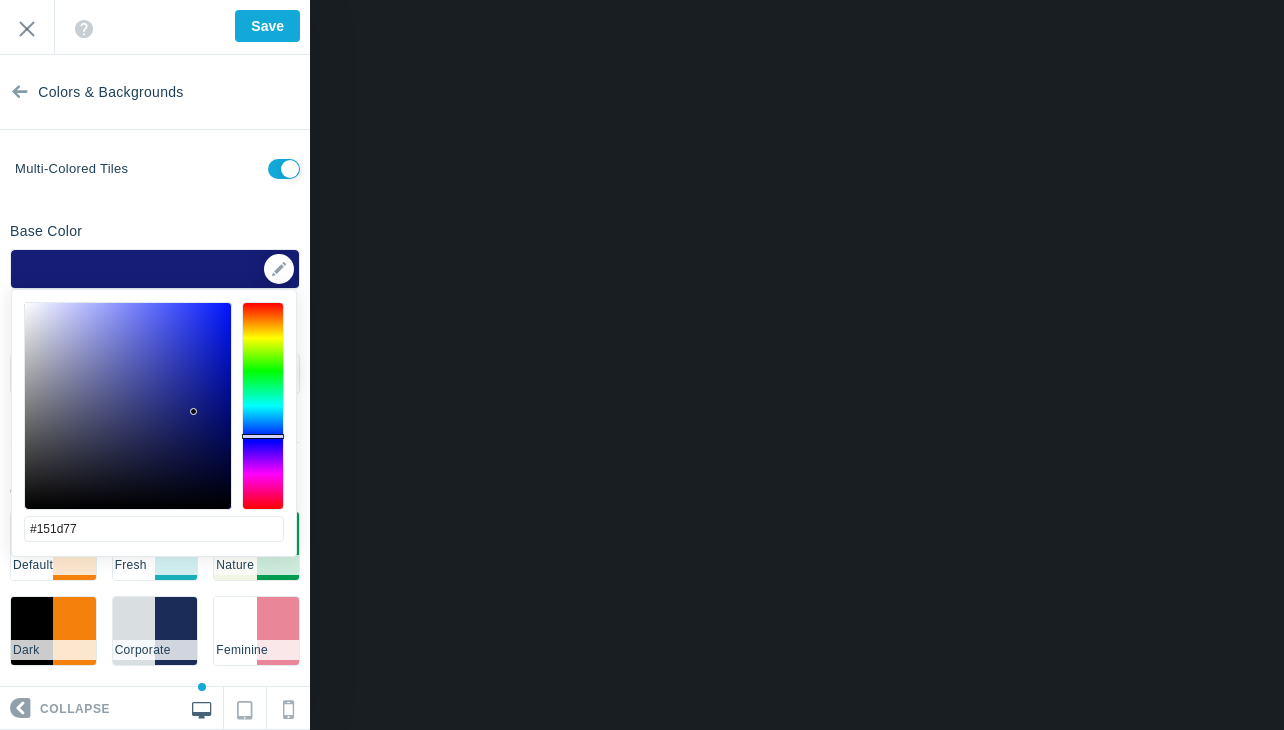 drag, startPoint x: 209, startPoint y: 357, endPoint x: 194, endPoint y: 411, distance: 56.044624 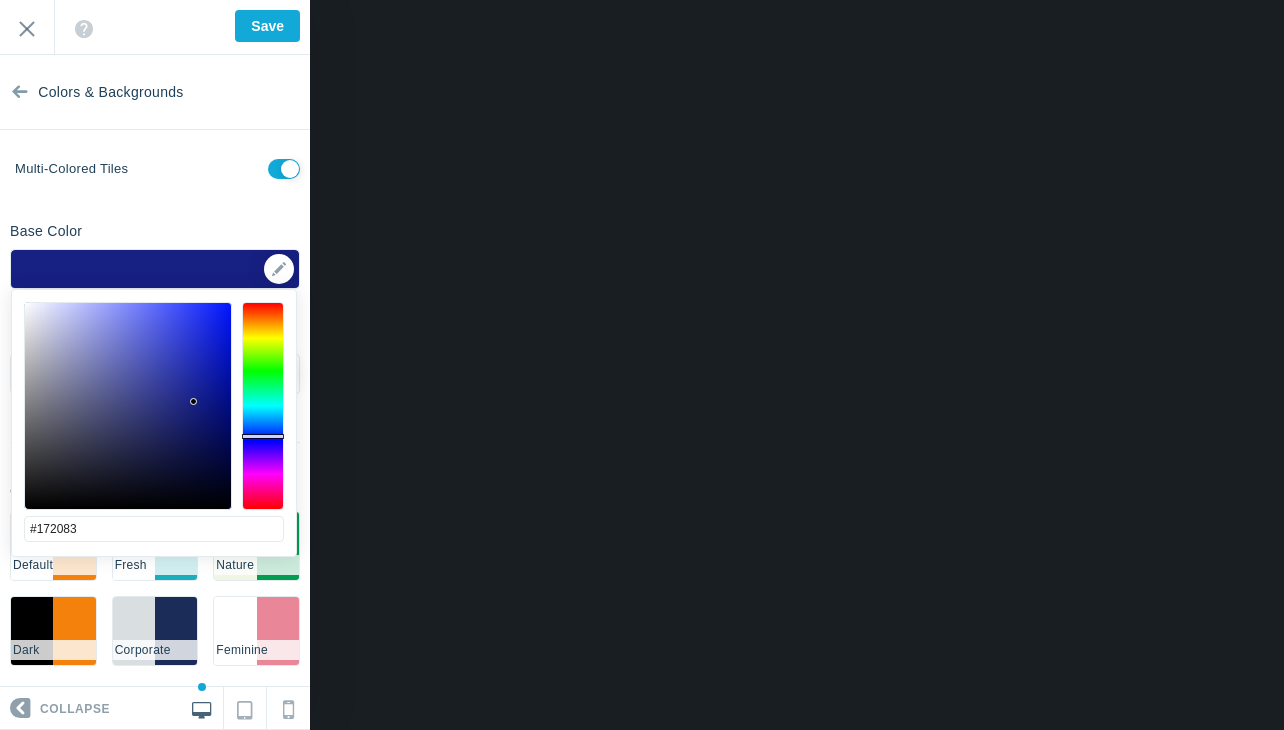 type on "#172084" 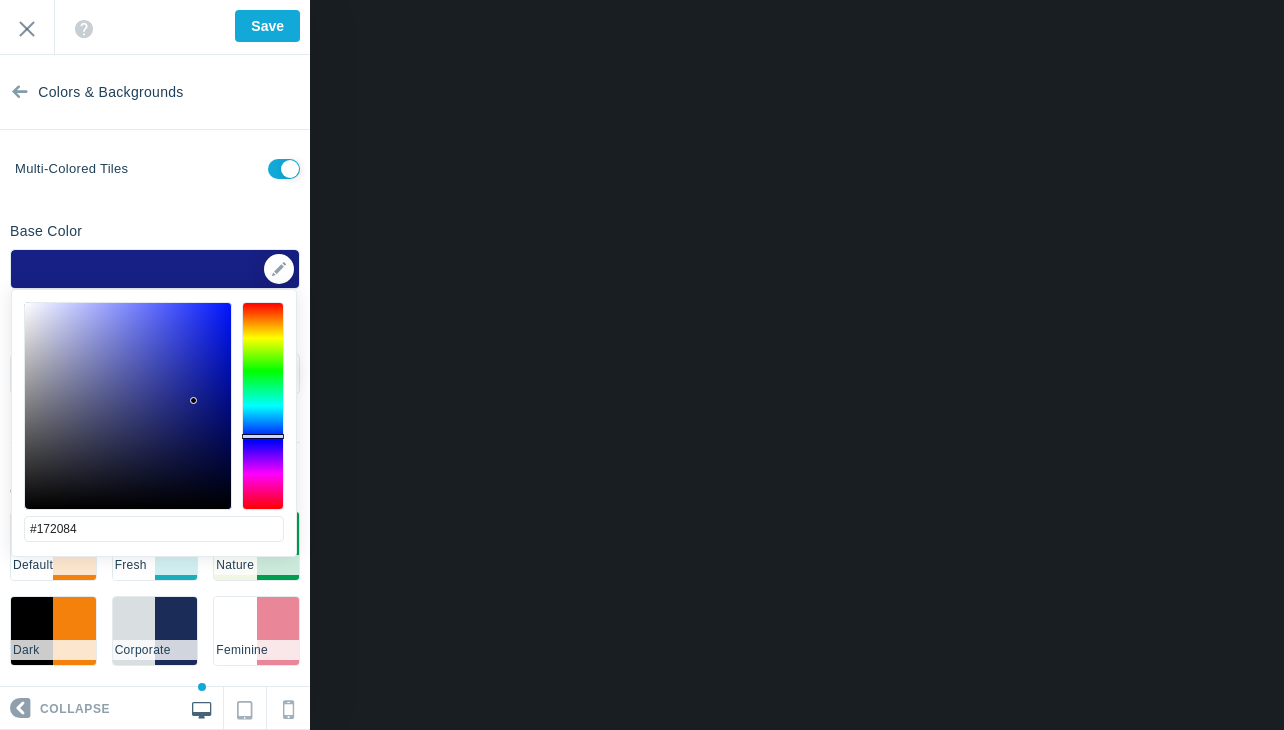 click at bounding box center (193, 400) 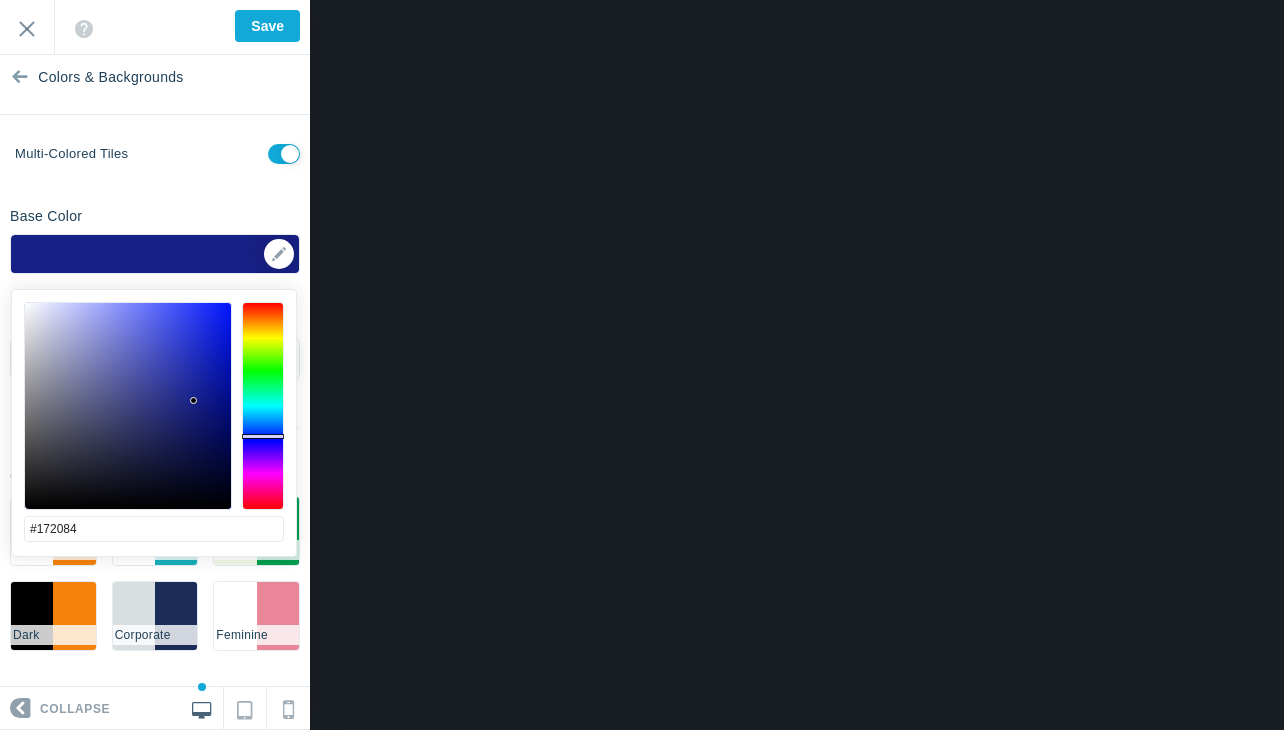 scroll, scrollTop: 25, scrollLeft: 0, axis: vertical 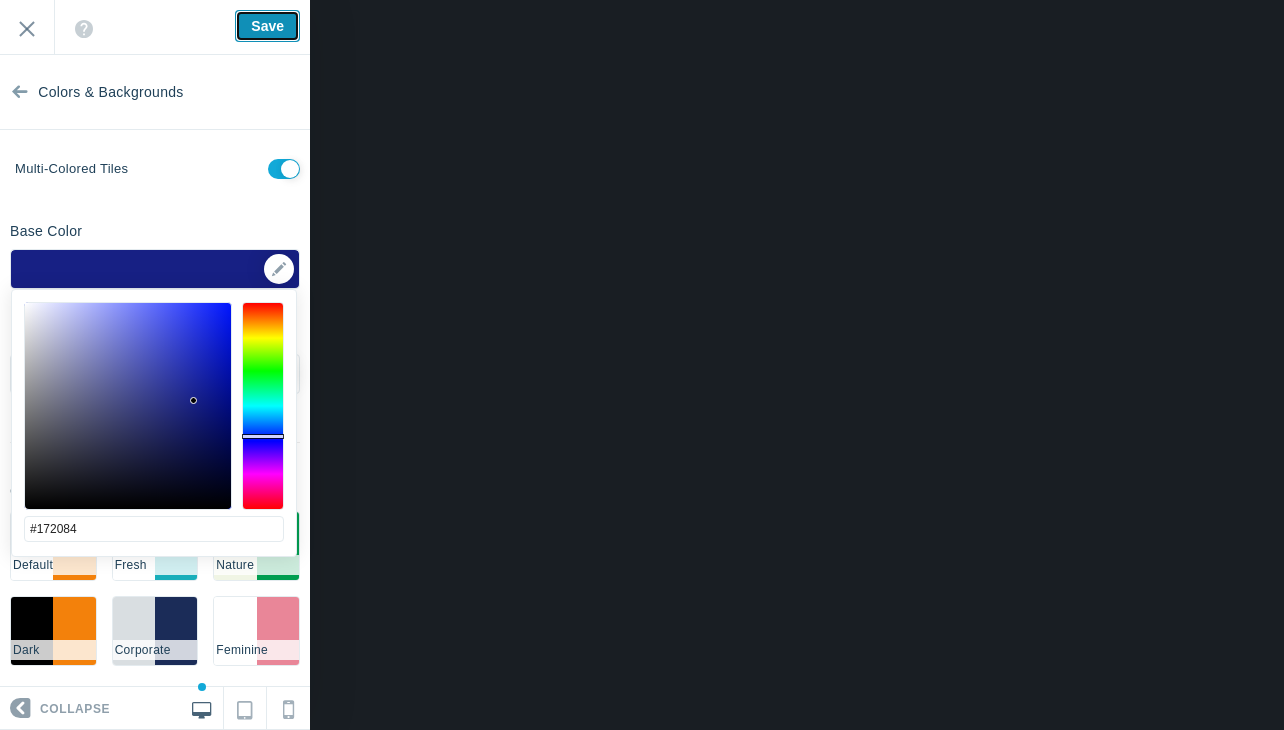 click on "Save" at bounding box center (267, 26) 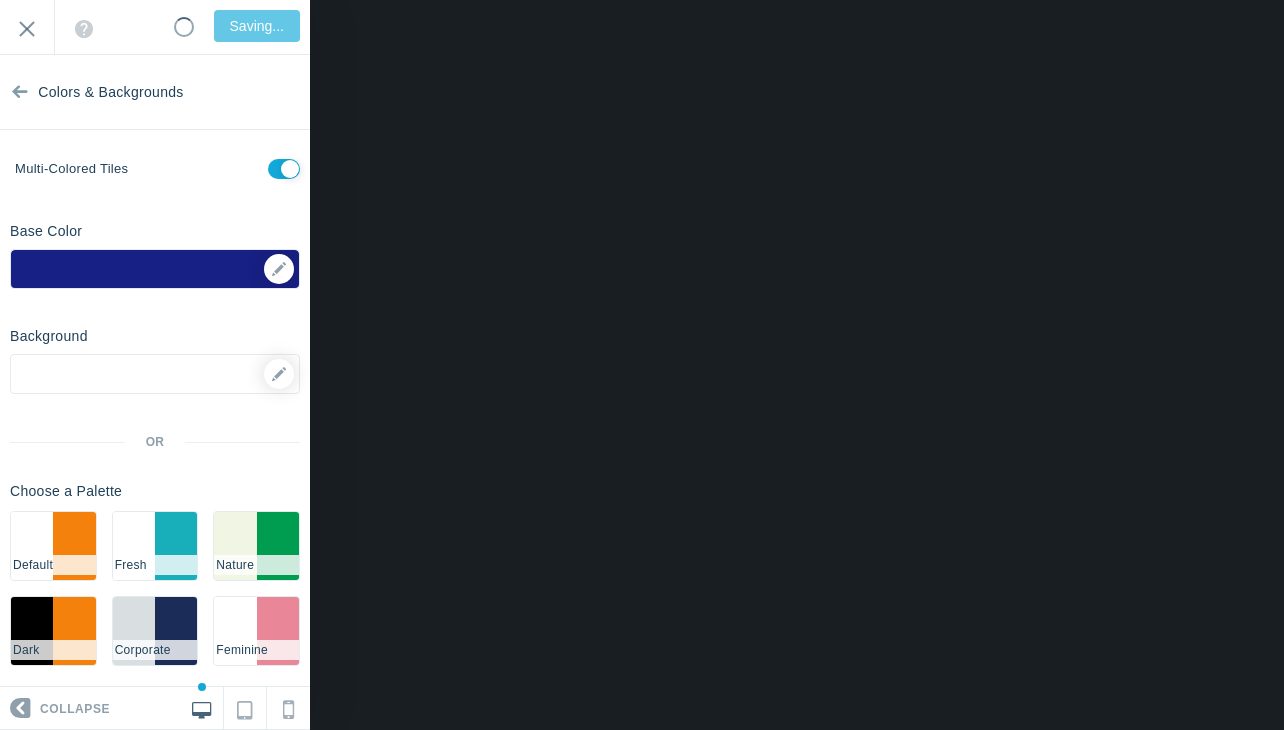 type on "Saved" 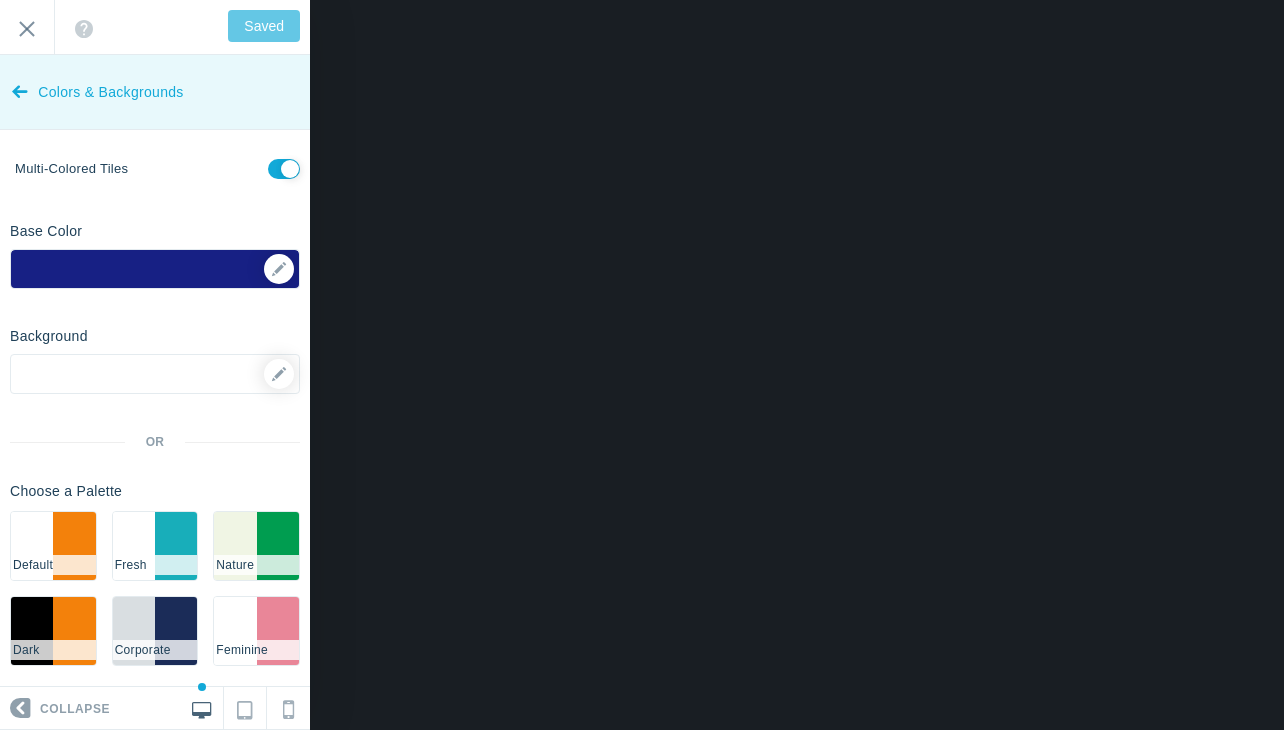 click at bounding box center (20, 87) 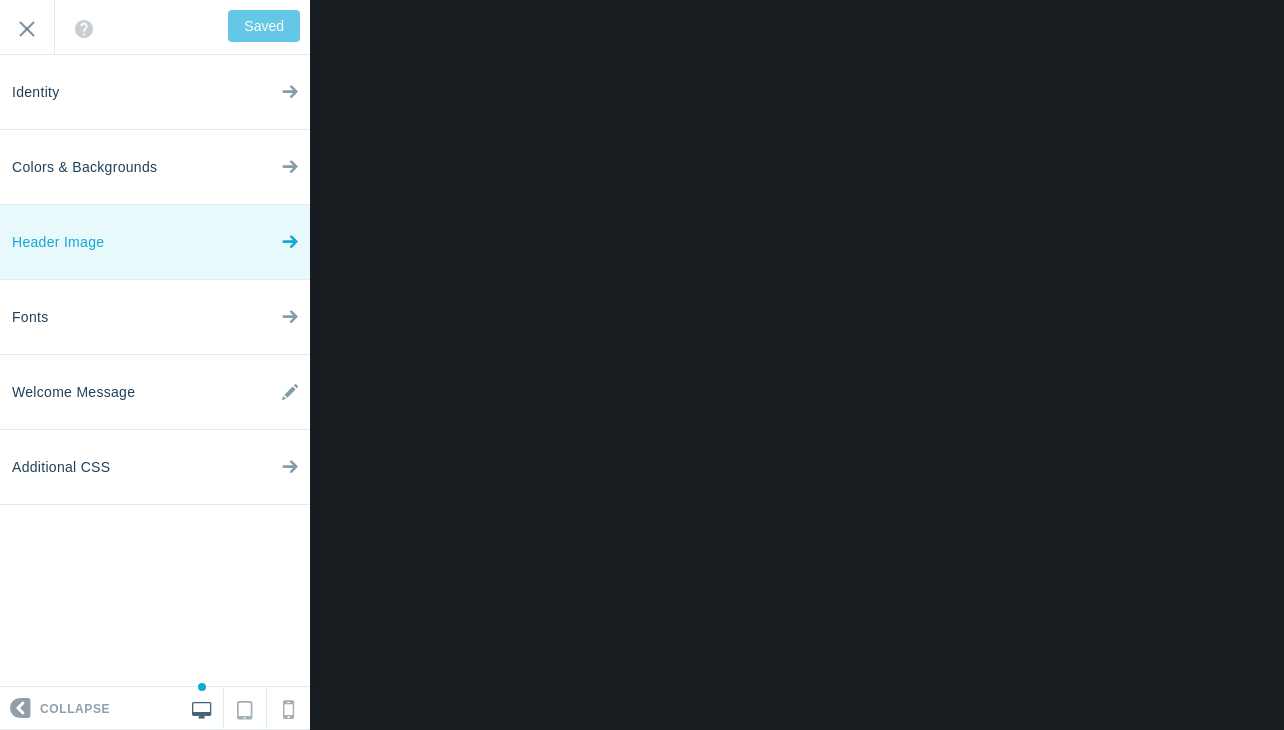 click on "Header Image" at bounding box center [155, 242] 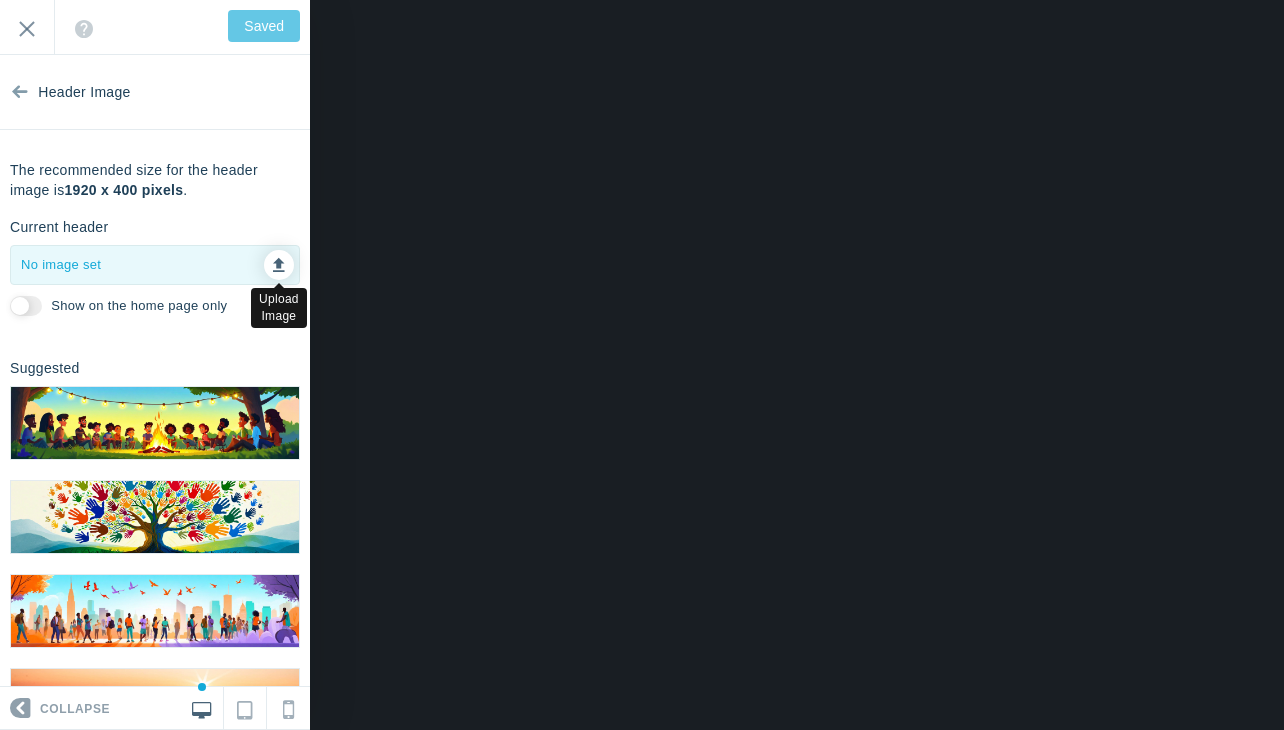 click at bounding box center (279, 262) 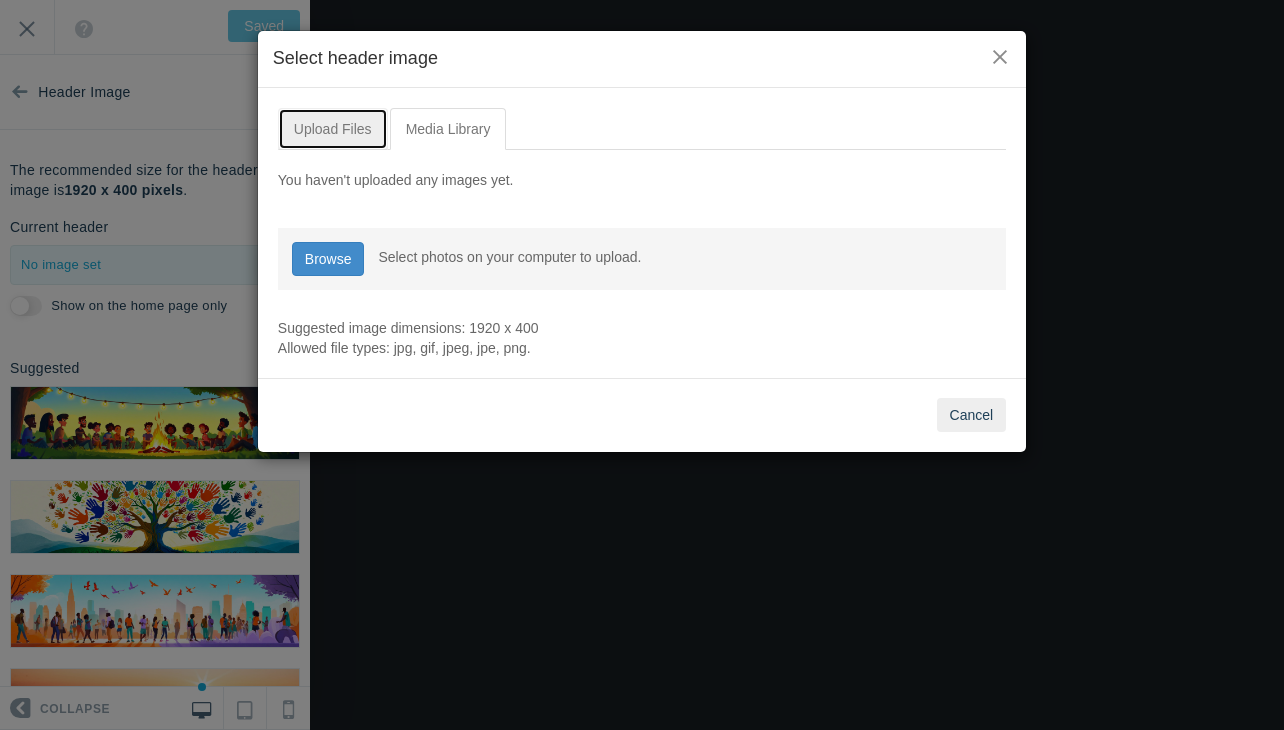 click on "Upload Files" at bounding box center [333, 129] 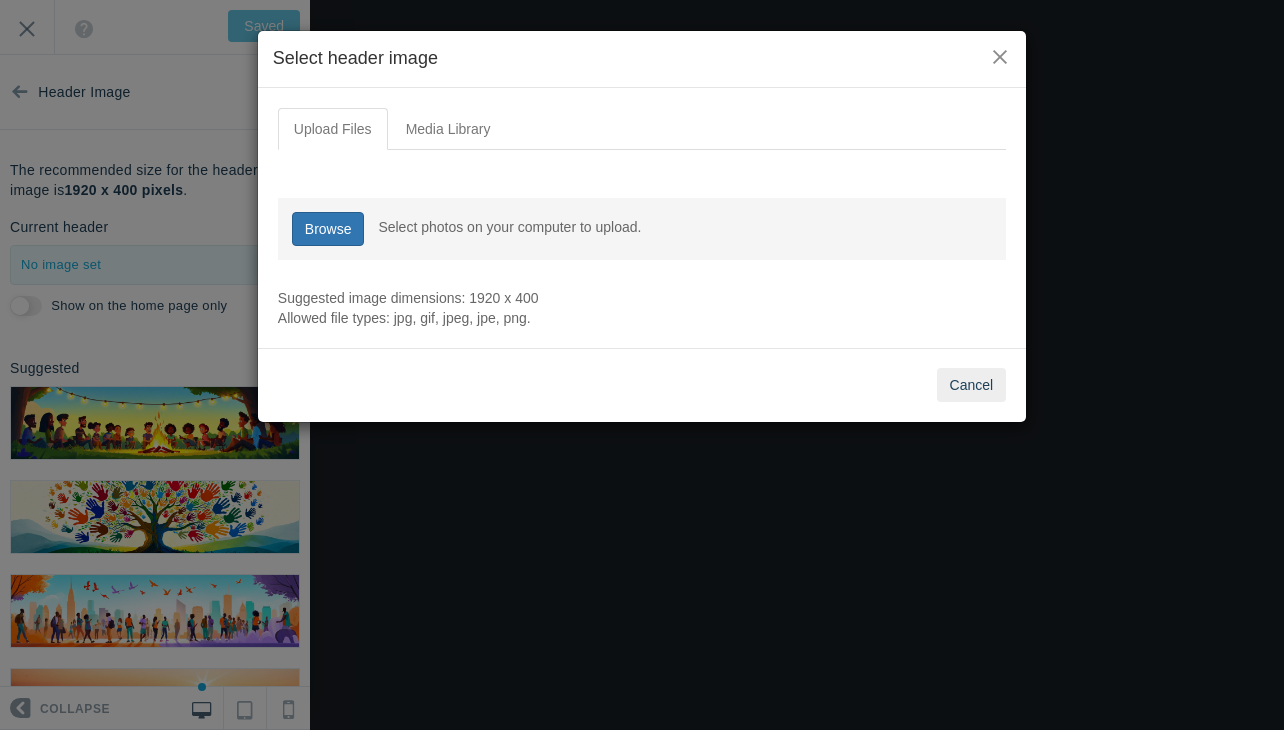 click on "Browse" at bounding box center (328, 229) 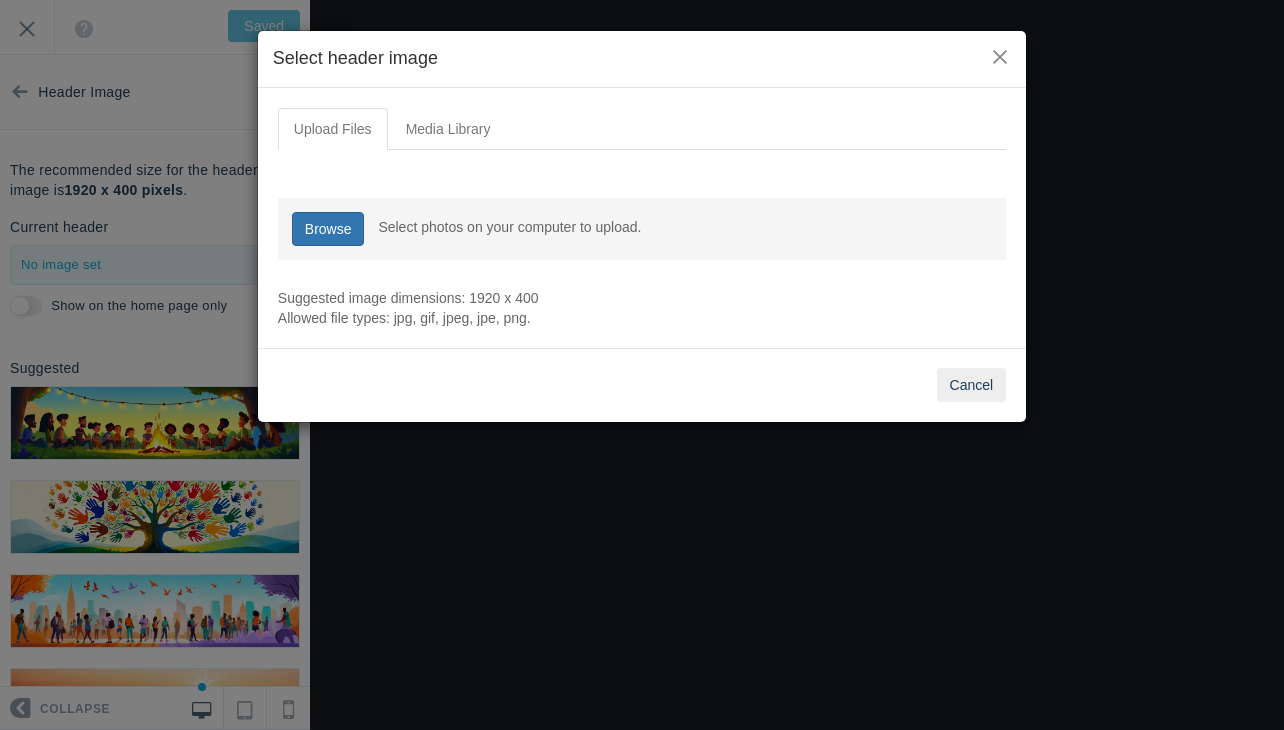 type on "C:\fakepath\surya3.JPG" 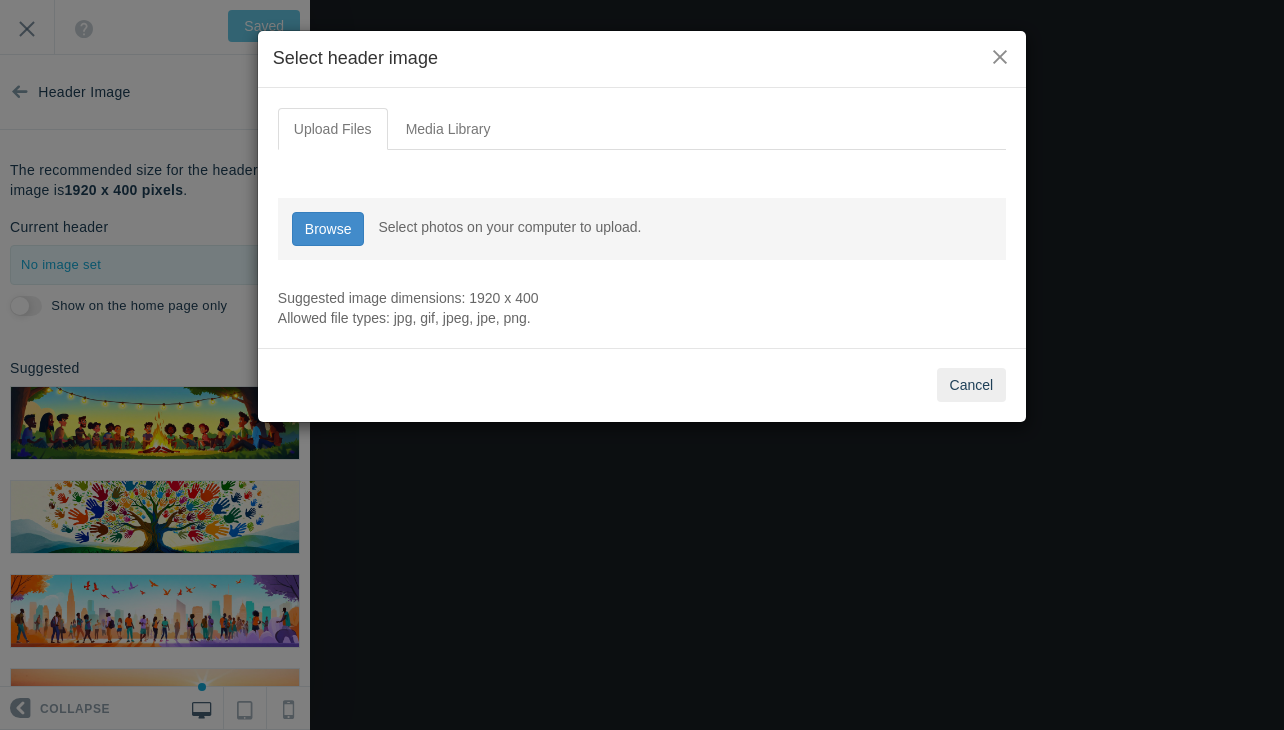 type 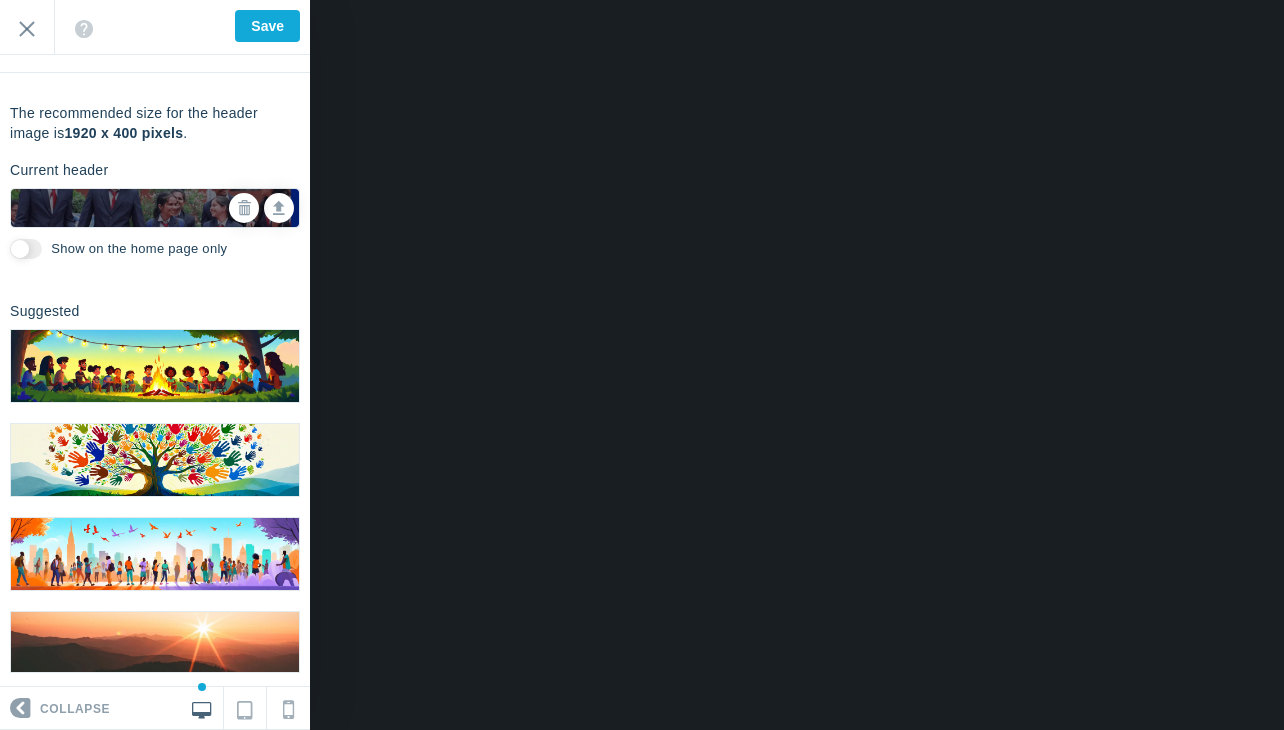 scroll, scrollTop: 0, scrollLeft: 0, axis: both 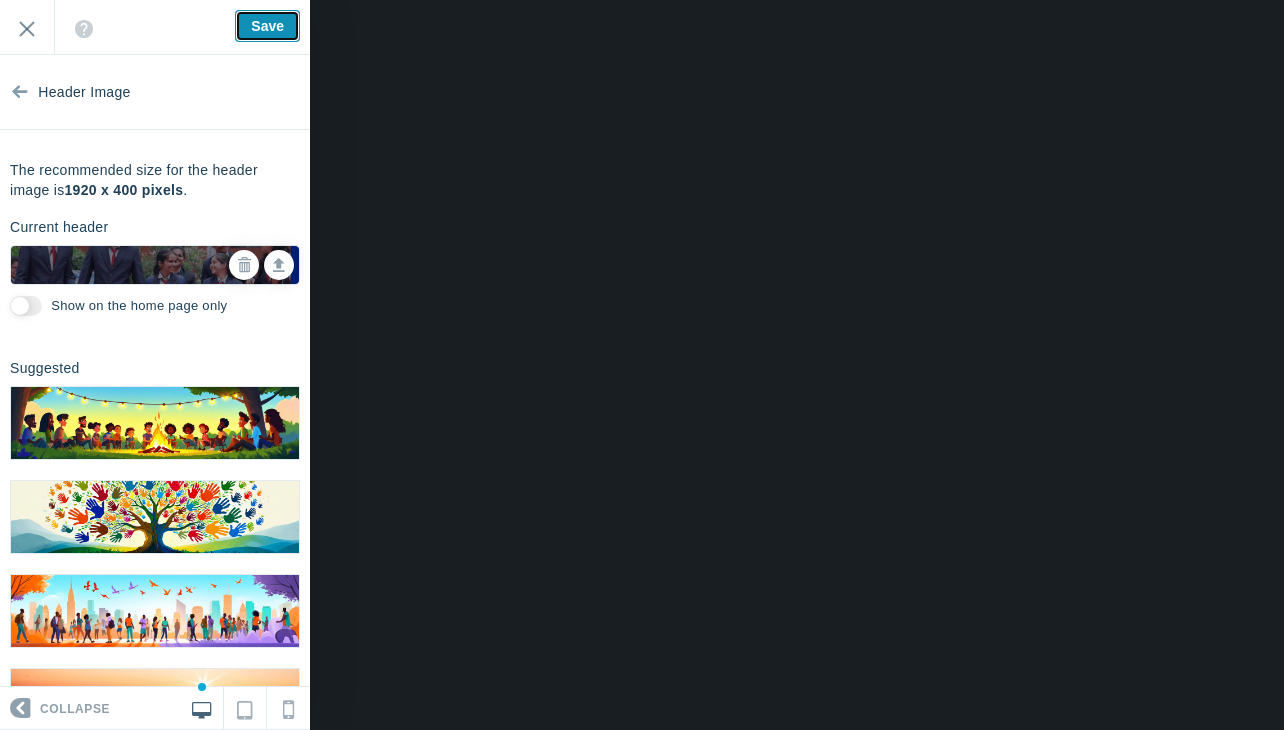 click on "Save" at bounding box center [267, 26] 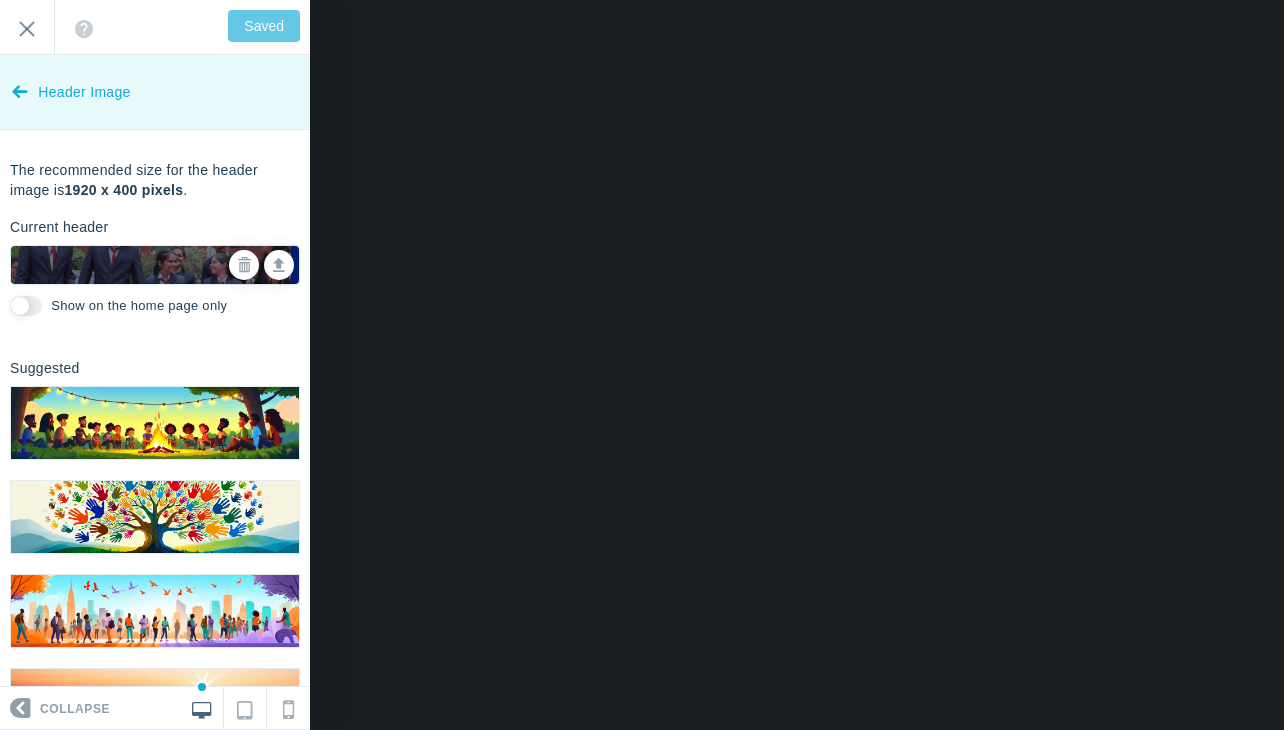 click at bounding box center [20, 87] 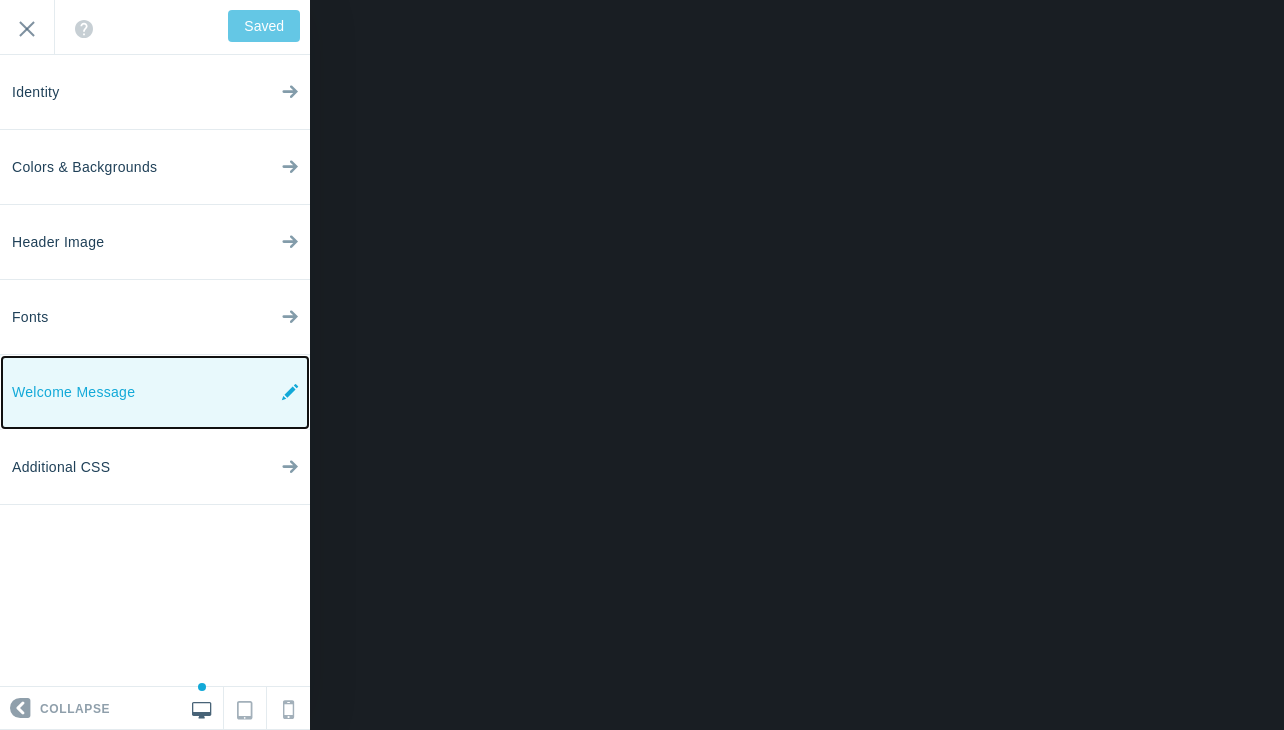click on "Welcome Message" at bounding box center (155, 392) 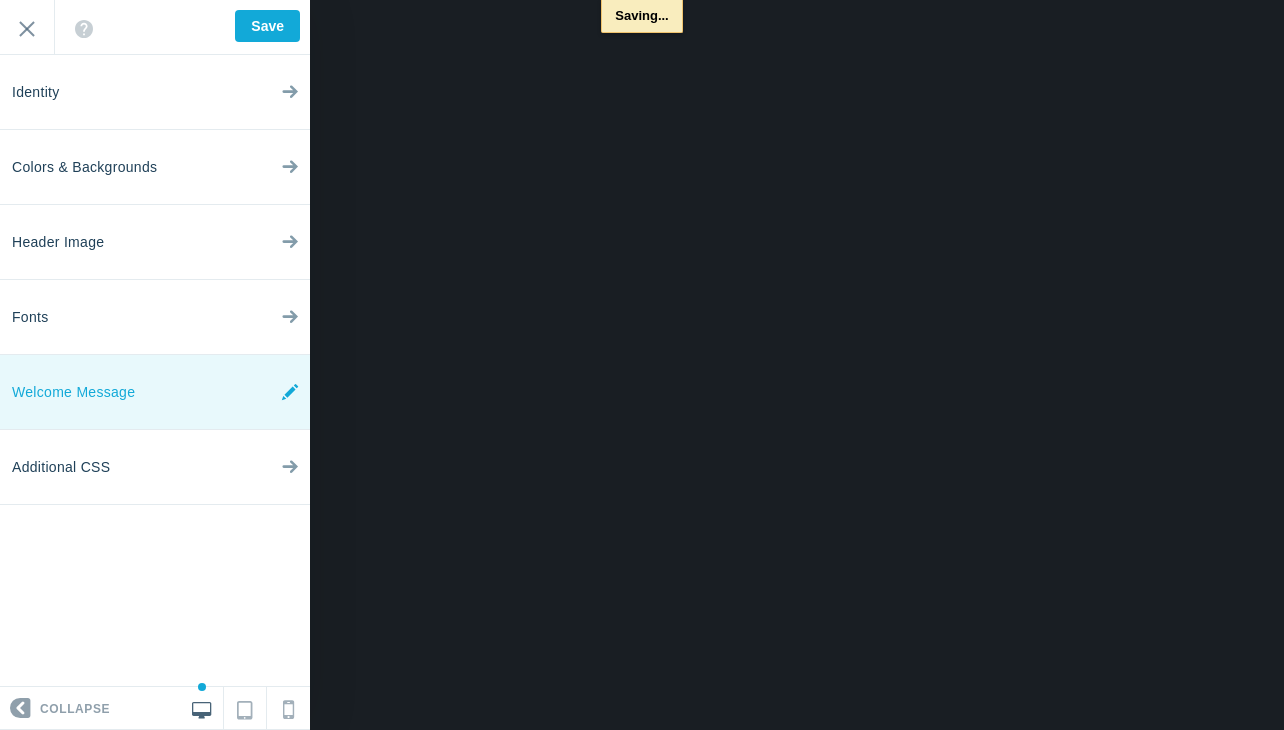 type on "Saved" 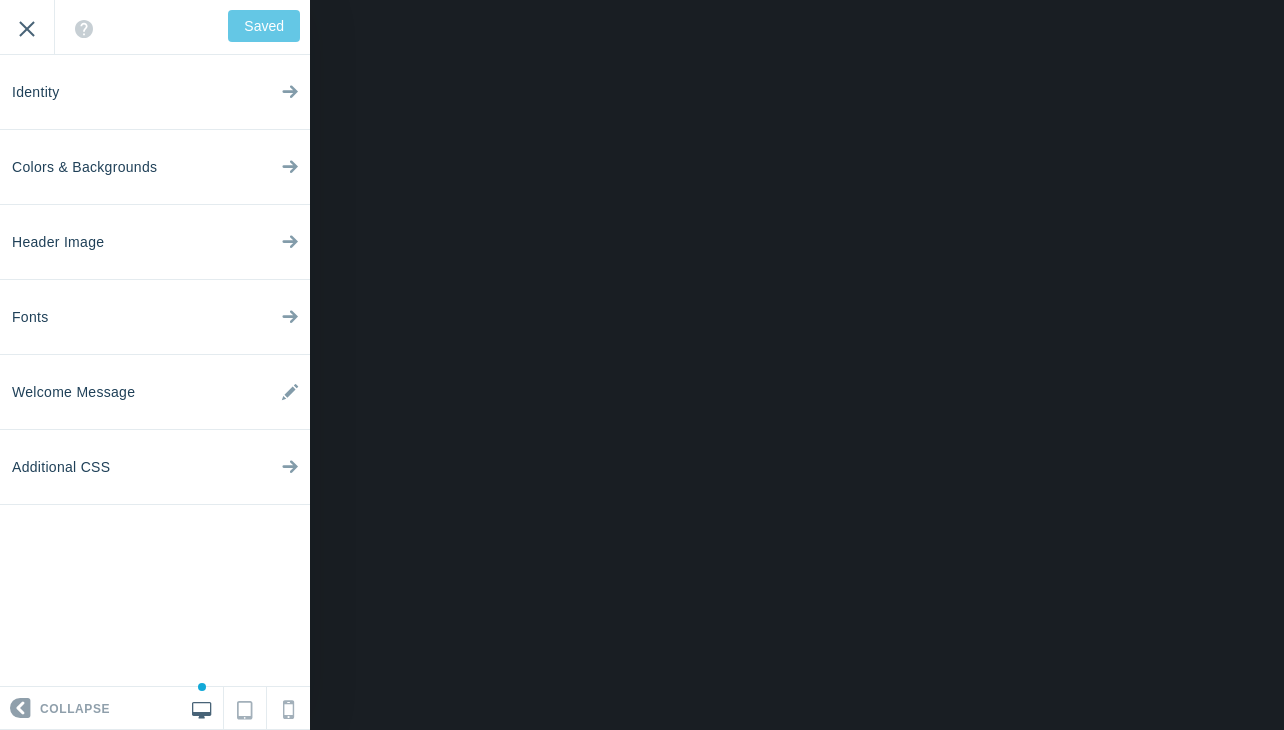 click on "Exit" at bounding box center [27, 27] 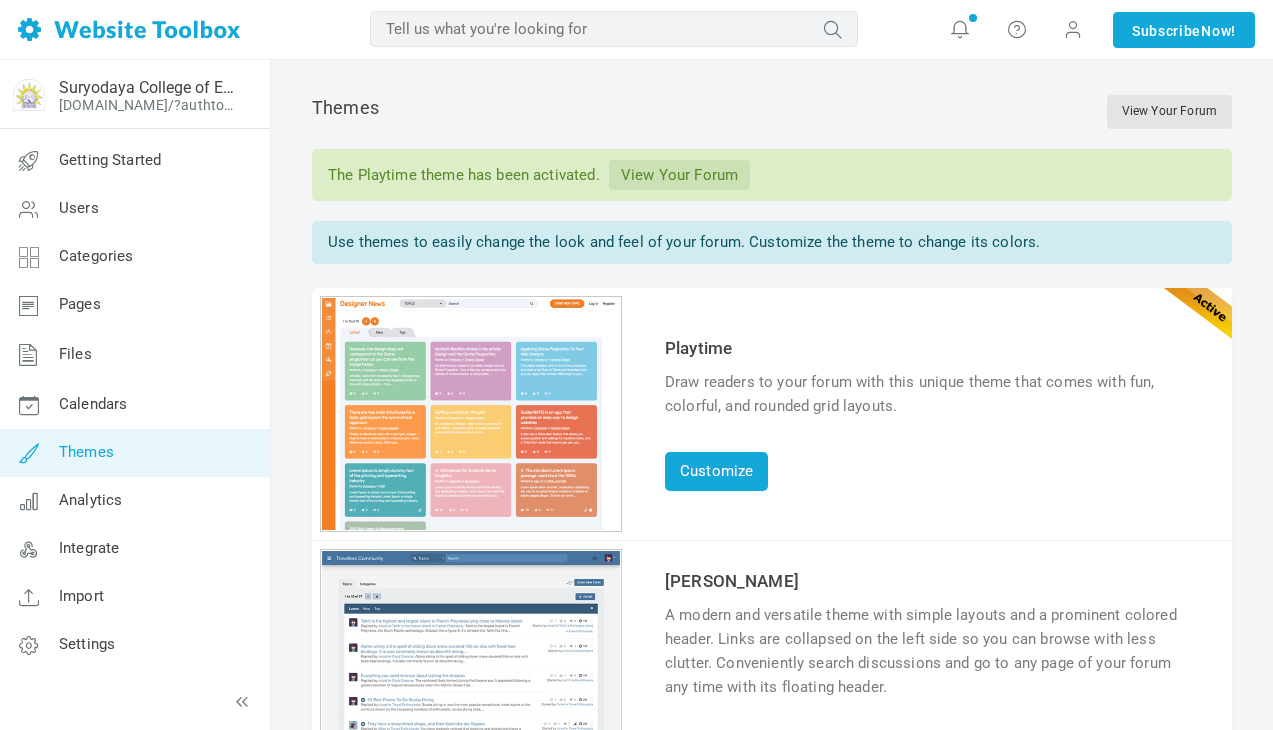 scroll, scrollTop: 0, scrollLeft: 0, axis: both 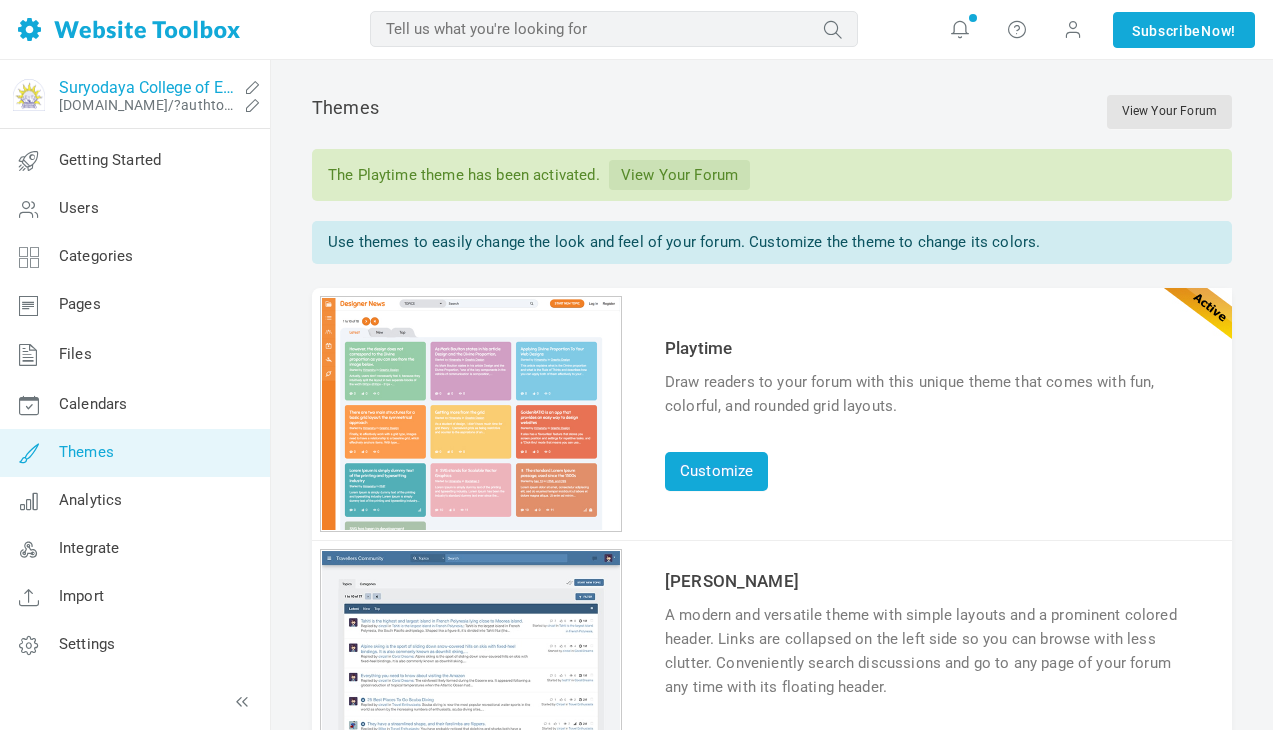 click on "Suryodaya College of Engineering & Technology" at bounding box center (149, 87) 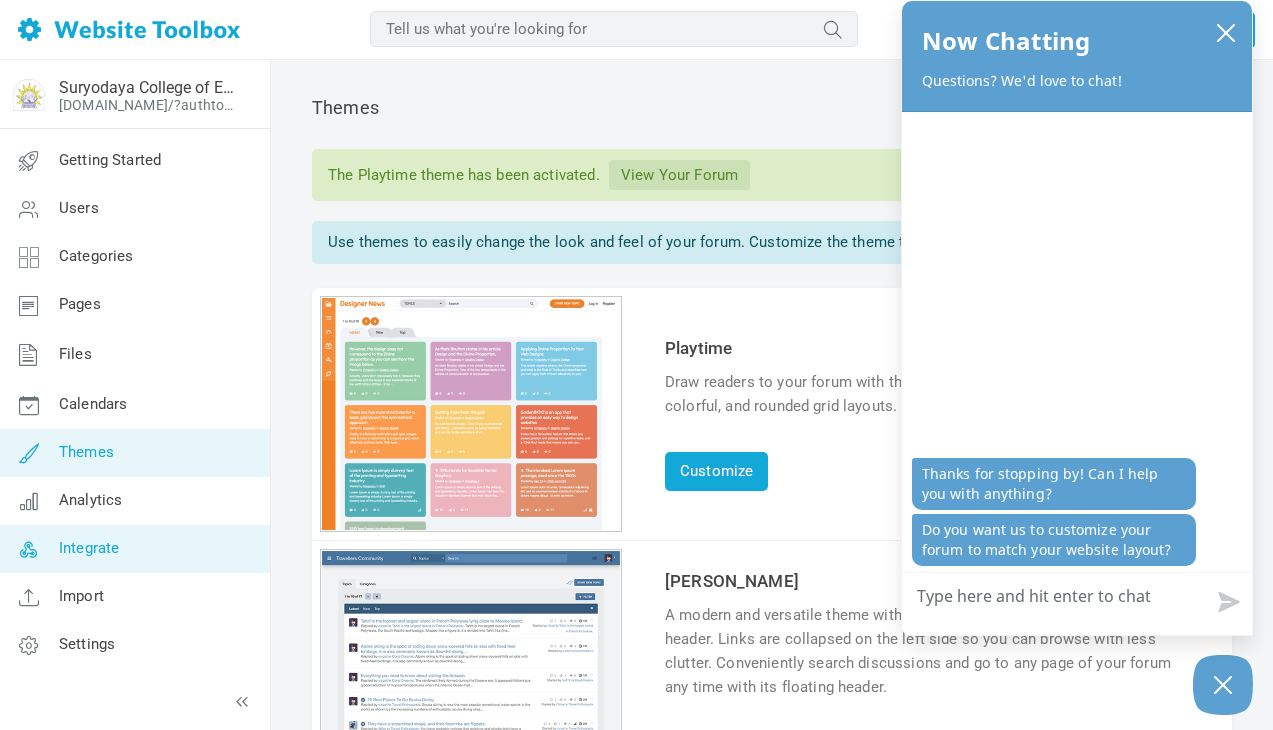 click on "Integrate" at bounding box center (89, 548) 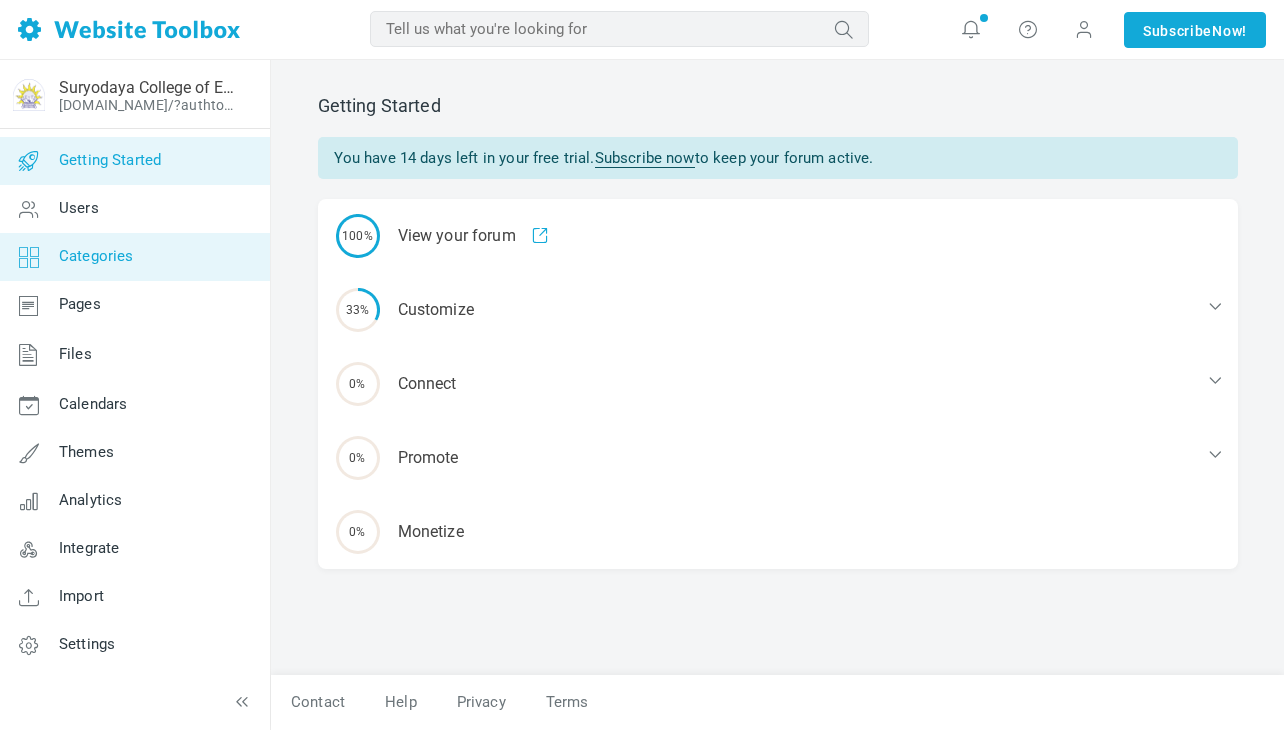 scroll, scrollTop: 0, scrollLeft: 0, axis: both 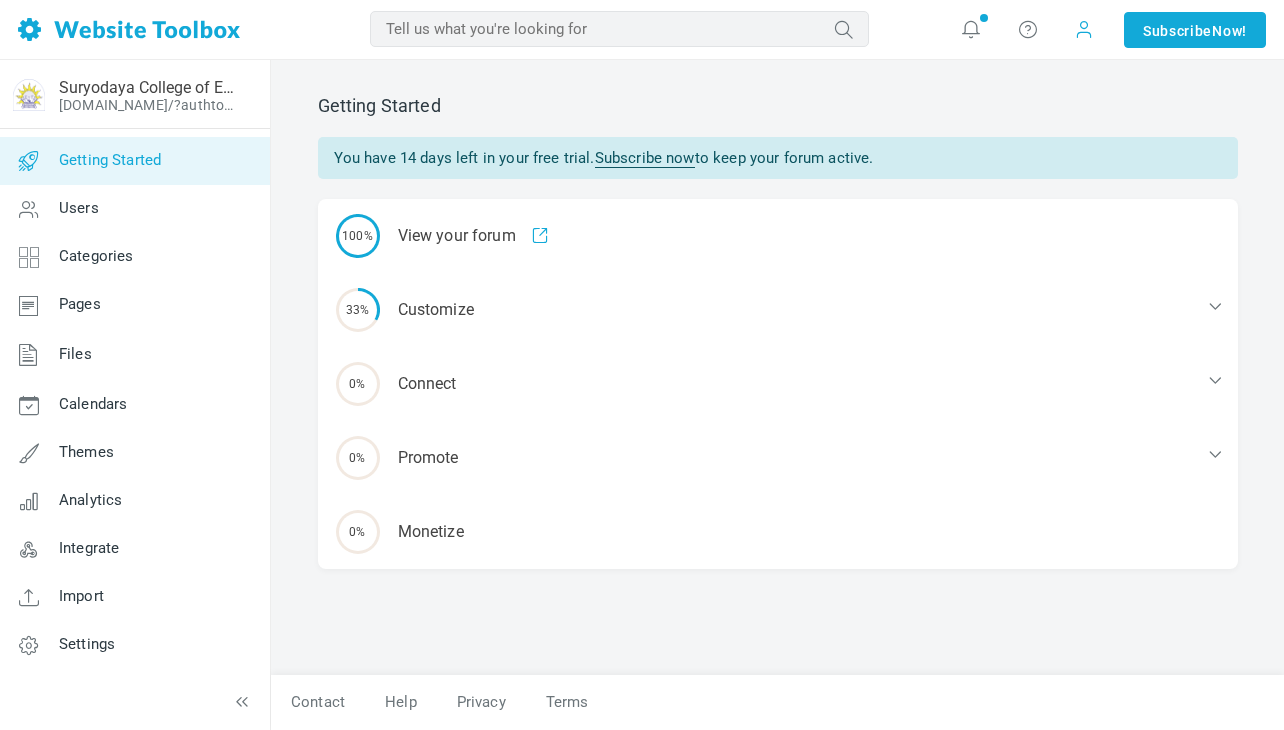 click at bounding box center (1084, 29) 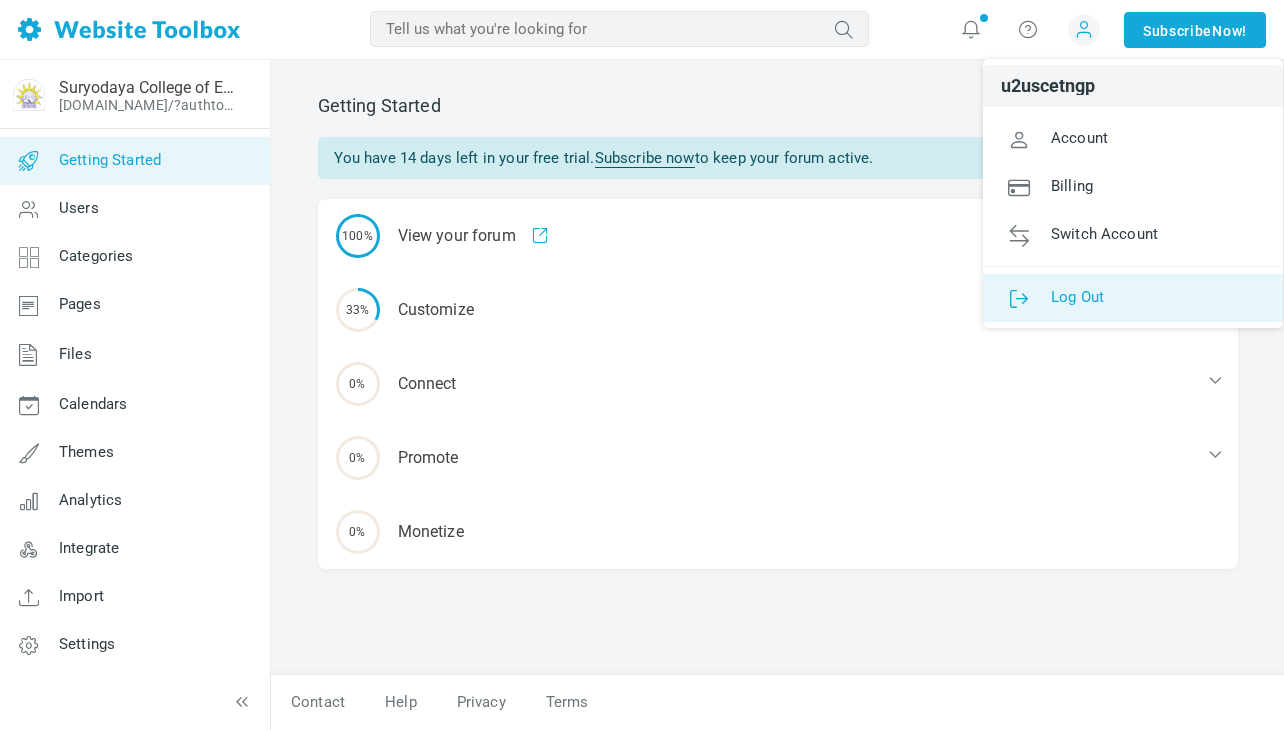 click on "Log Out" at bounding box center (1077, 296) 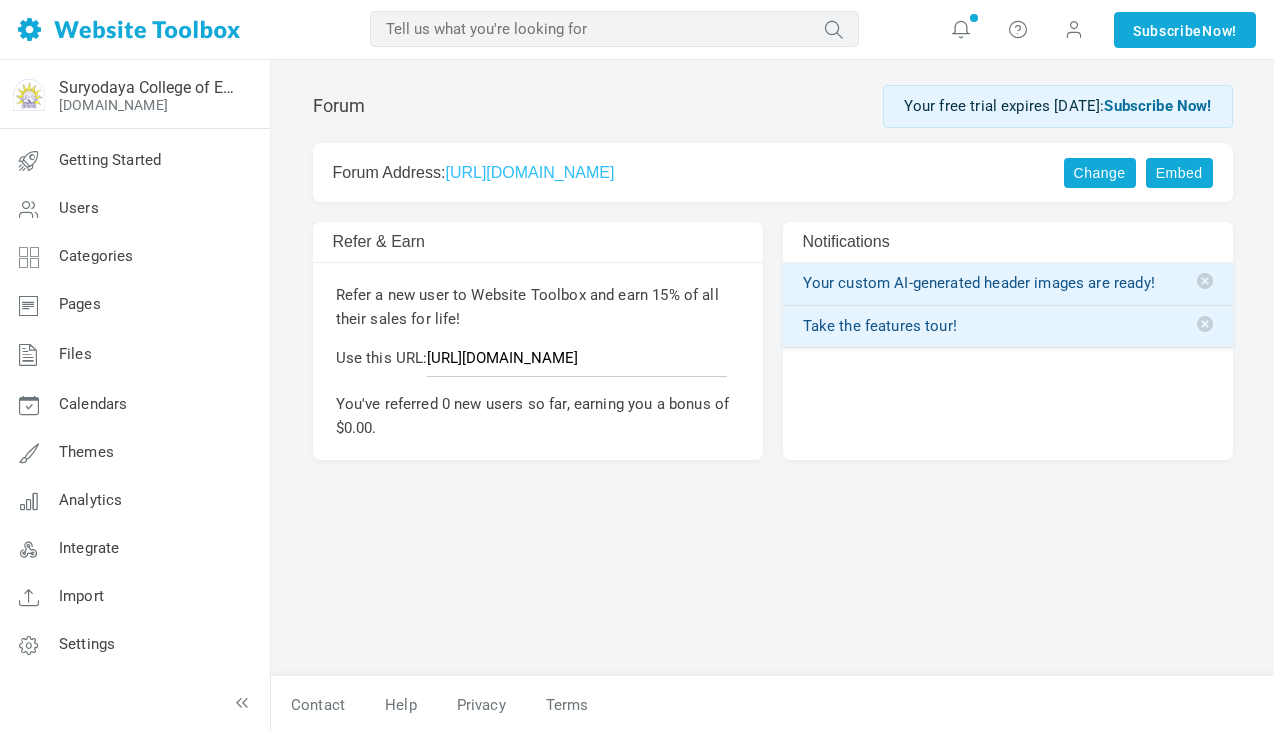scroll, scrollTop: 0, scrollLeft: 0, axis: both 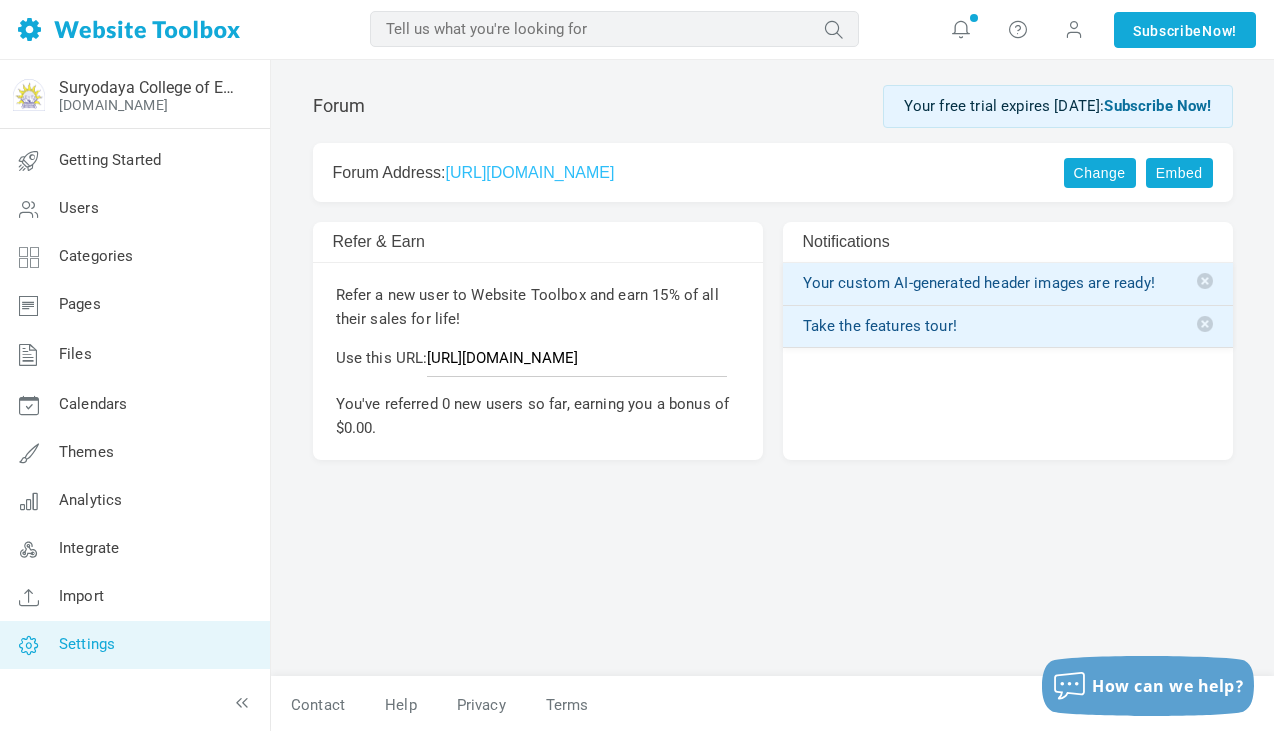 click on "Settings" at bounding box center [87, 644] 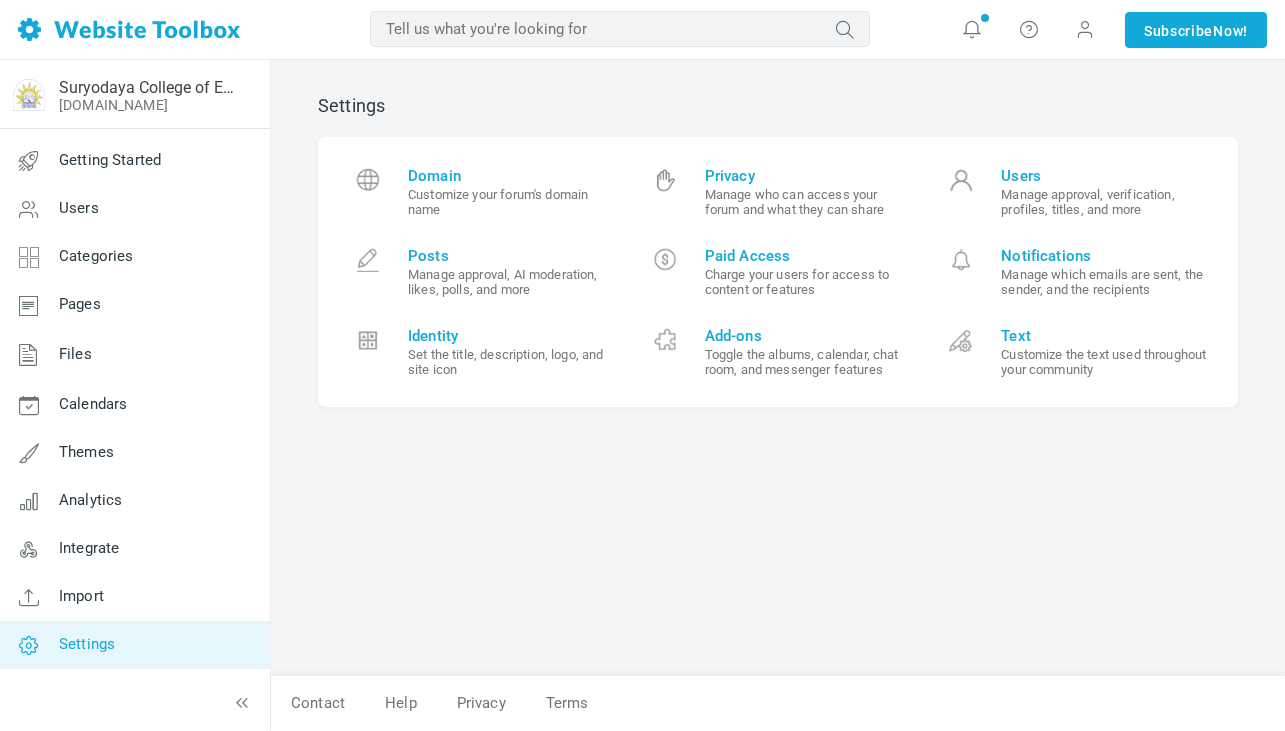 scroll, scrollTop: 0, scrollLeft: 0, axis: both 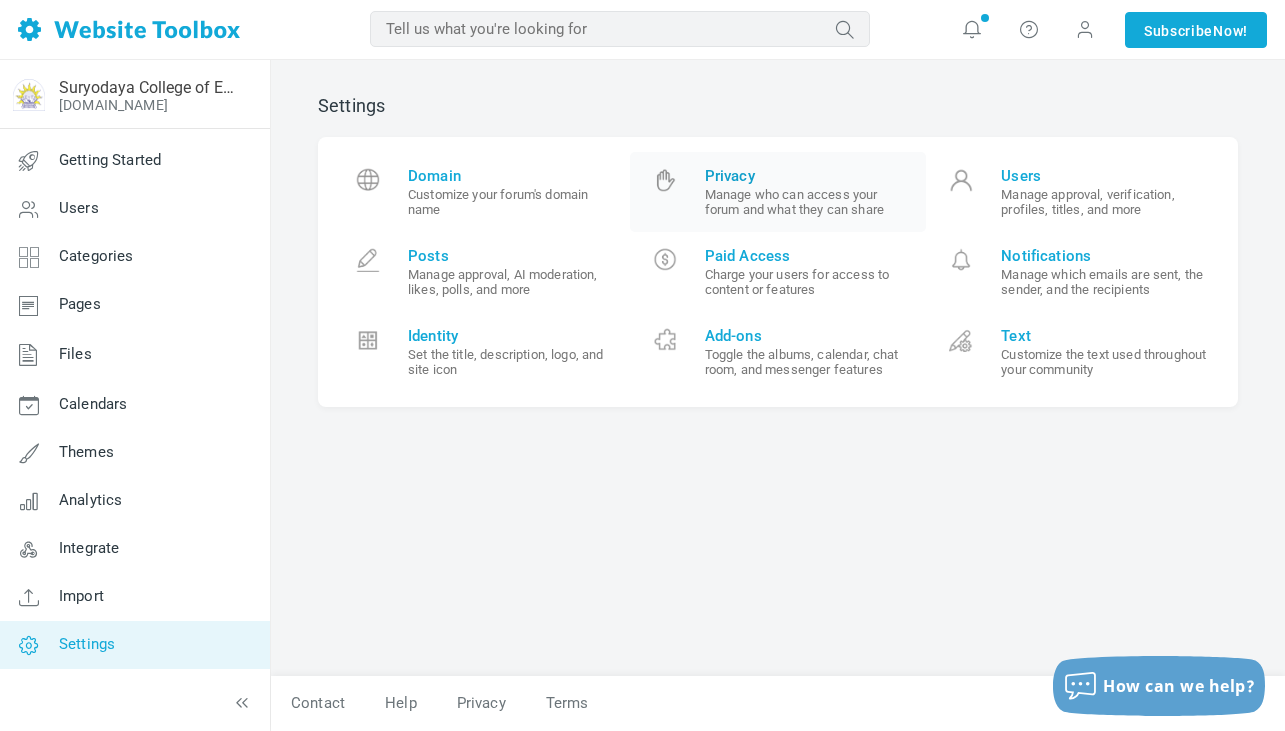 click on "Privacy" at bounding box center (808, 176) 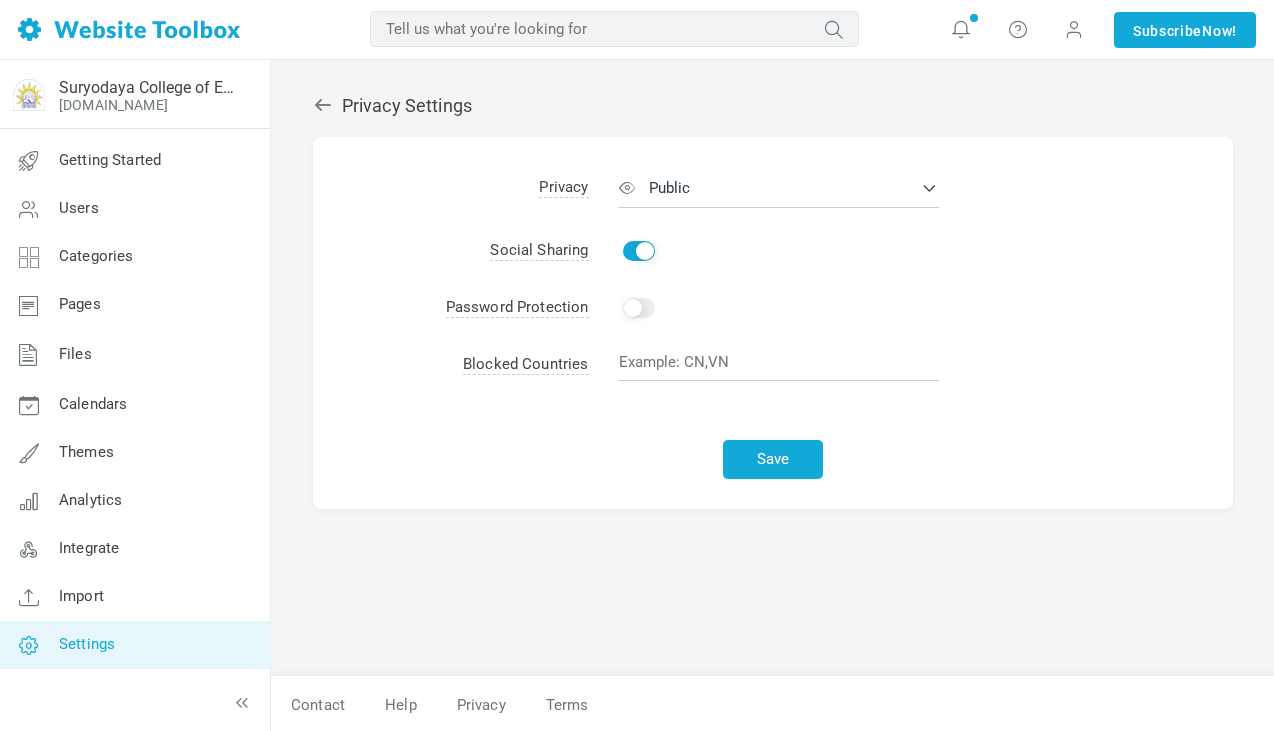 scroll, scrollTop: 0, scrollLeft: 0, axis: both 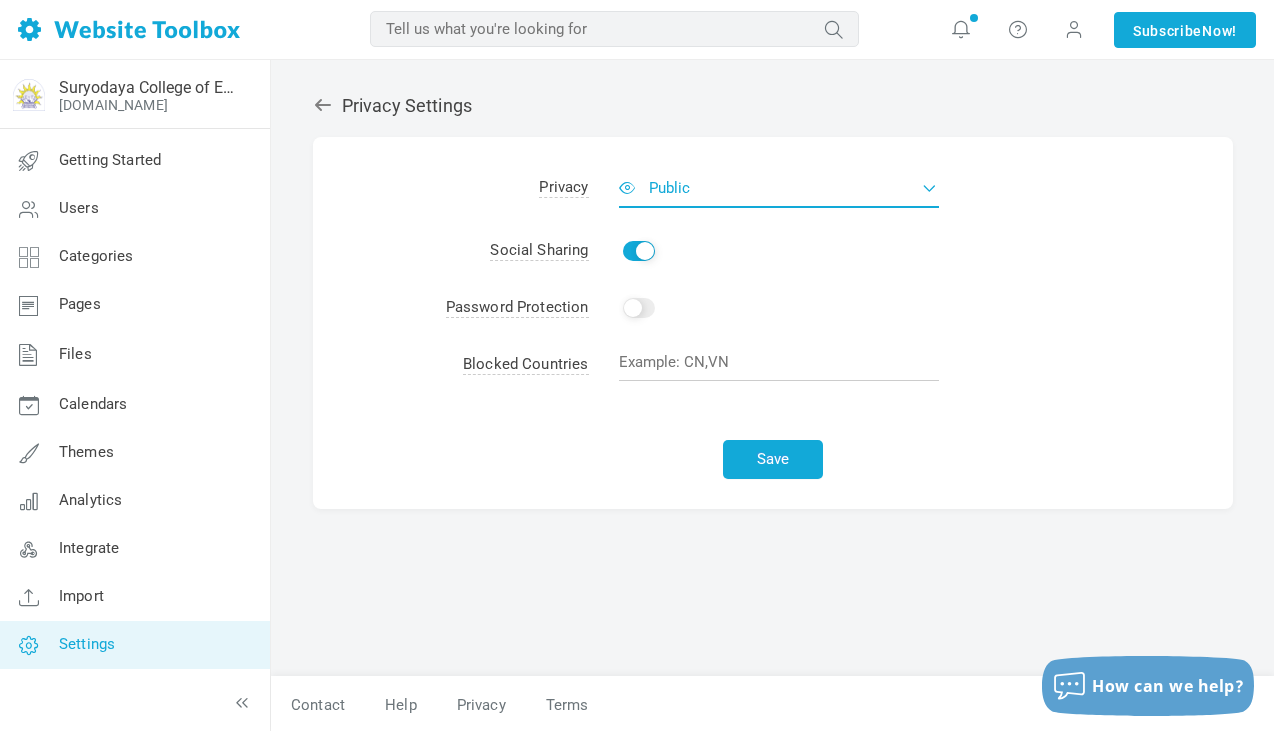 click on "Public" at bounding box center (779, 188) 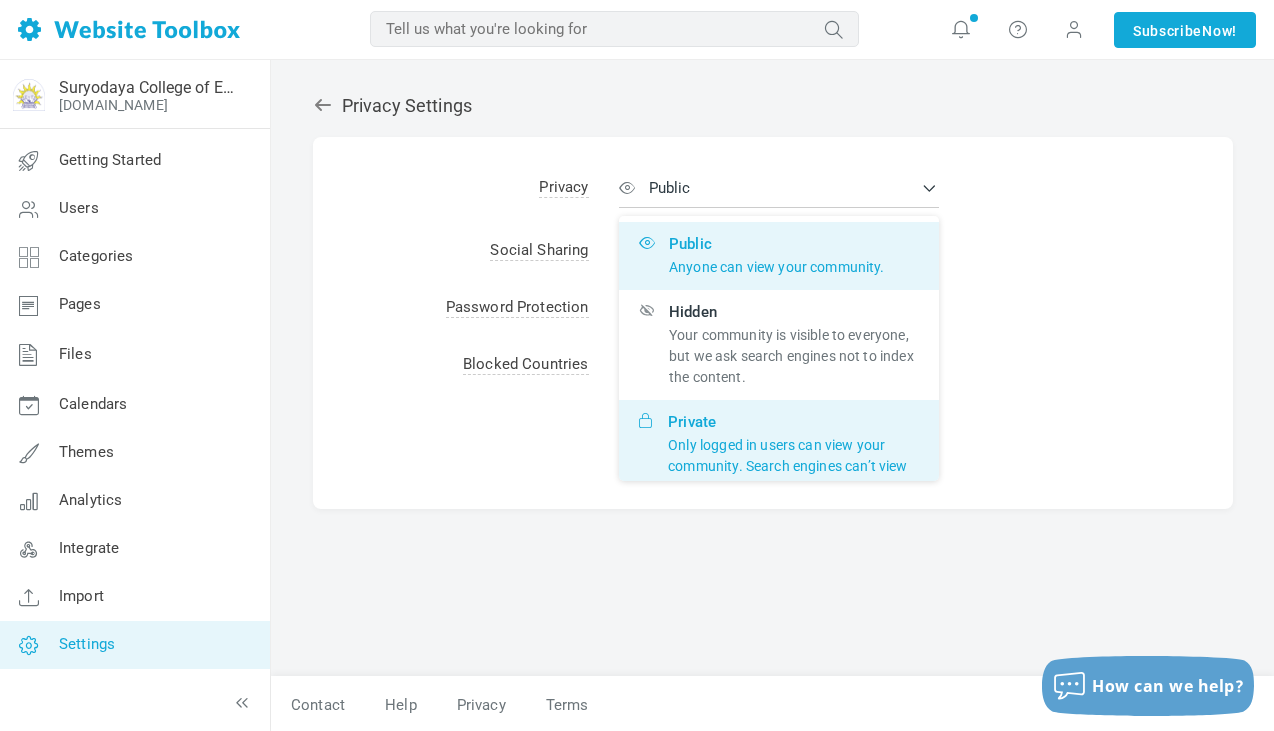 click on "Private Only logged in users can view your community. Search engines can’t view or index it." at bounding box center [793, 455] 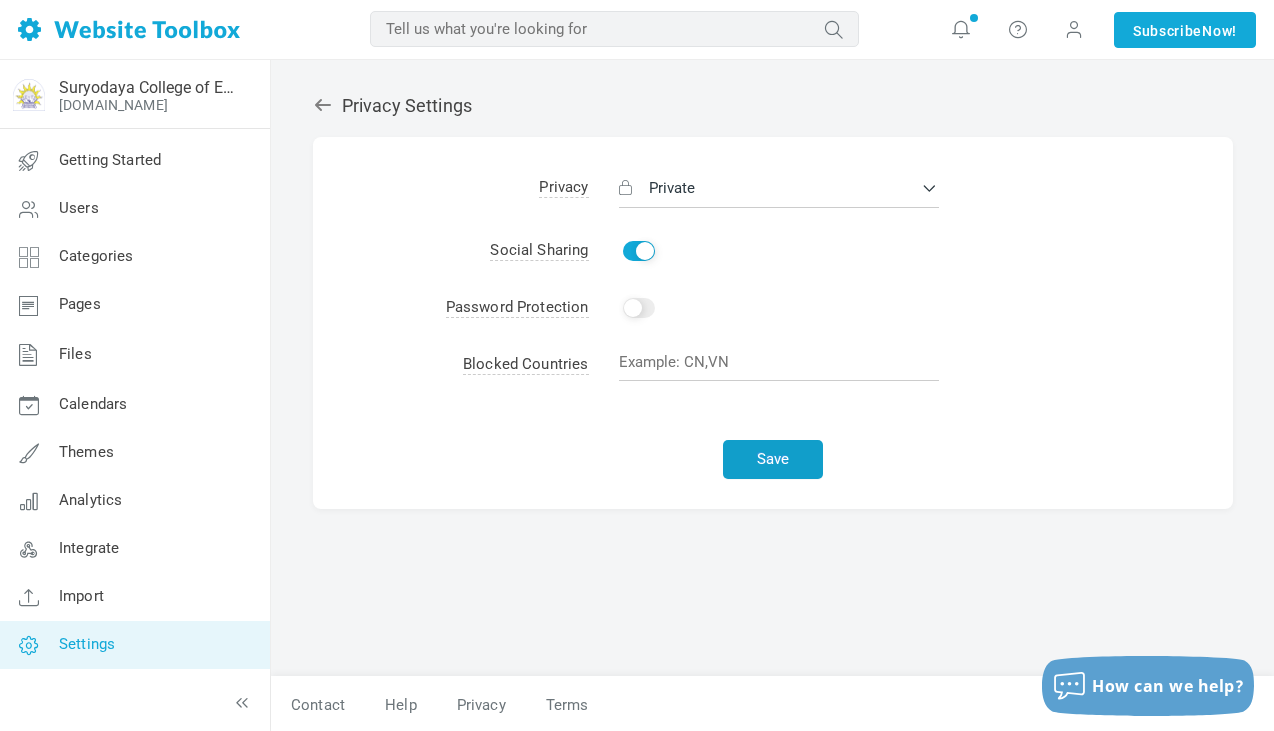 click on "Save" at bounding box center [773, 459] 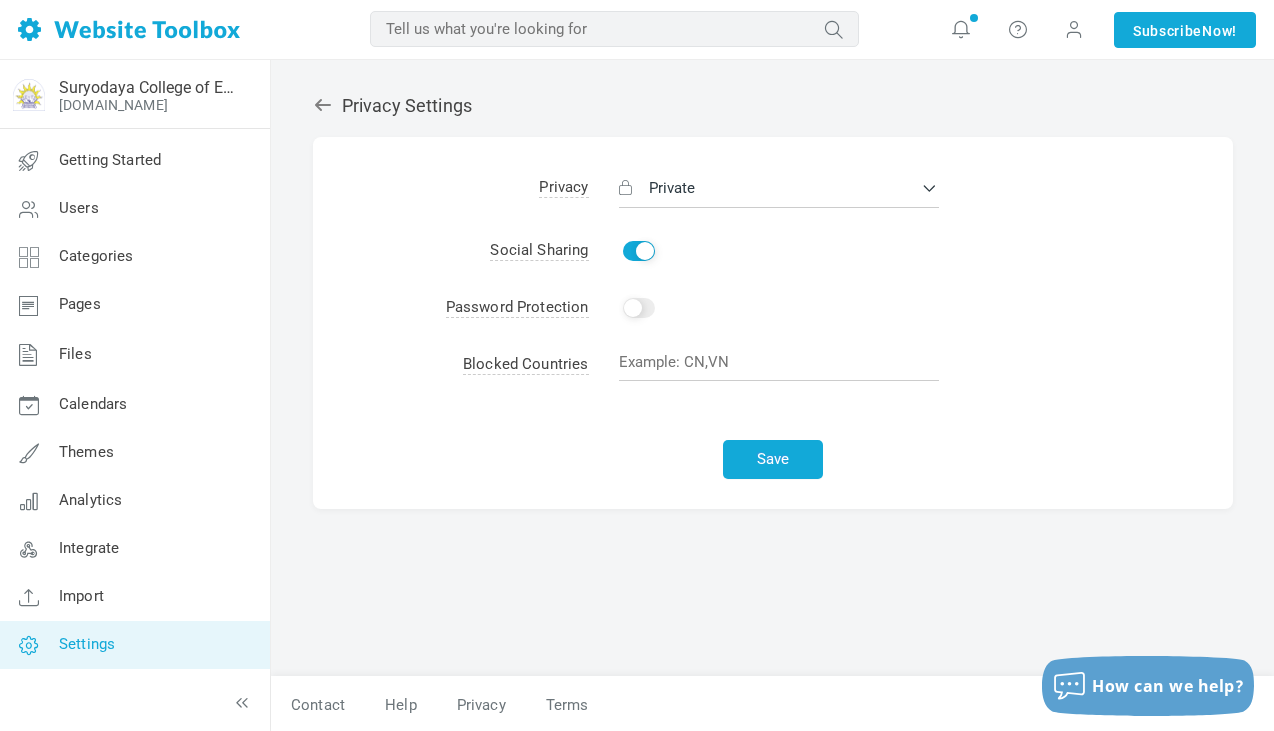 click on "Settings" at bounding box center [87, 644] 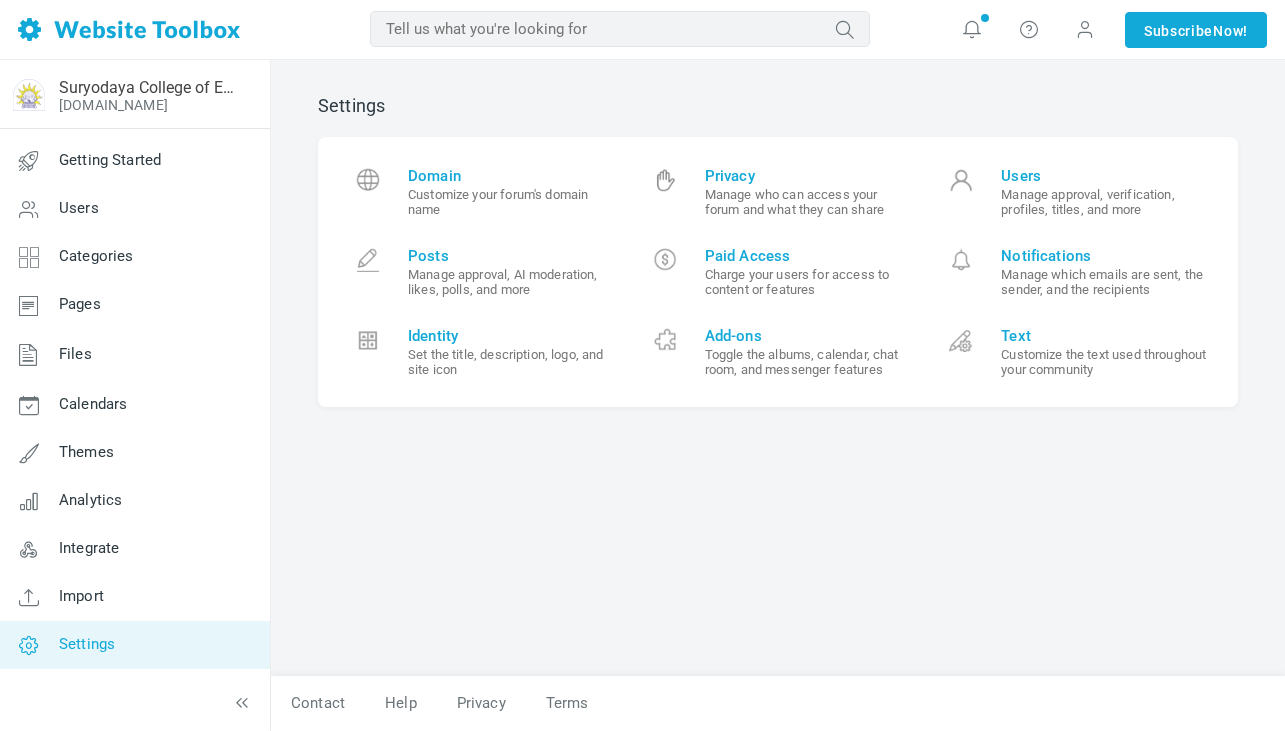 scroll, scrollTop: 0, scrollLeft: 0, axis: both 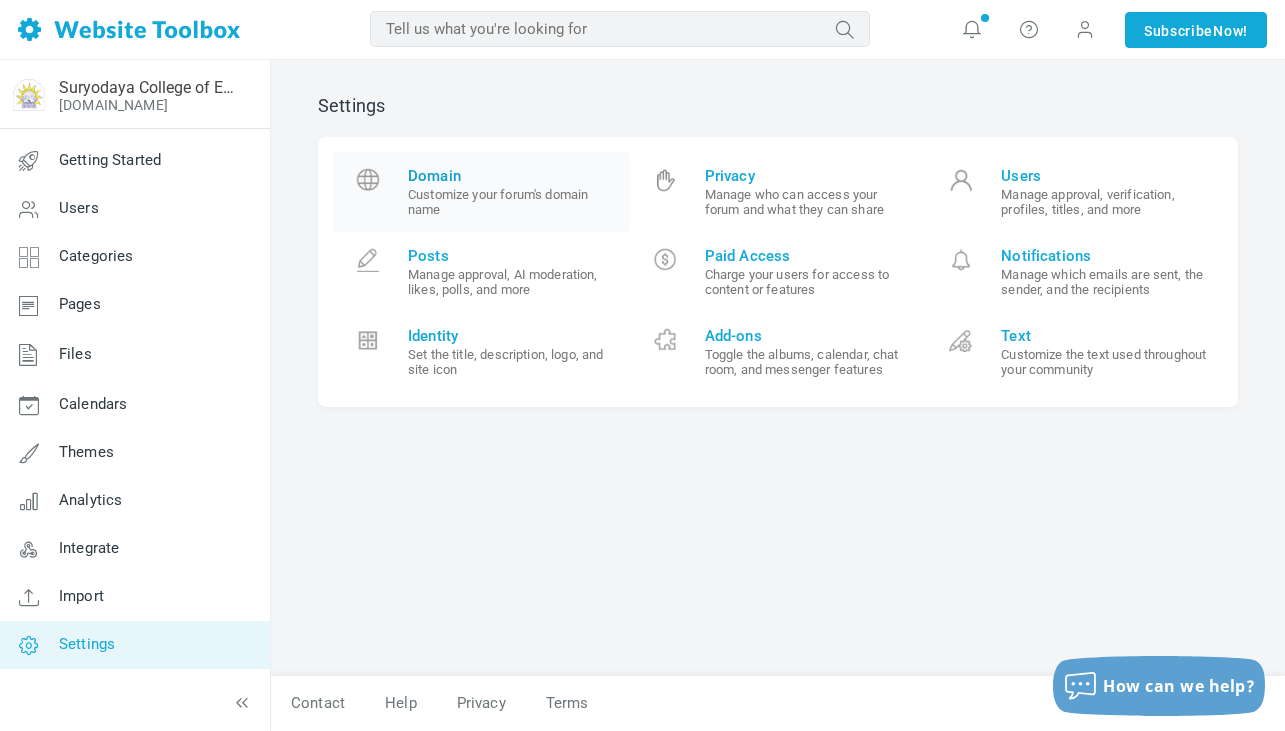 click on "Domain" at bounding box center (511, 176) 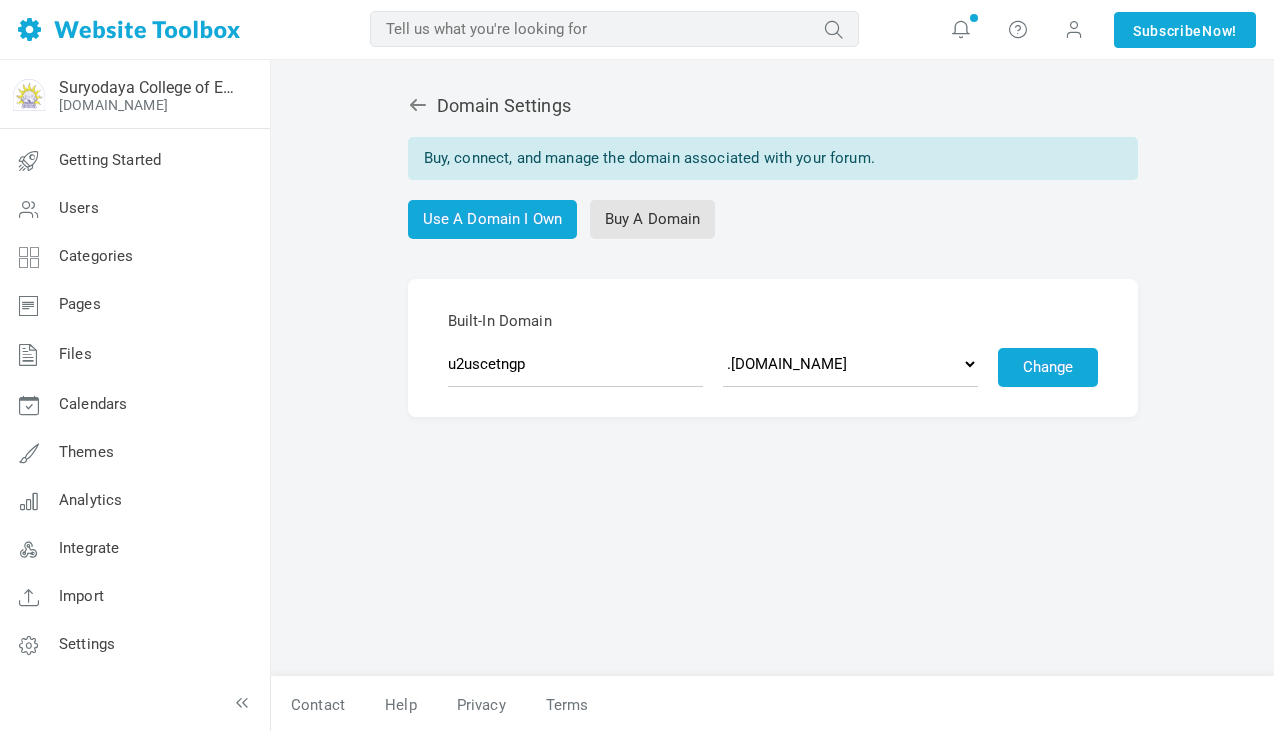 scroll, scrollTop: 0, scrollLeft: 0, axis: both 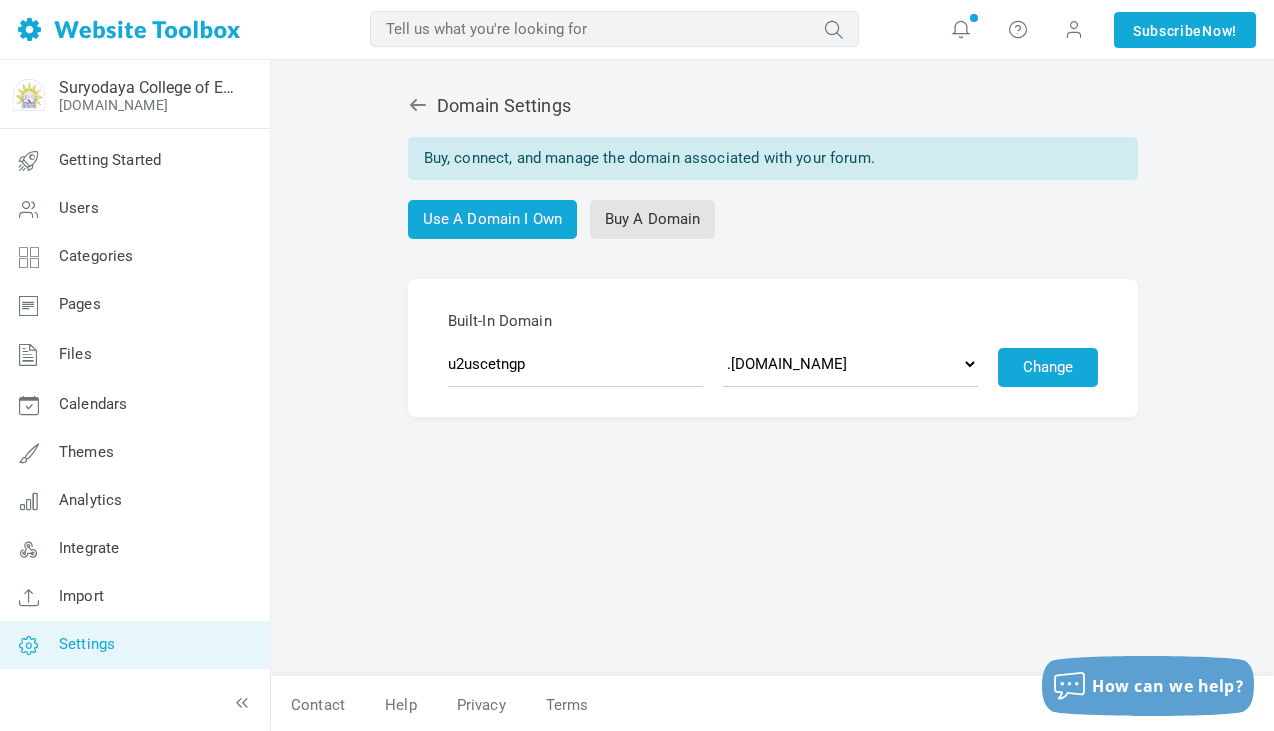 click on "Settings" at bounding box center (87, 644) 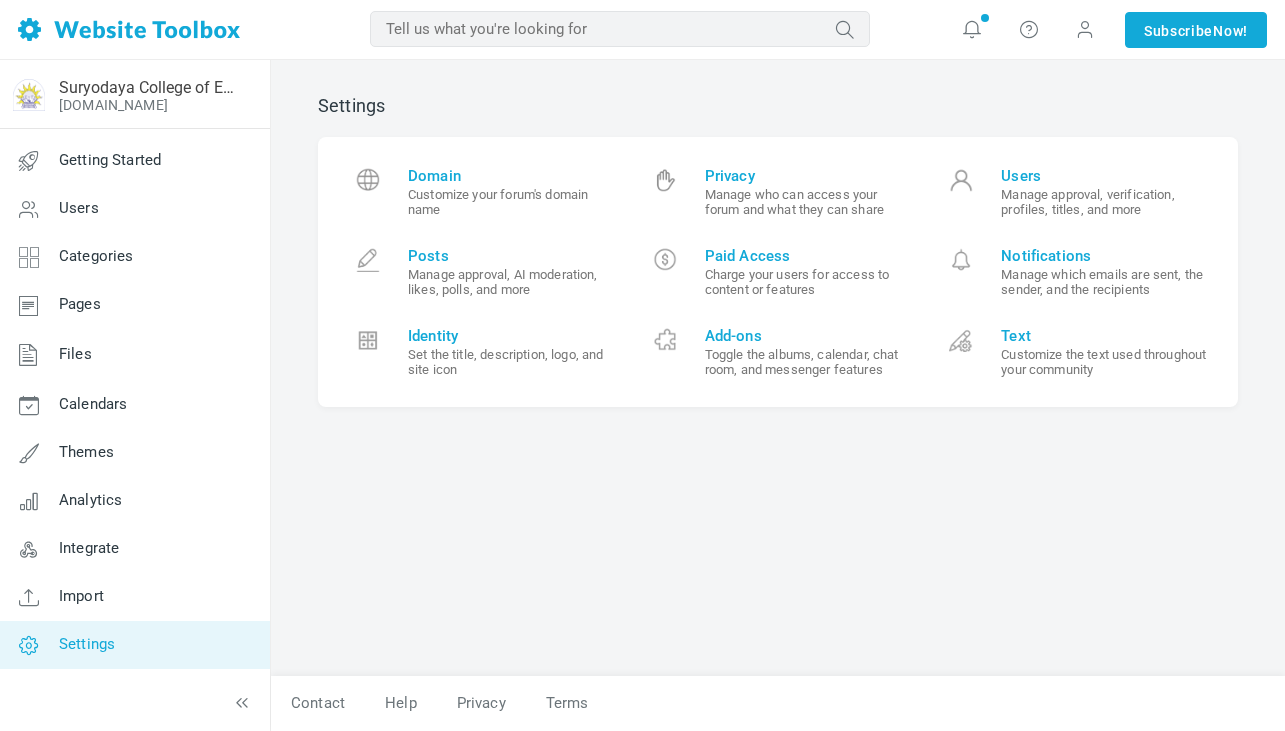 scroll, scrollTop: 0, scrollLeft: 0, axis: both 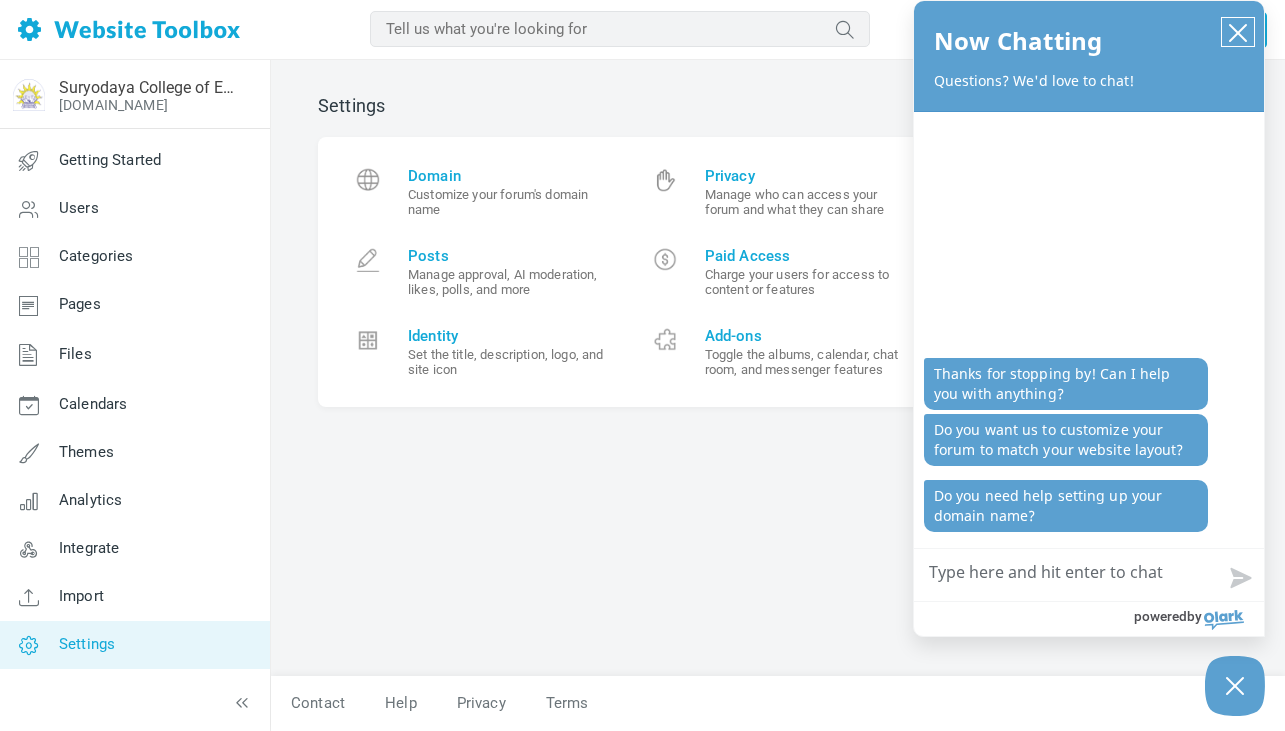 click 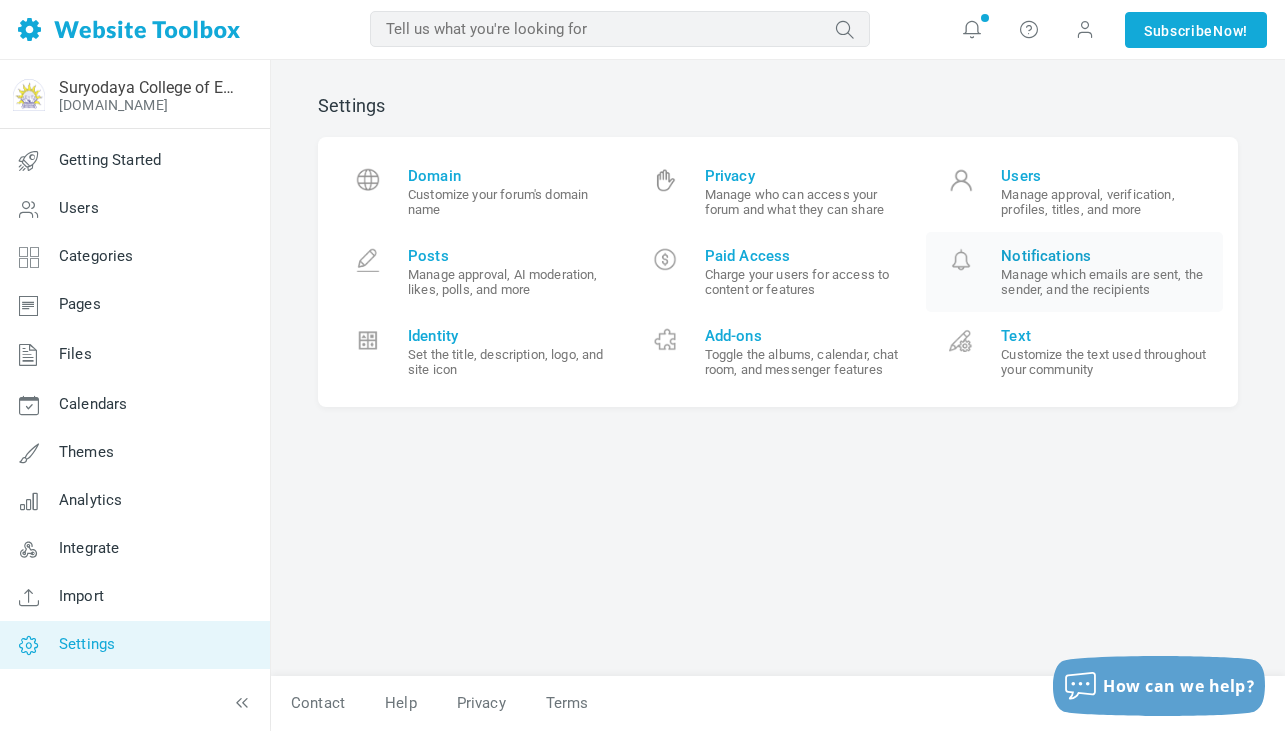 click on "Notifications" at bounding box center (1104, 256) 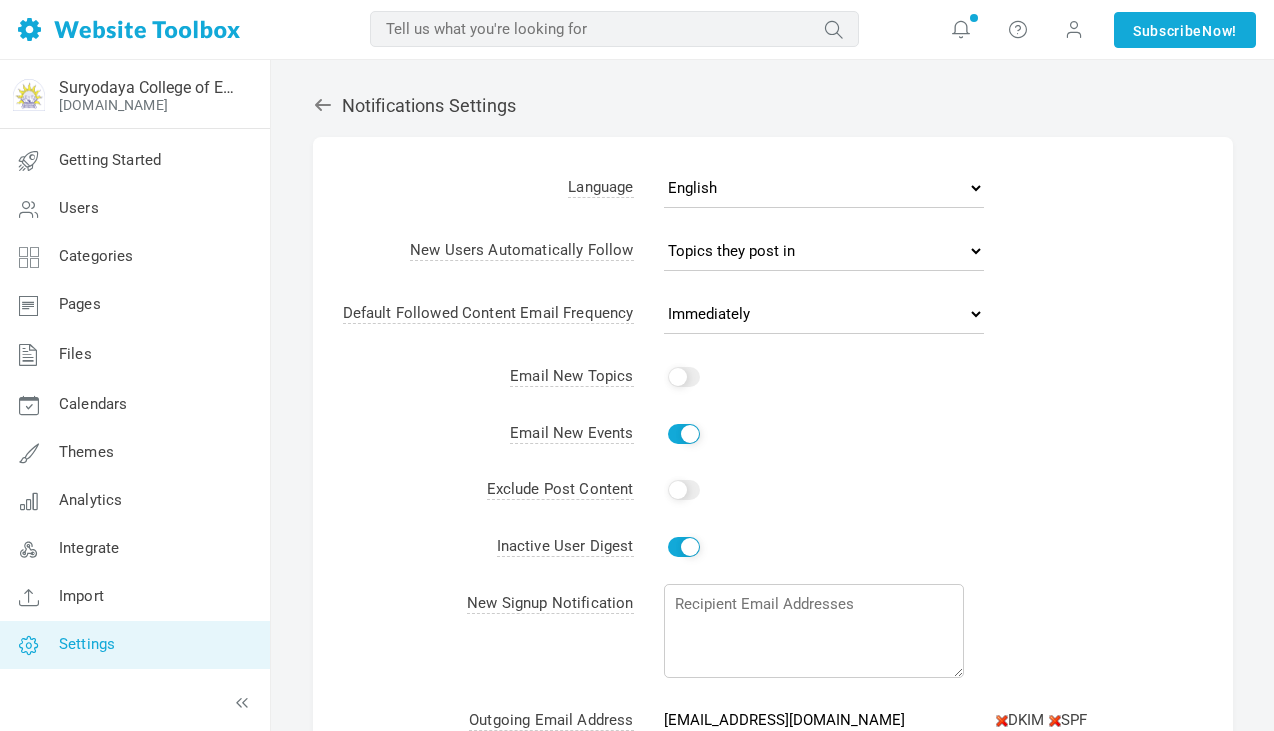 scroll, scrollTop: 0, scrollLeft: 0, axis: both 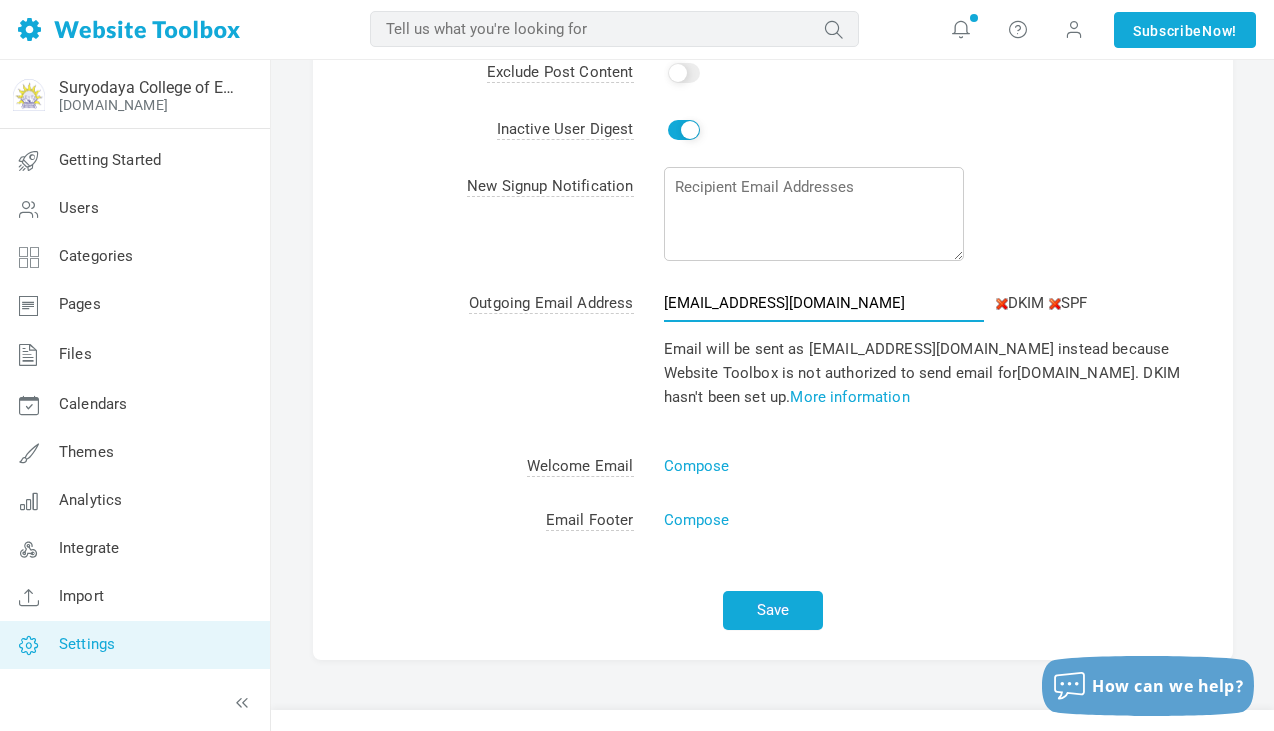 drag, startPoint x: 884, startPoint y: 305, endPoint x: 578, endPoint y: 296, distance: 306.13232 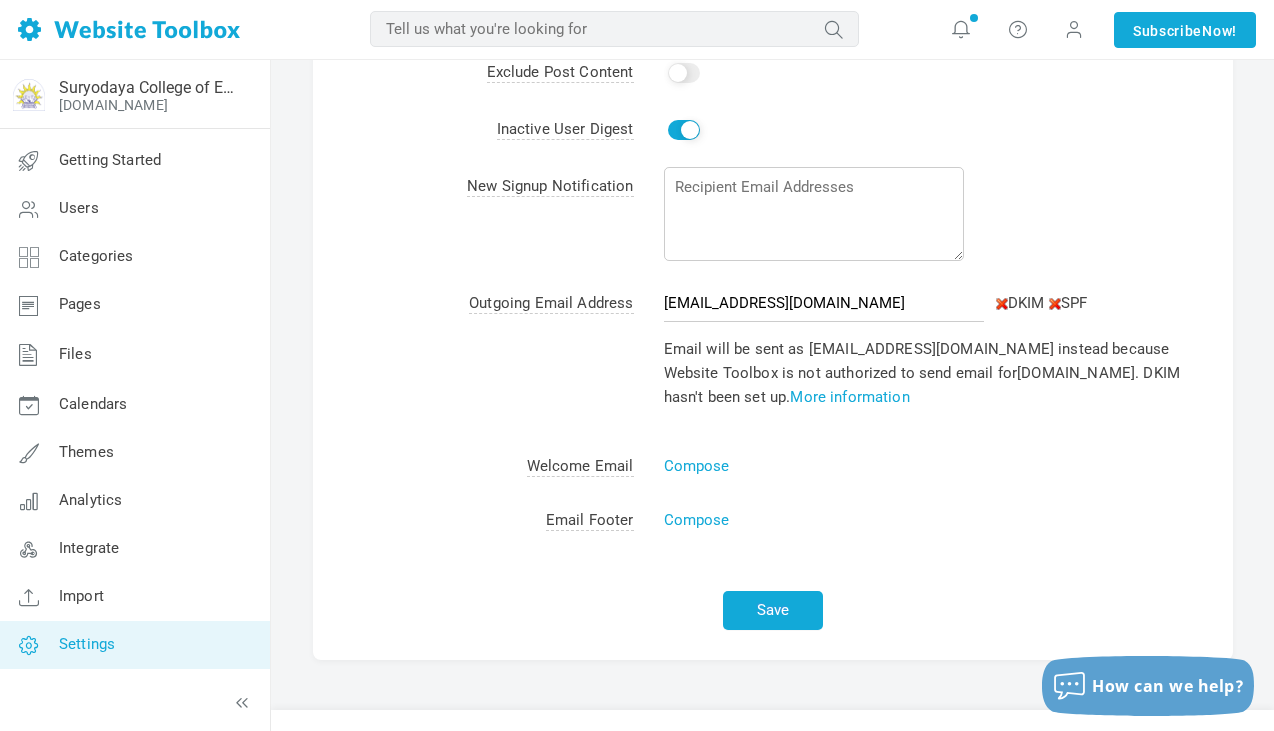 click on "Compose" at bounding box center [933, 466] 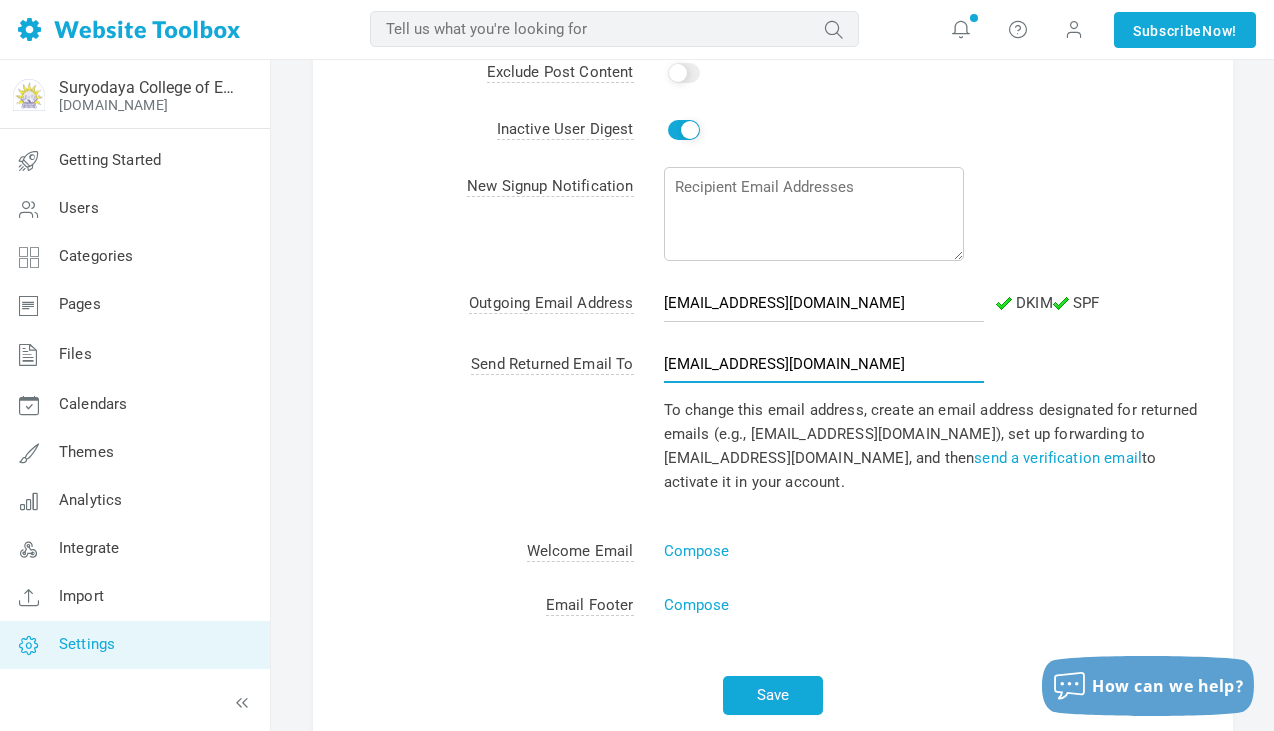 click on "noreply@discussion.community" at bounding box center (824, 364) 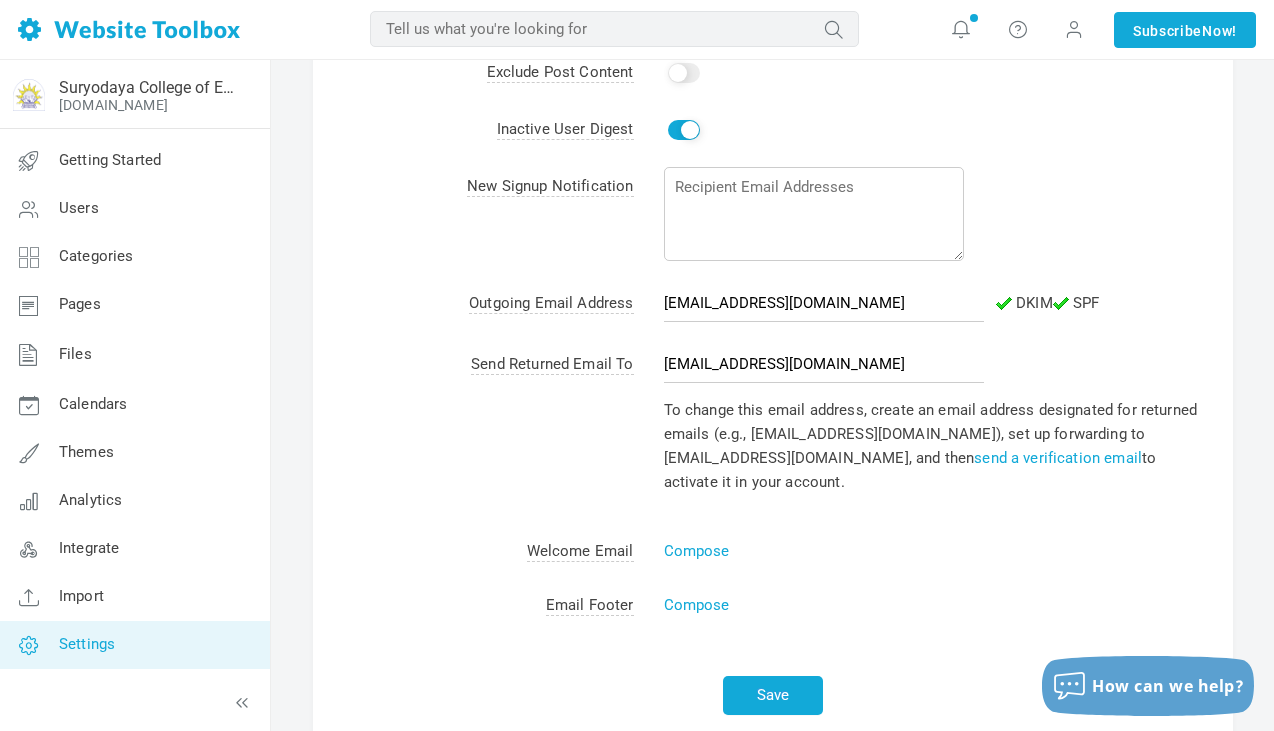 click on "Compose" at bounding box center (933, 605) 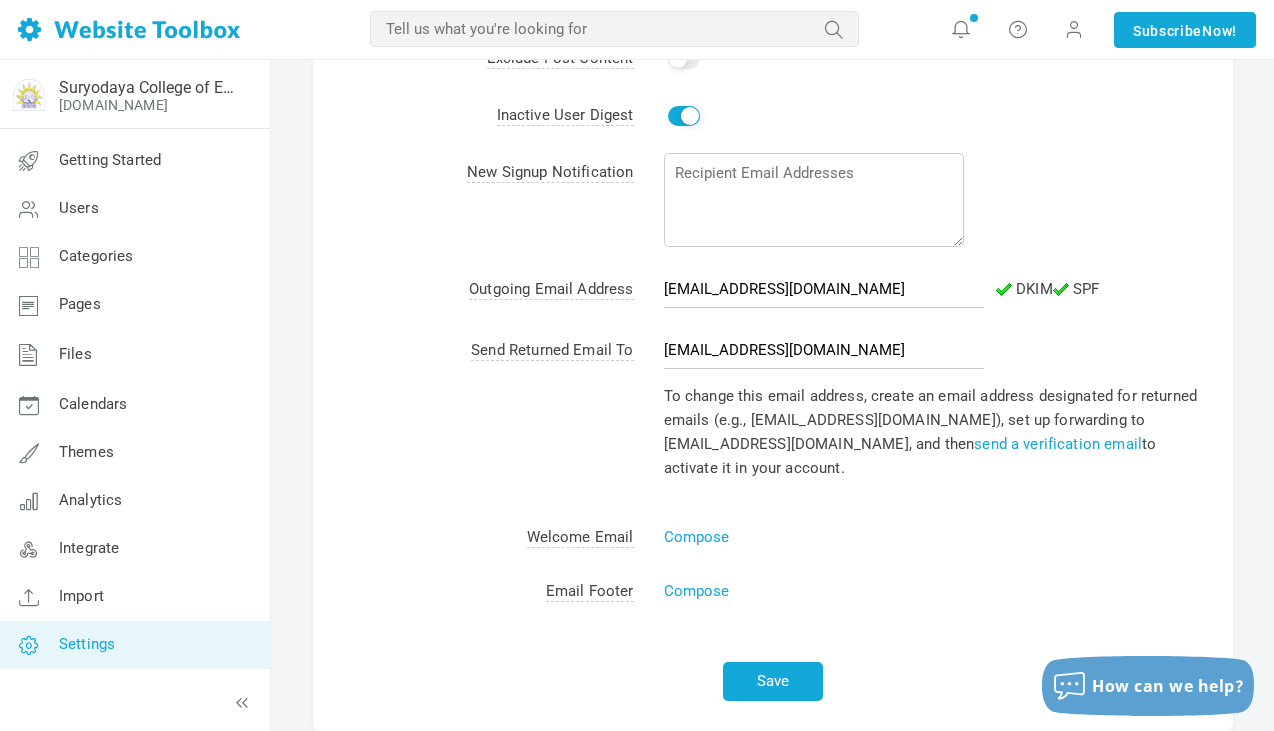 scroll, scrollTop: 541, scrollLeft: 0, axis: vertical 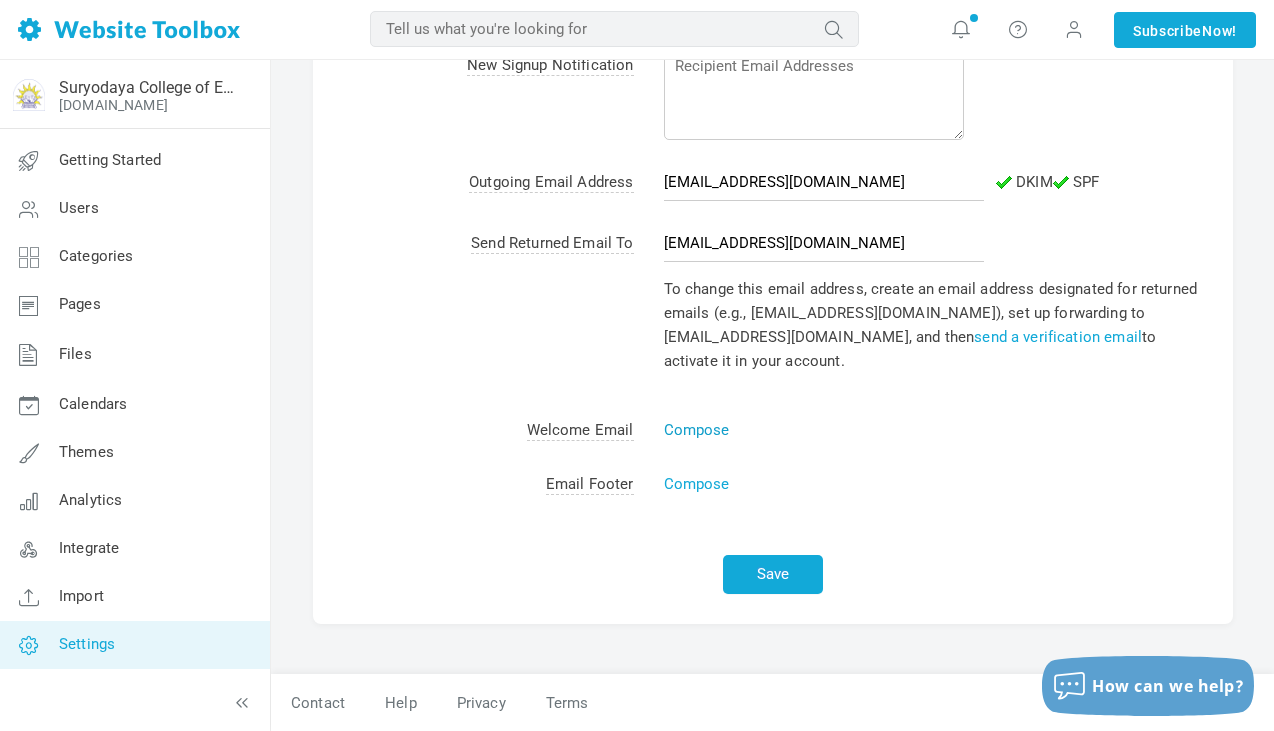 click on "Compose" at bounding box center [697, 430] 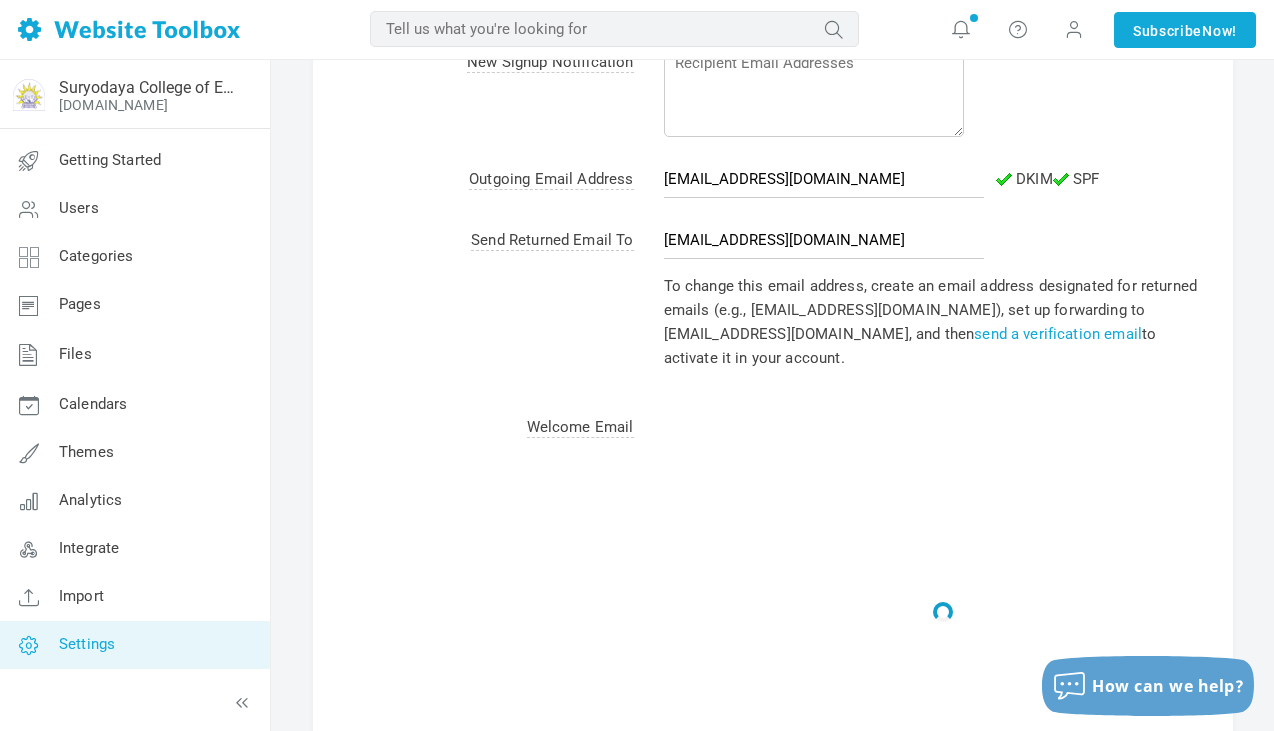 click at bounding box center [933, 602] 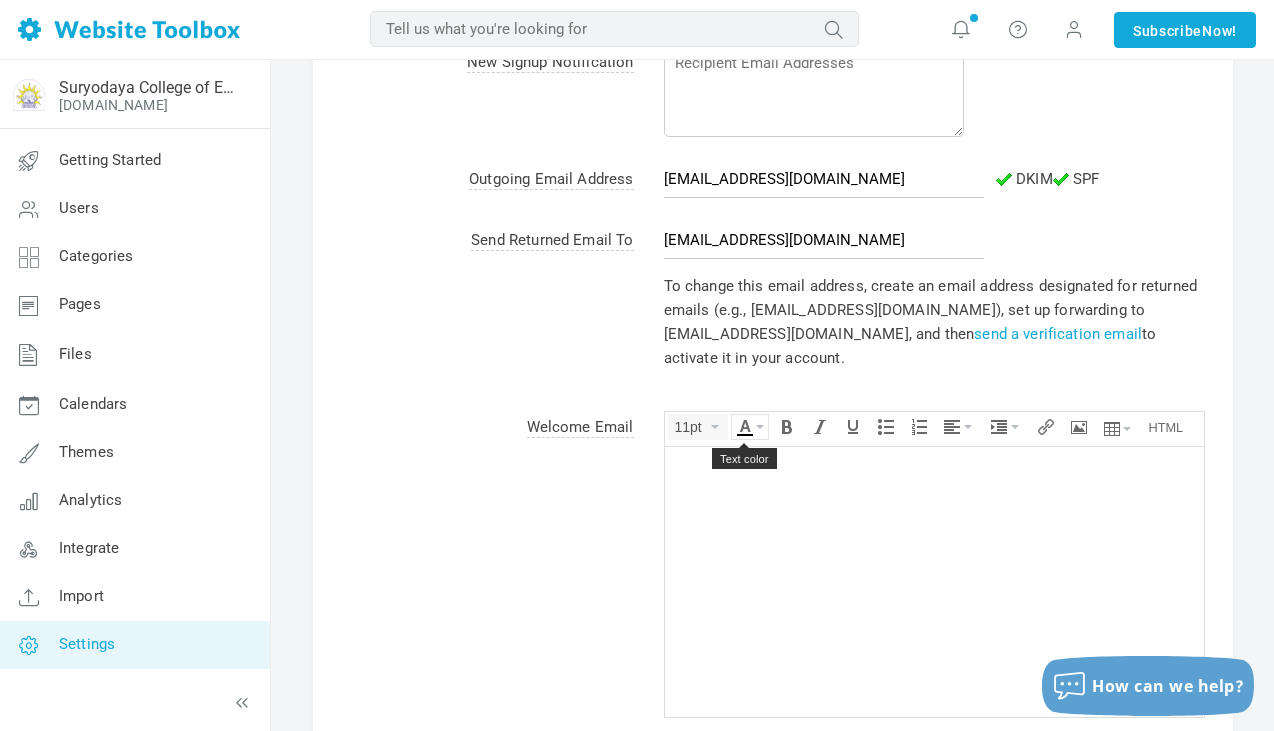 scroll, scrollTop: 0, scrollLeft: 0, axis: both 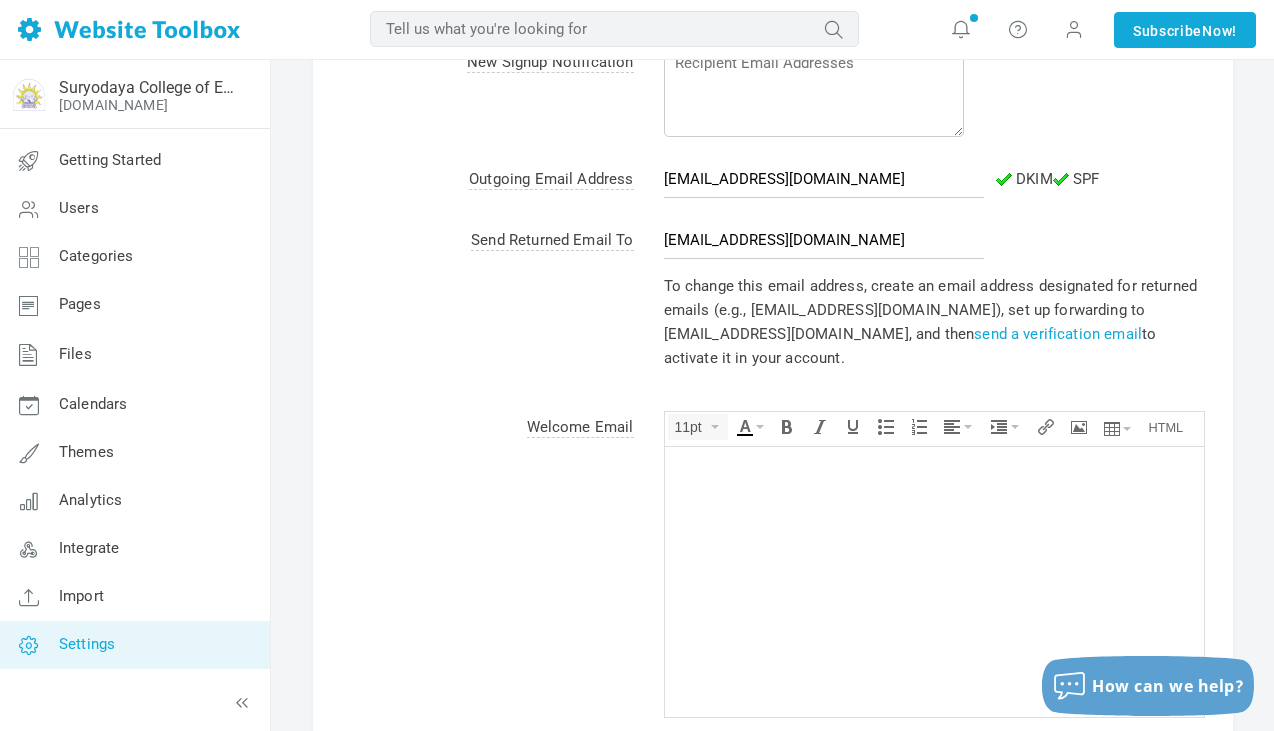 type 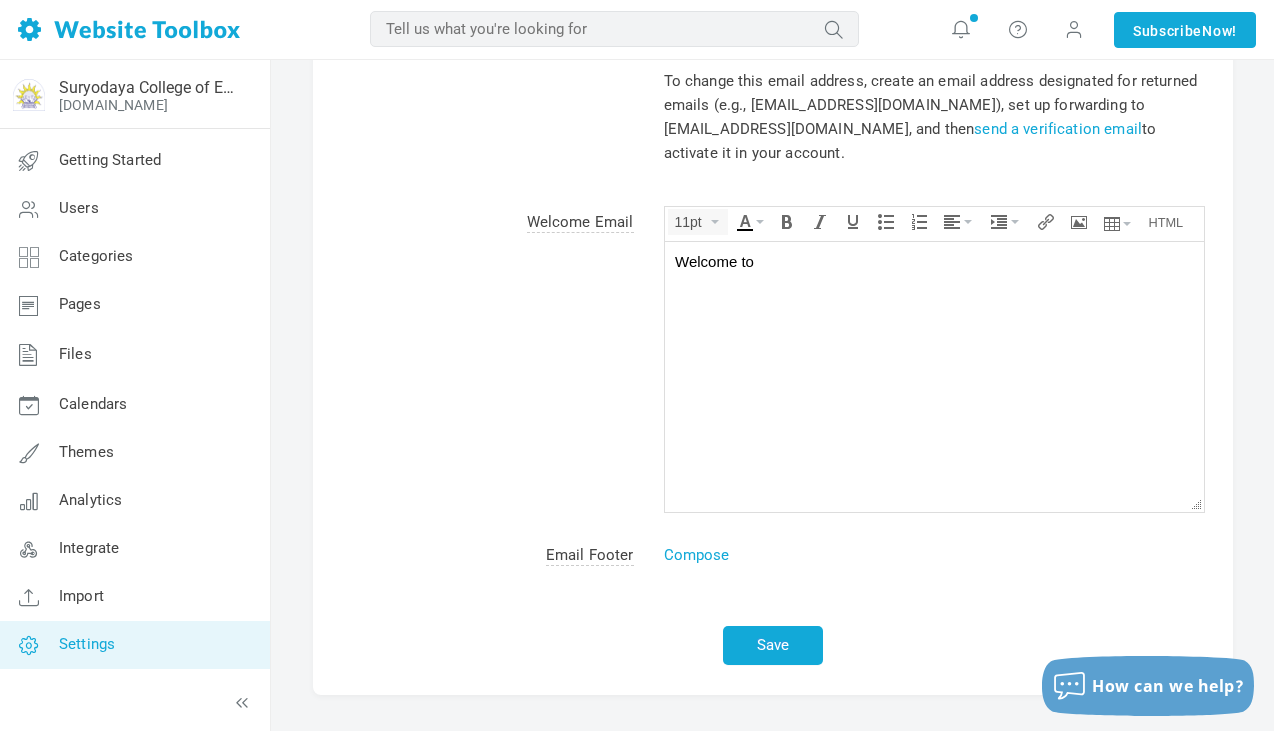 scroll, scrollTop: 758, scrollLeft: 0, axis: vertical 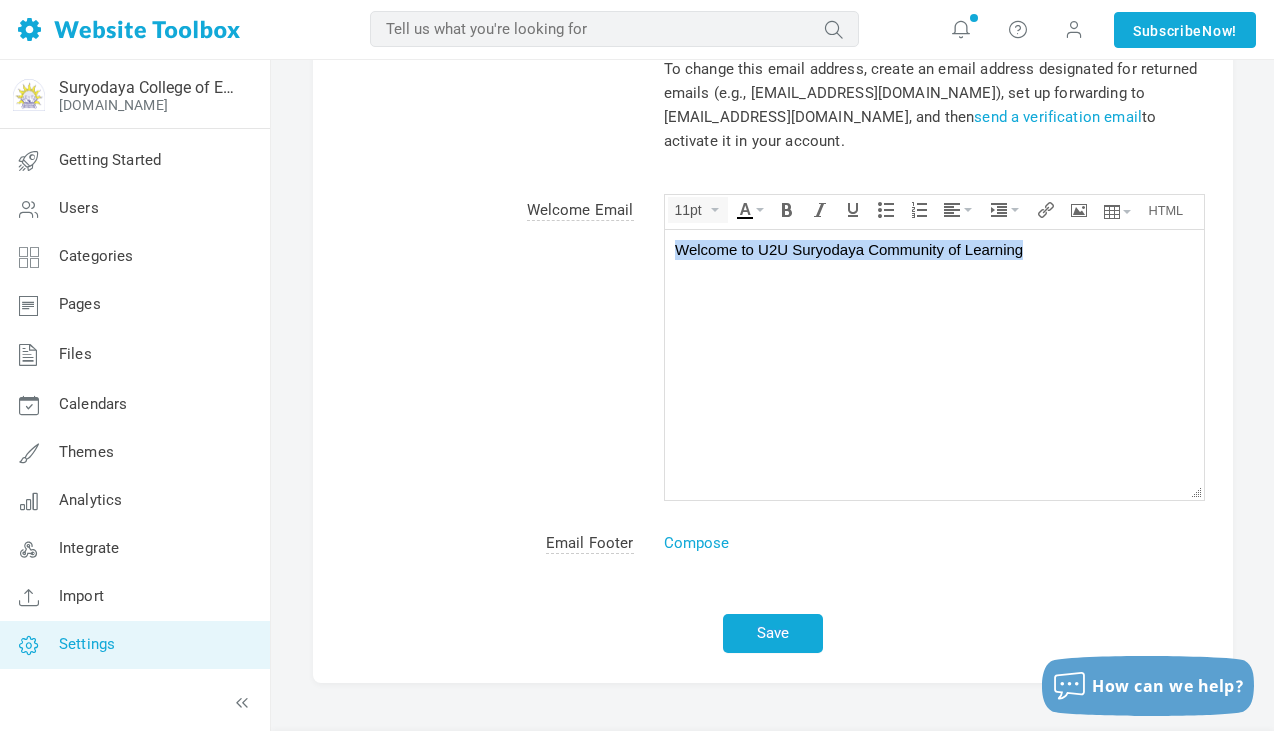 drag, startPoint x: 667, startPoint y: 251, endPoint x: 1041, endPoint y: 248, distance: 374.01202 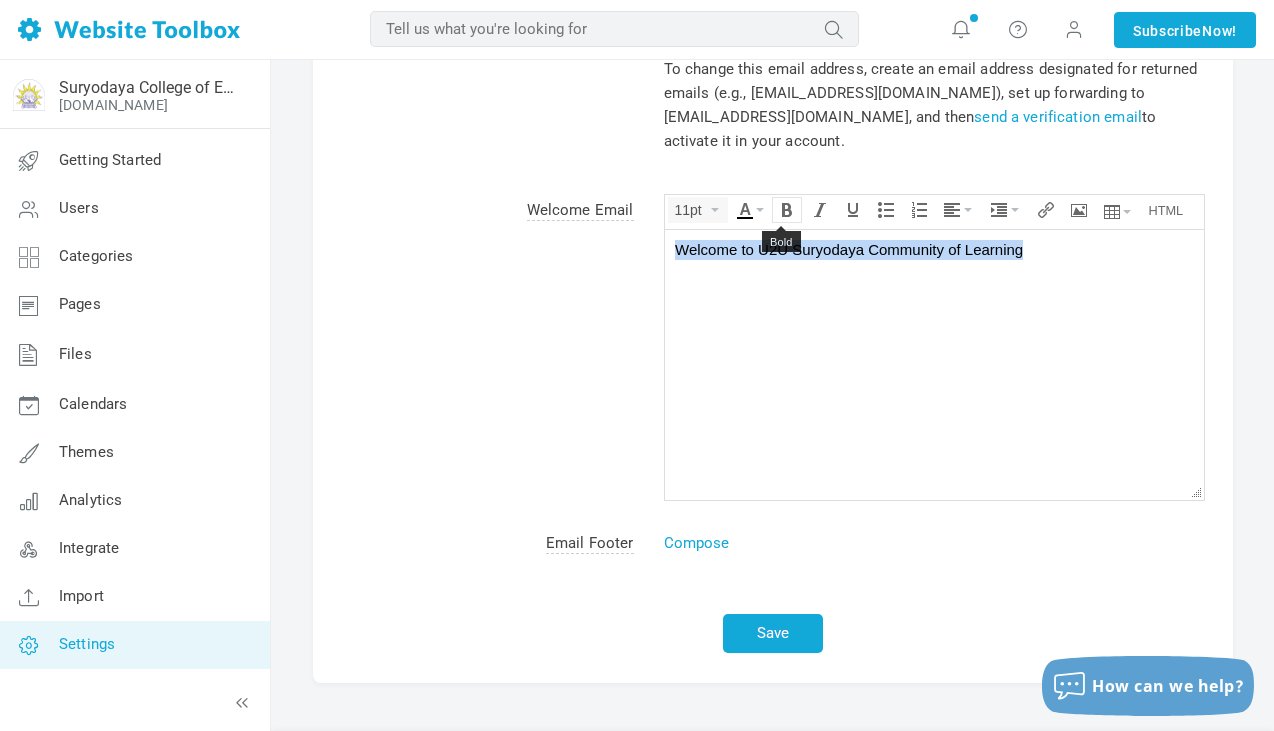 click at bounding box center (787, 210) 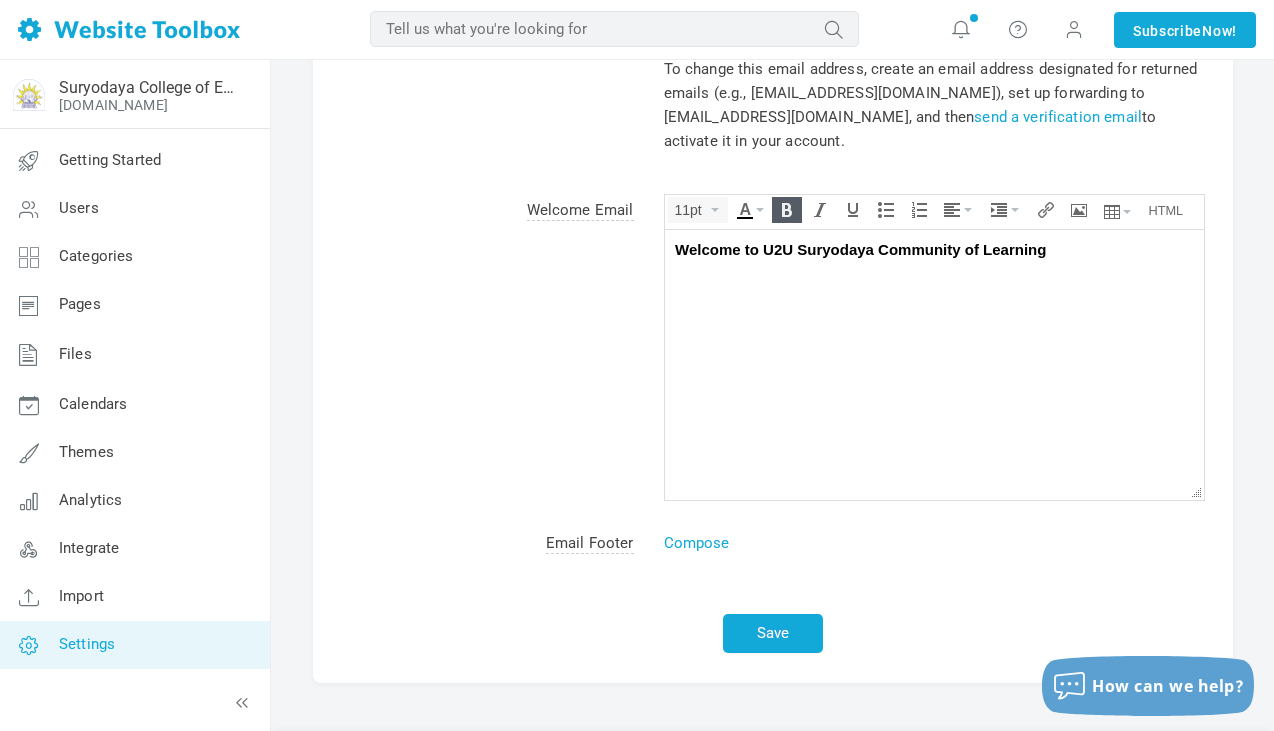 click on "Welcome to U2U Suryodaya Community of Learning" at bounding box center (933, 364) 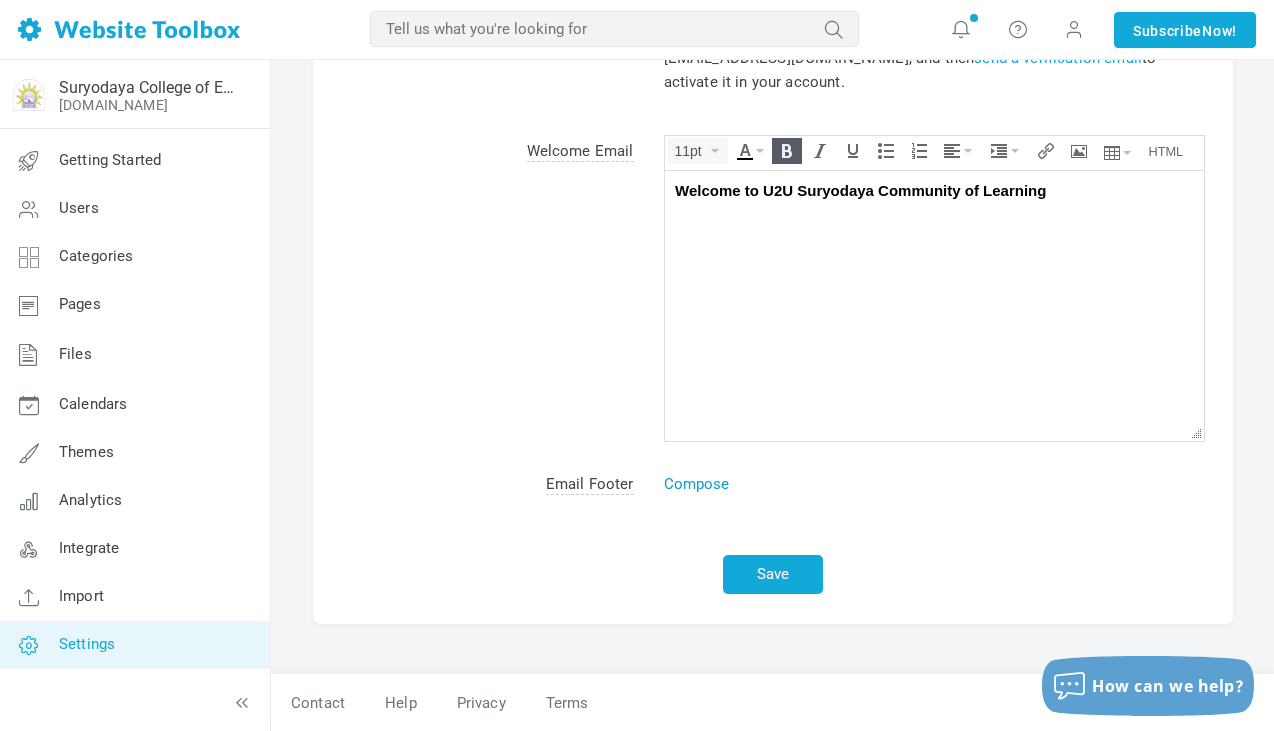 click on "Compose" at bounding box center [697, 484] 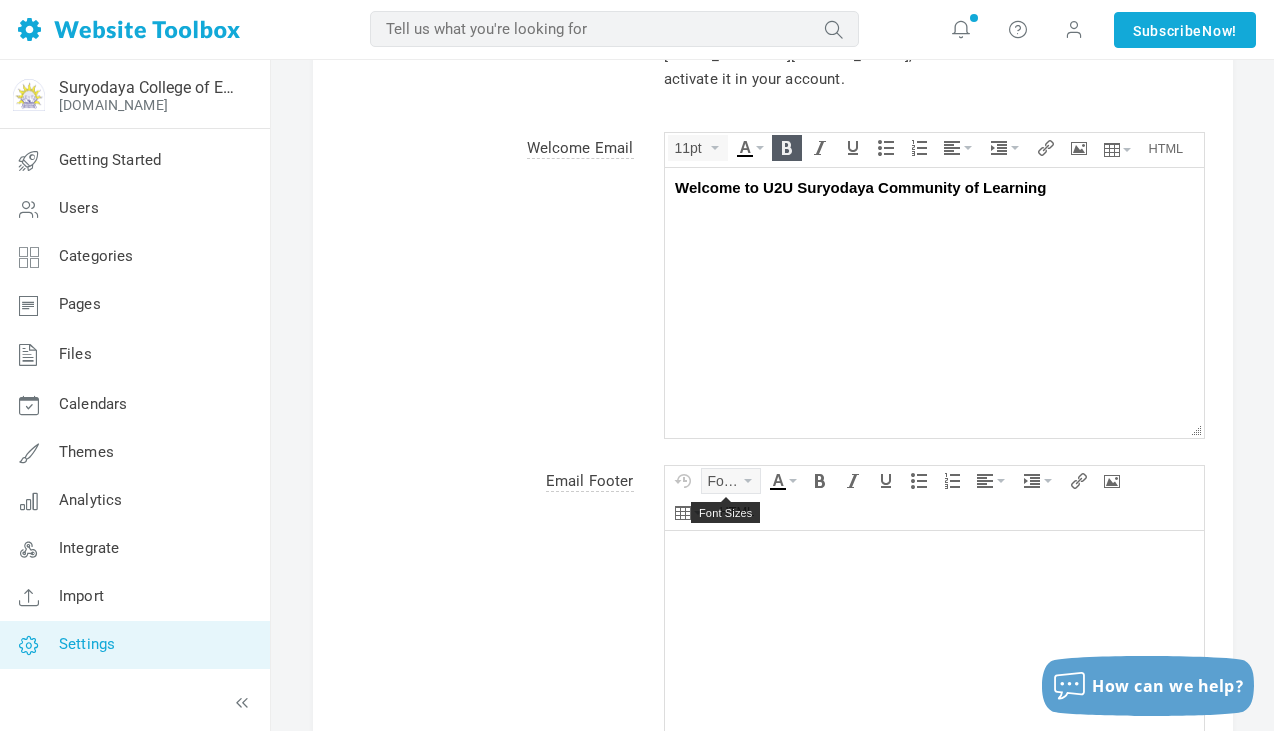 scroll, scrollTop: 0, scrollLeft: 0, axis: both 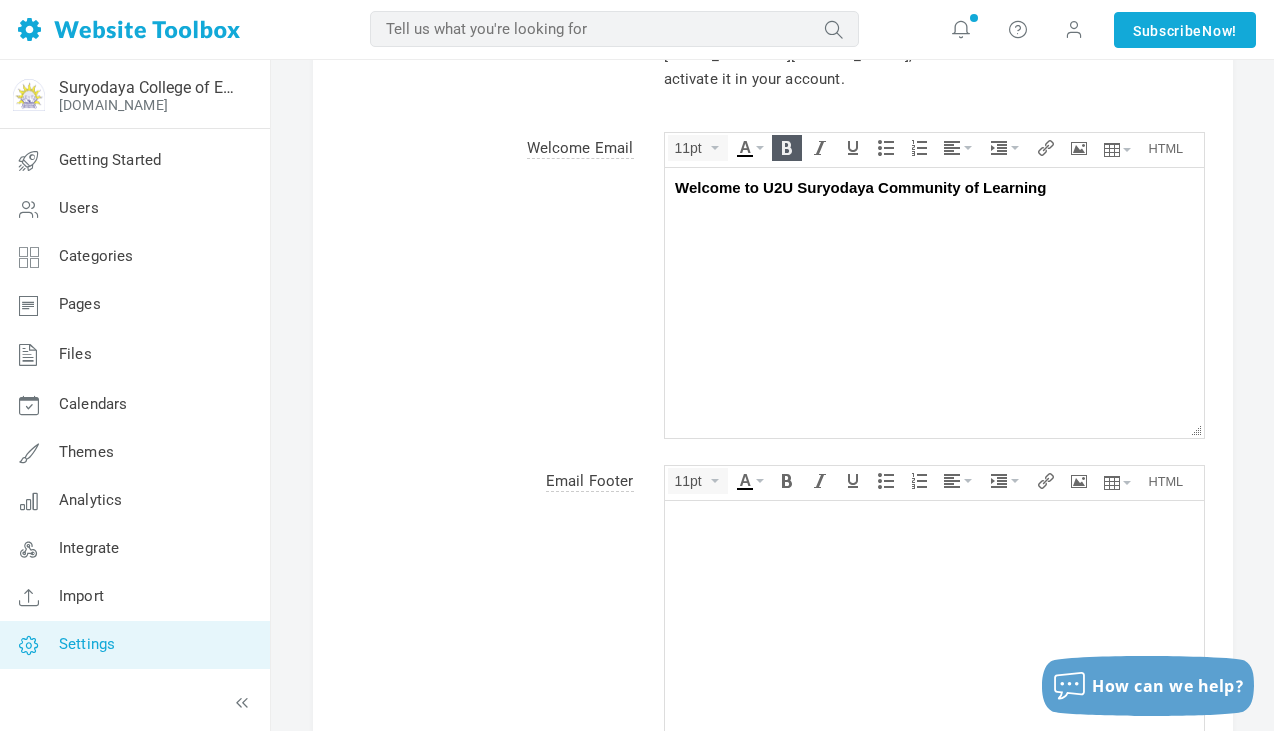 type 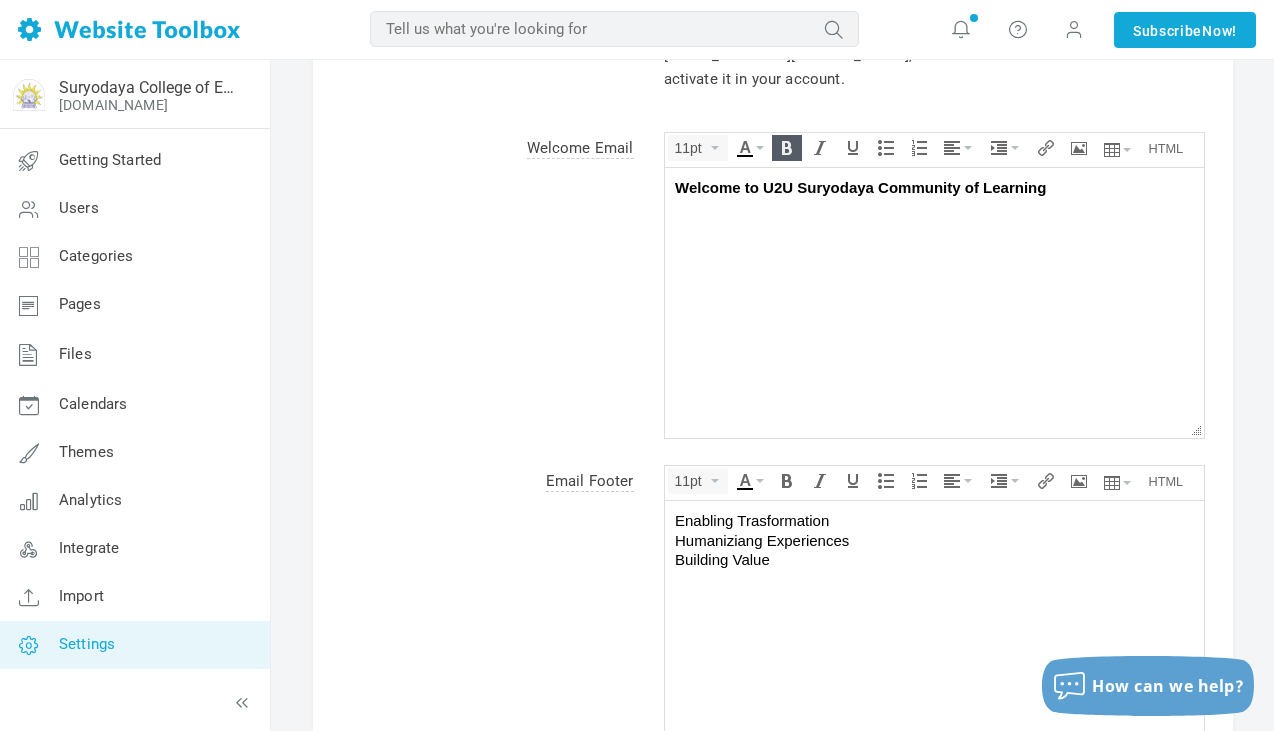click on "Enabling Trasformation Humaniziang Experiences Building Value" at bounding box center [933, 635] 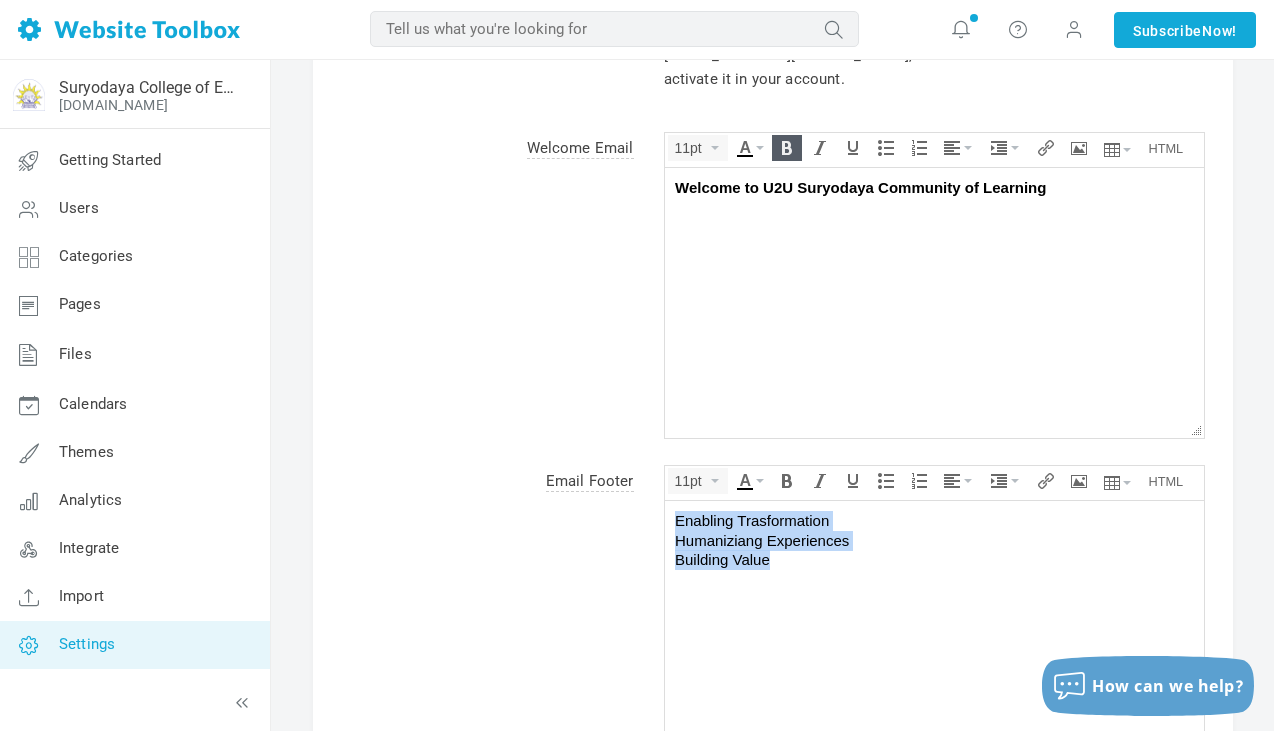 drag, startPoint x: 675, startPoint y: 519, endPoint x: 818, endPoint y: 588, distance: 158.77657 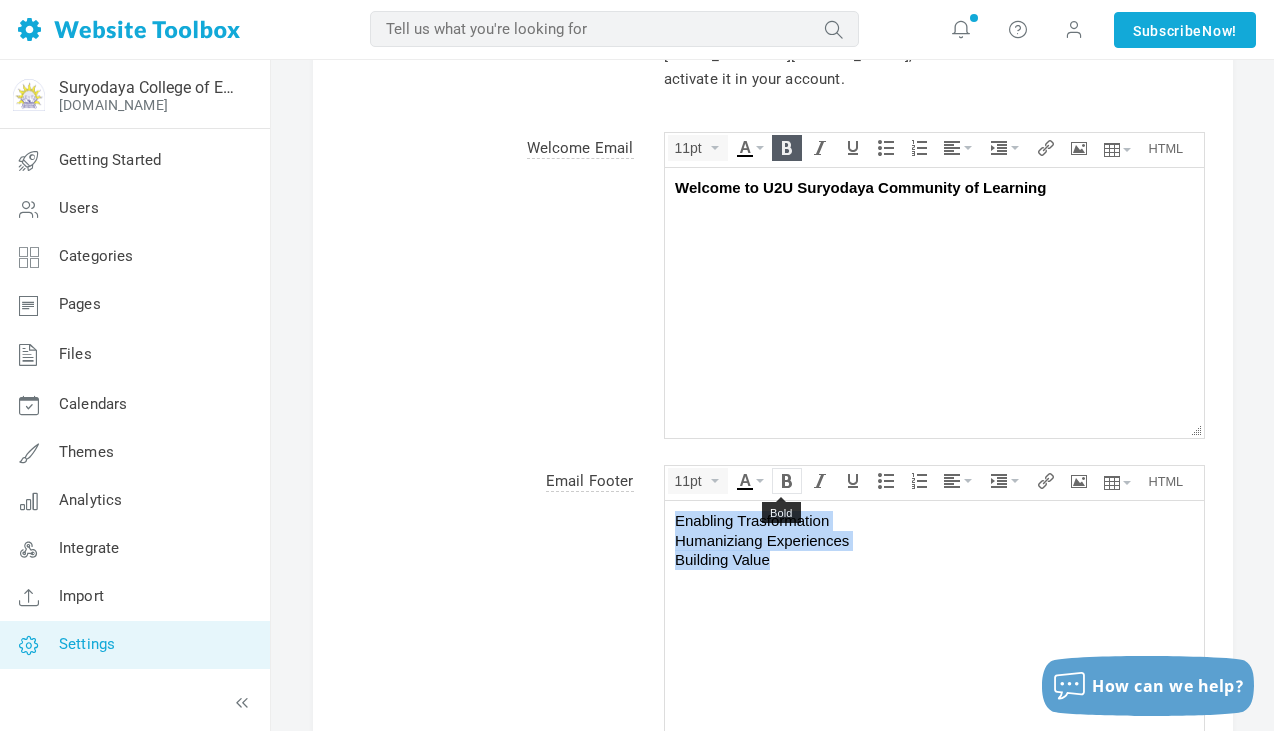 click at bounding box center (787, 481) 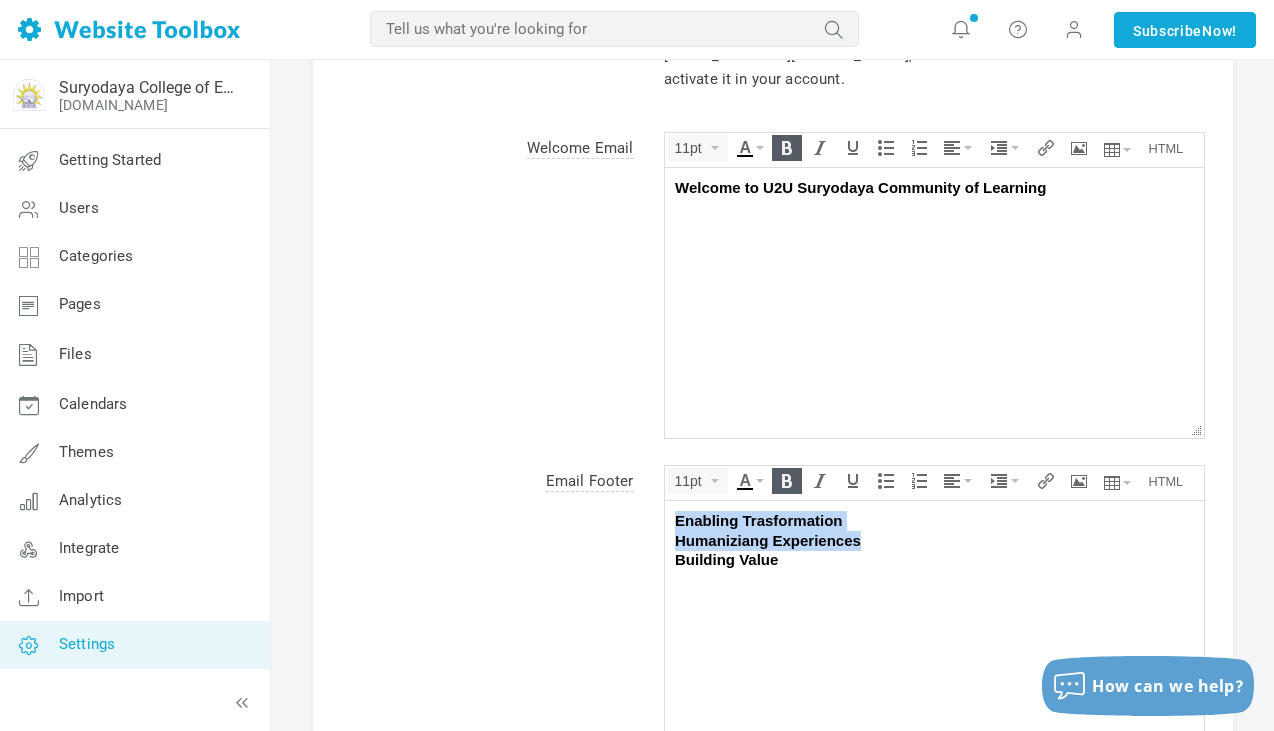 click on "Enabling Trasformation Humaniziang Experiences Building Value" at bounding box center [933, 635] 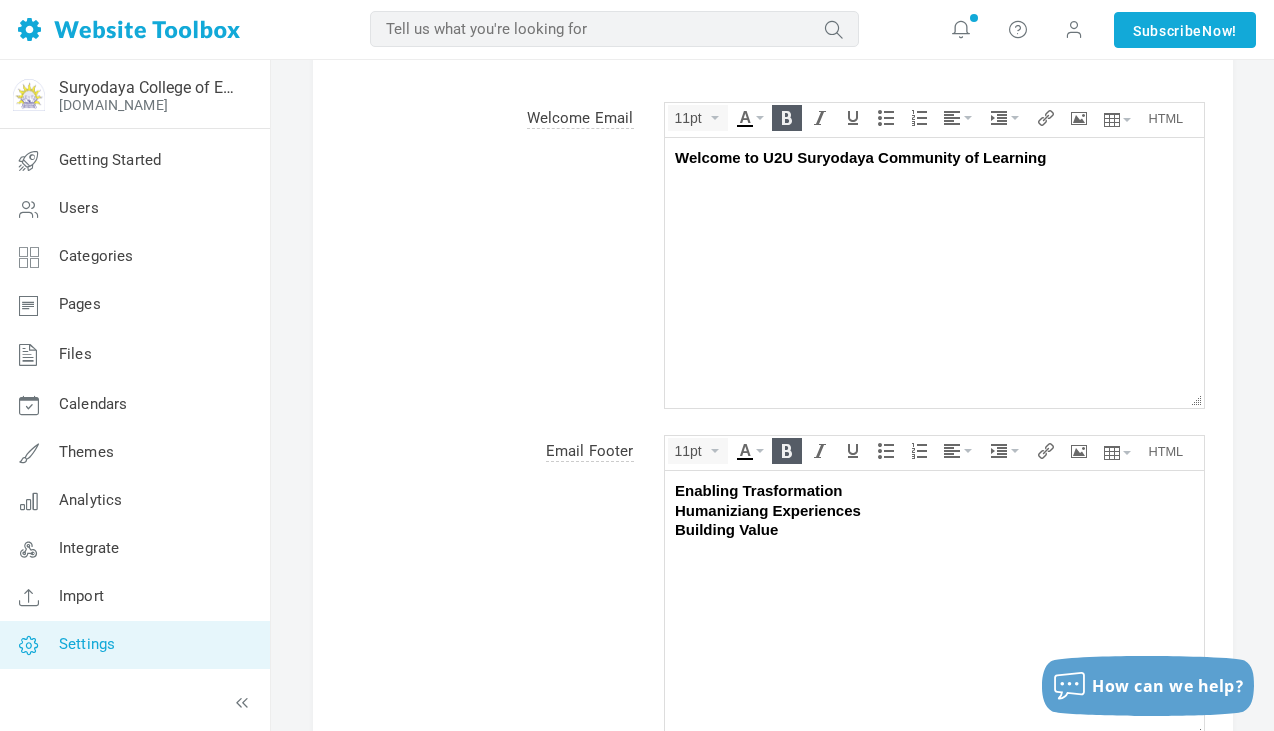 scroll, scrollTop: 866, scrollLeft: 0, axis: vertical 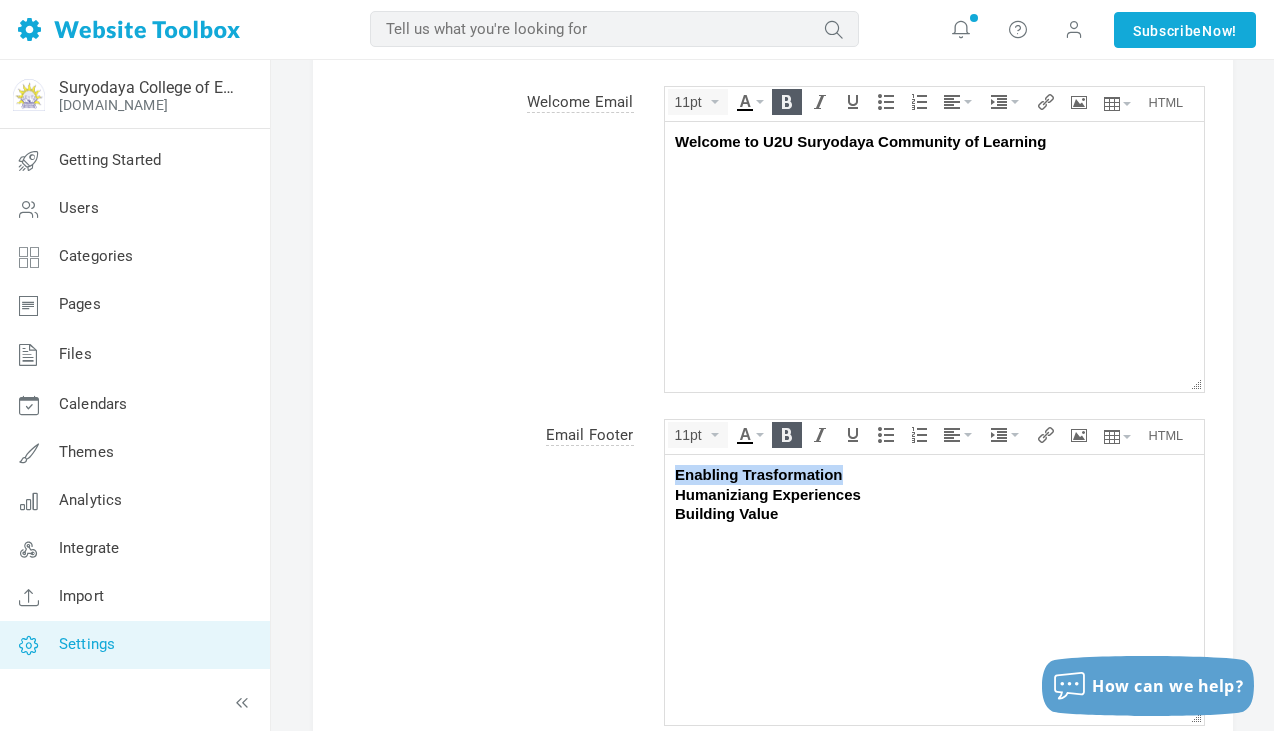 drag, startPoint x: 678, startPoint y: 473, endPoint x: 890, endPoint y: 473, distance: 212 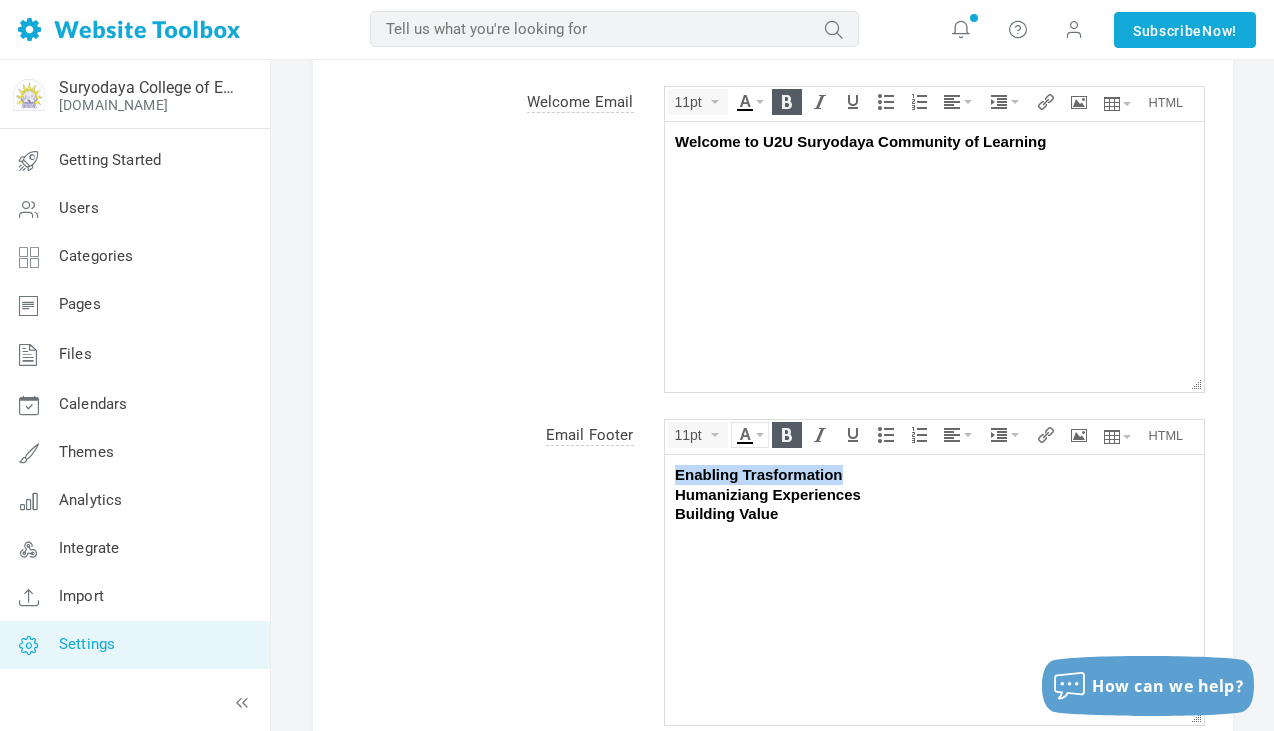 click at bounding box center (750, 432) 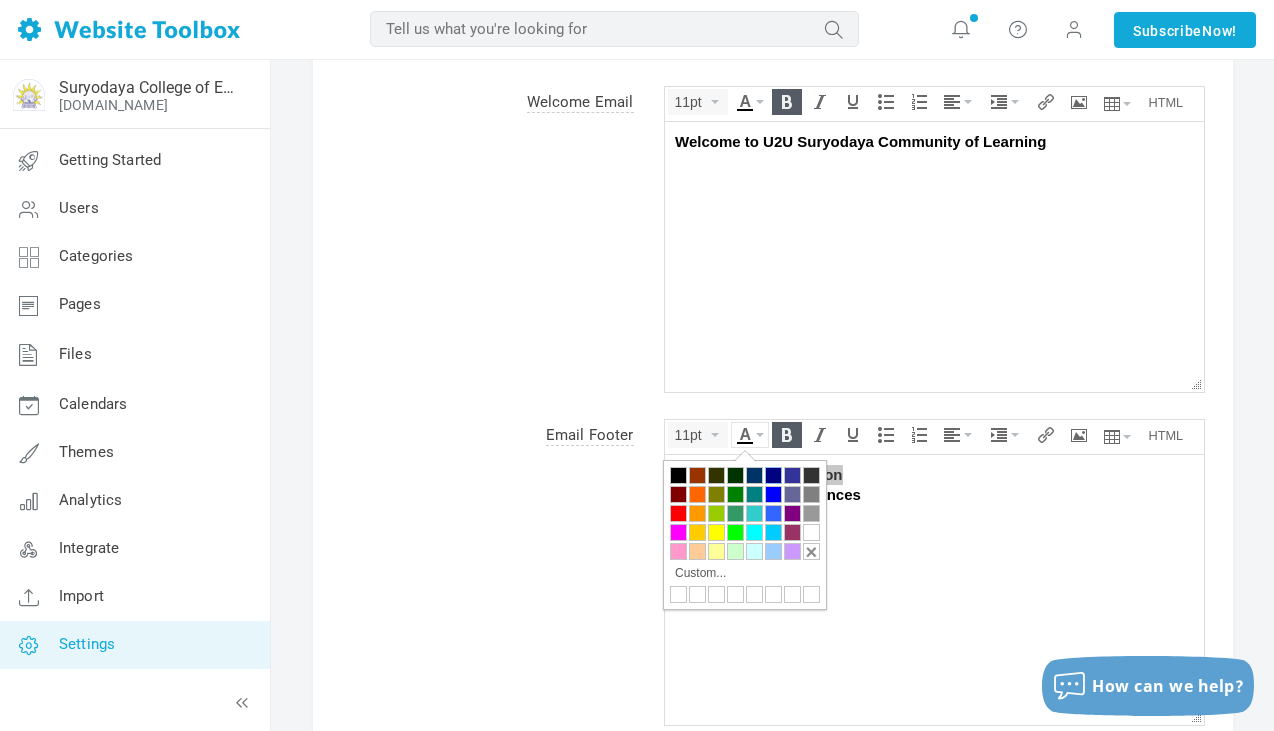 drag, startPoint x: 770, startPoint y: 476, endPoint x: 156, endPoint y: 34, distance: 756.5448 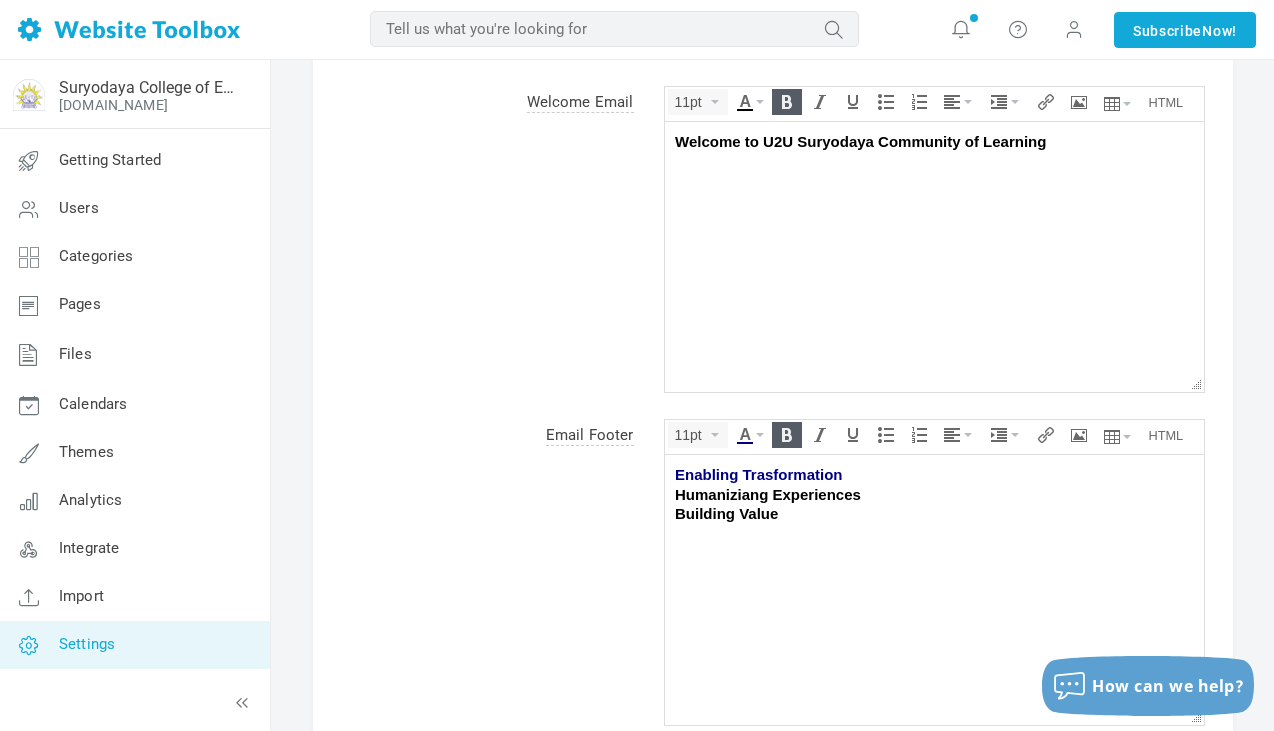 click on "Building Value" at bounding box center [933, 513] 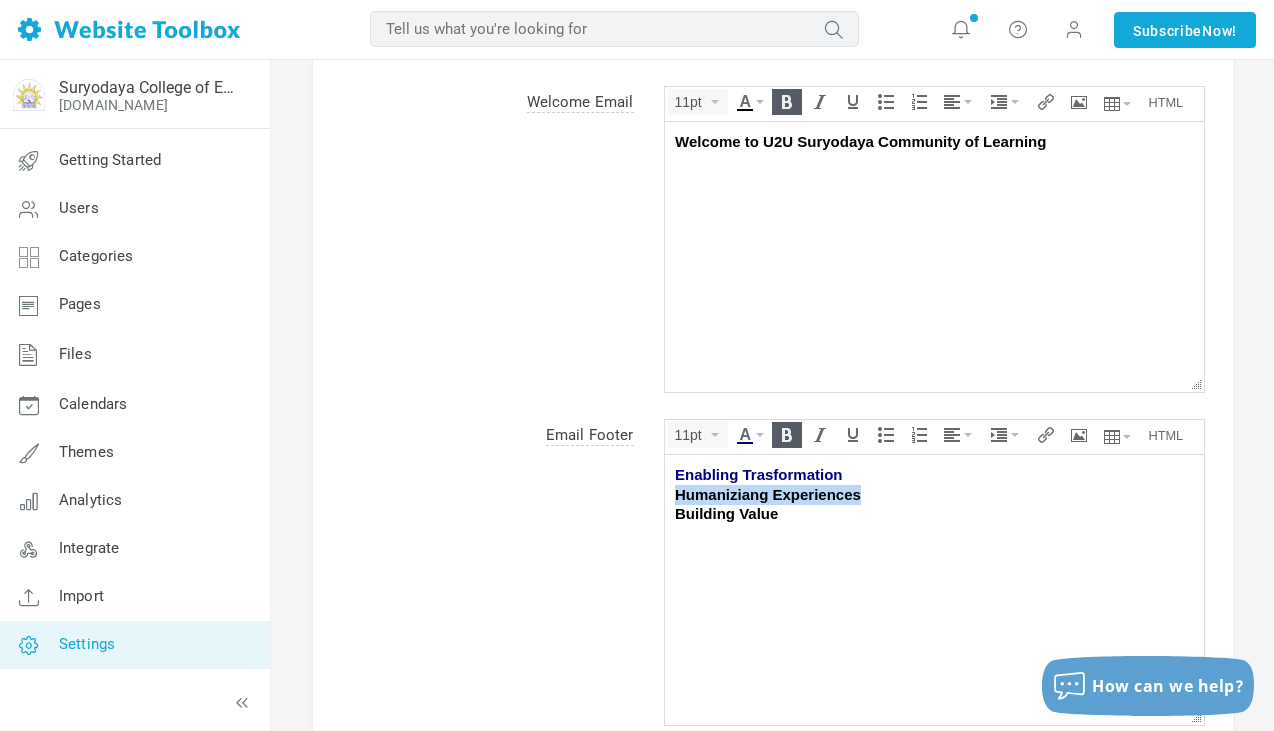 drag, startPoint x: 672, startPoint y: 494, endPoint x: 865, endPoint y: 498, distance: 193.04144 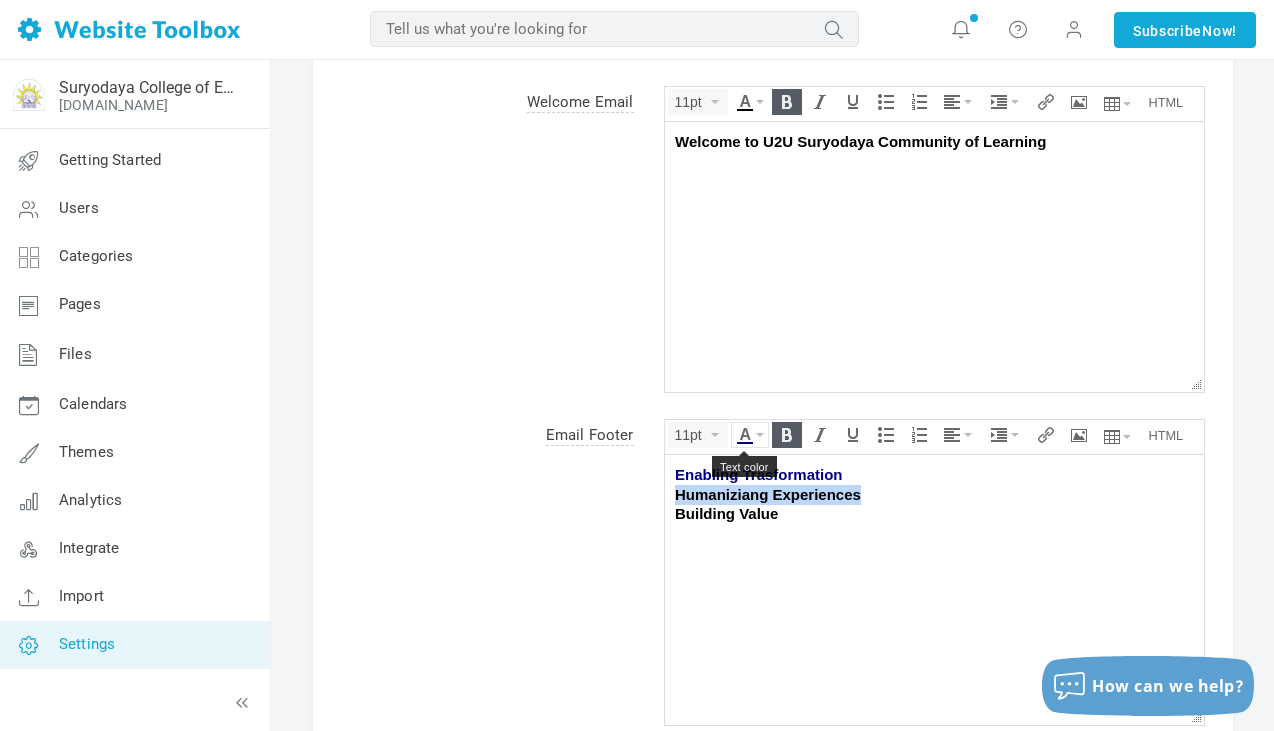 click at bounding box center (760, 435) 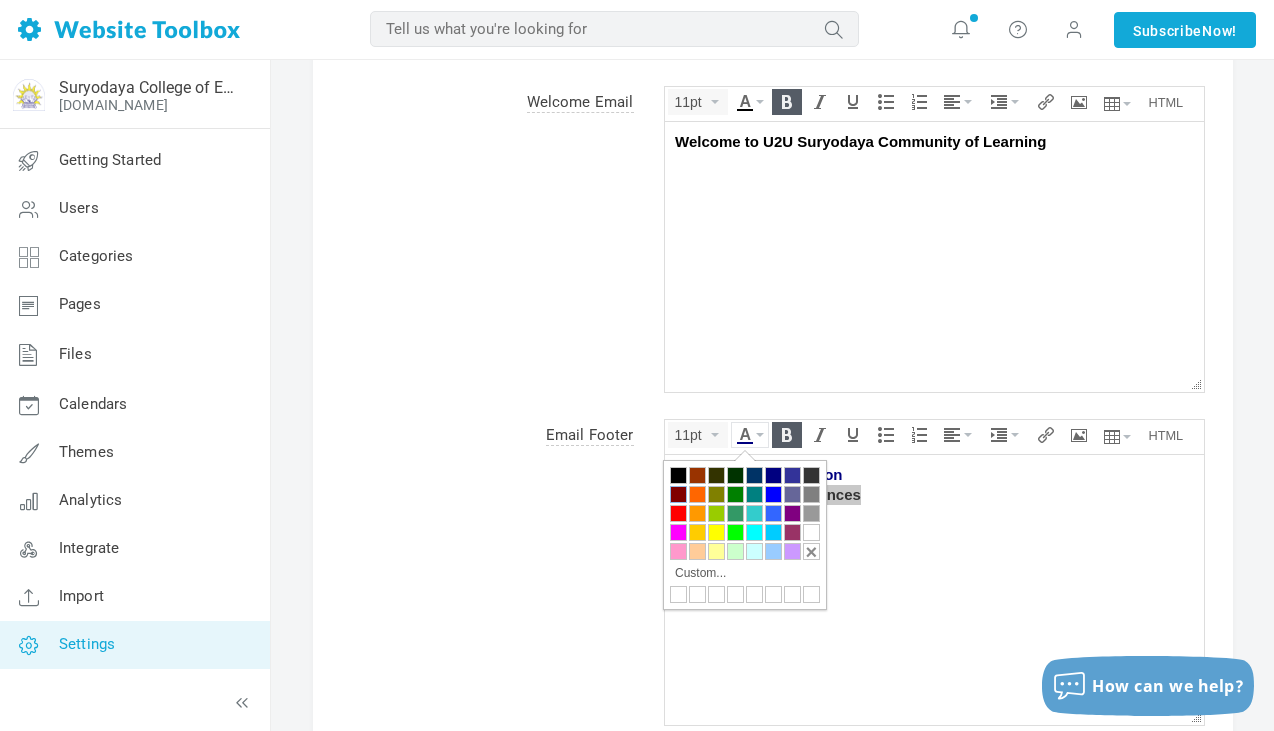 drag, startPoint x: 682, startPoint y: 490, endPoint x: 132, endPoint y: 56, distance: 700.61115 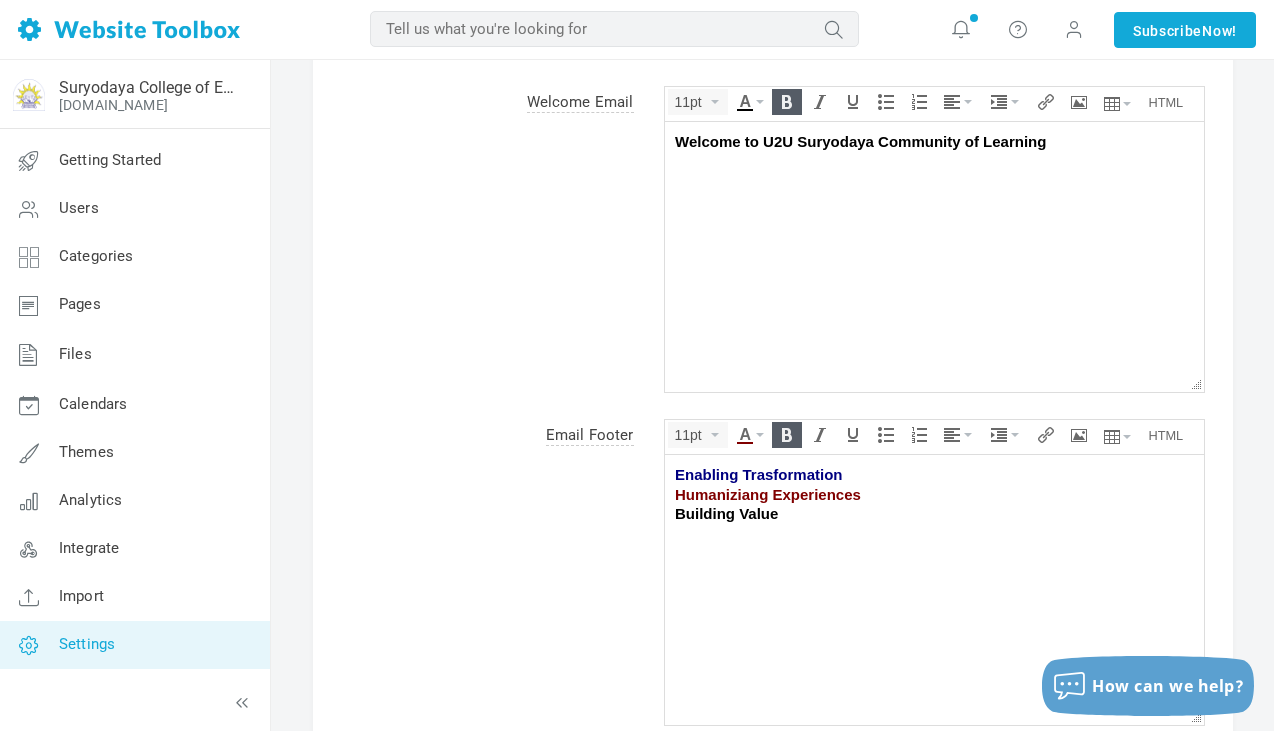 click on "Enabling Trasformation Humaniziang Experiences Building Value" at bounding box center (933, 589) 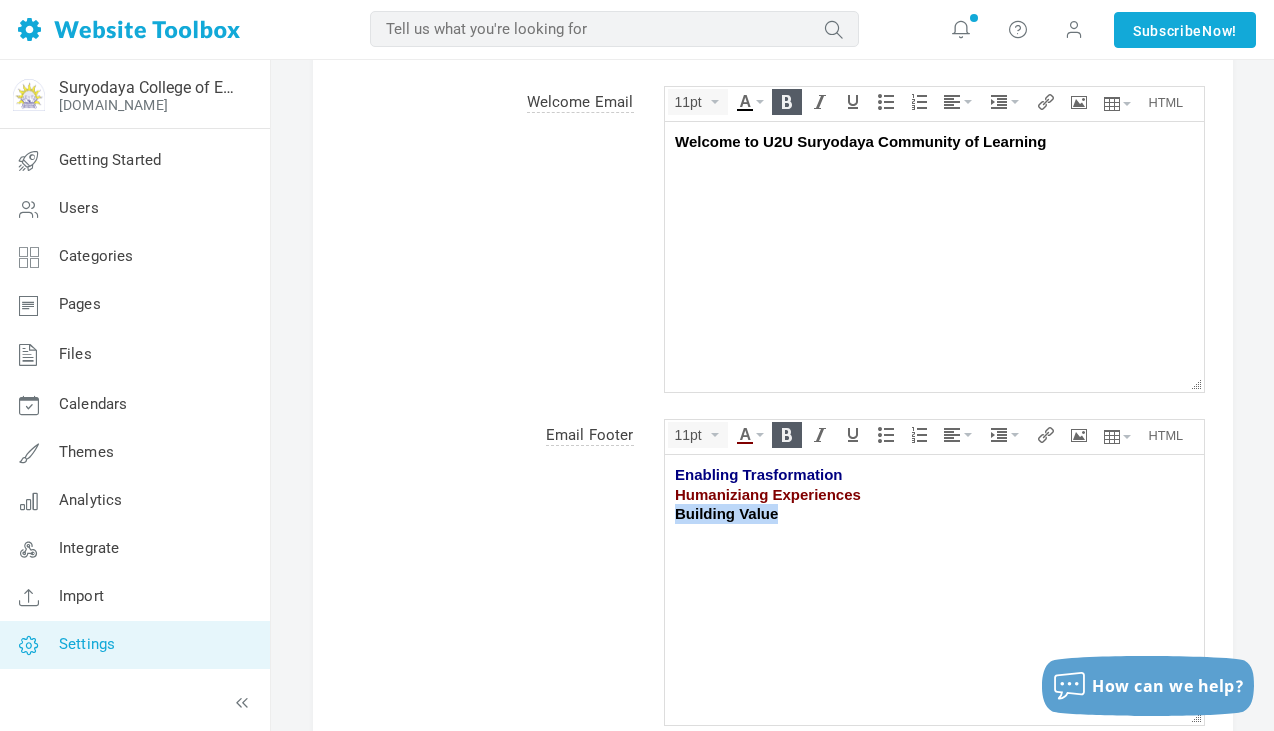 drag, startPoint x: 676, startPoint y: 511, endPoint x: 808, endPoint y: 511, distance: 132 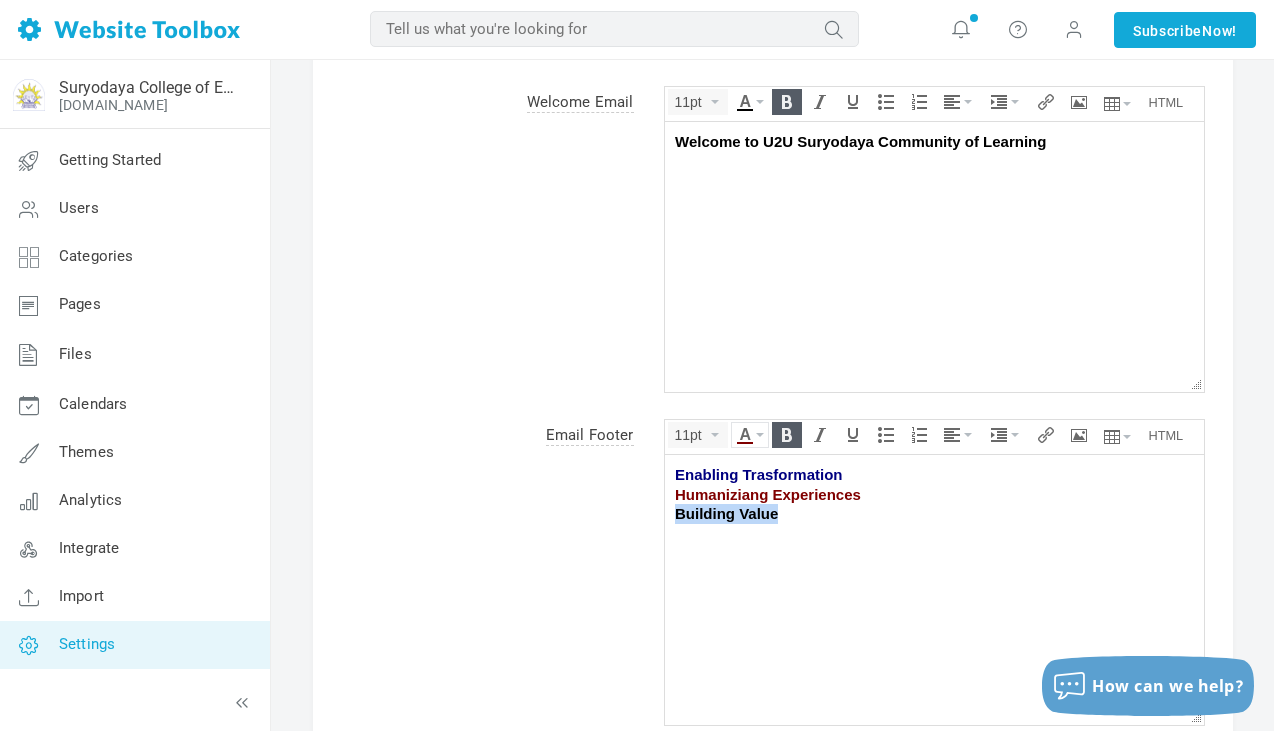 click at bounding box center [750, 432] 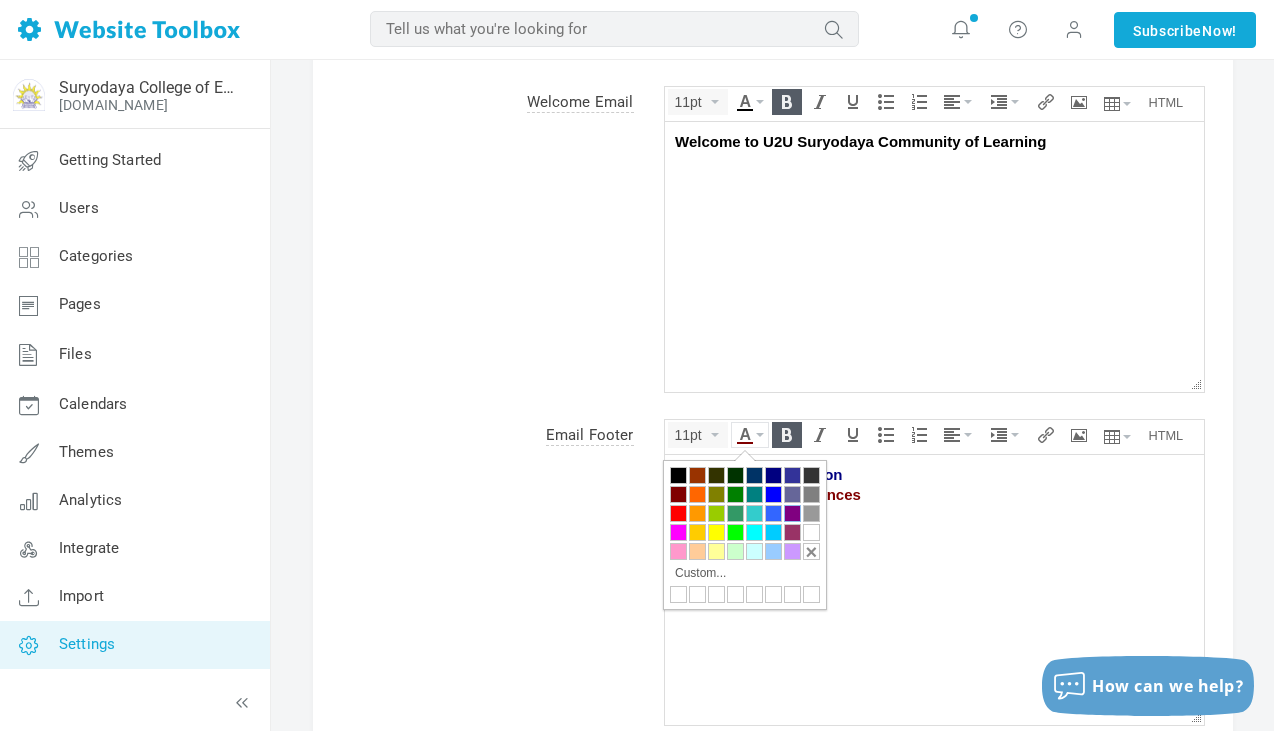 click at bounding box center (792, 513) 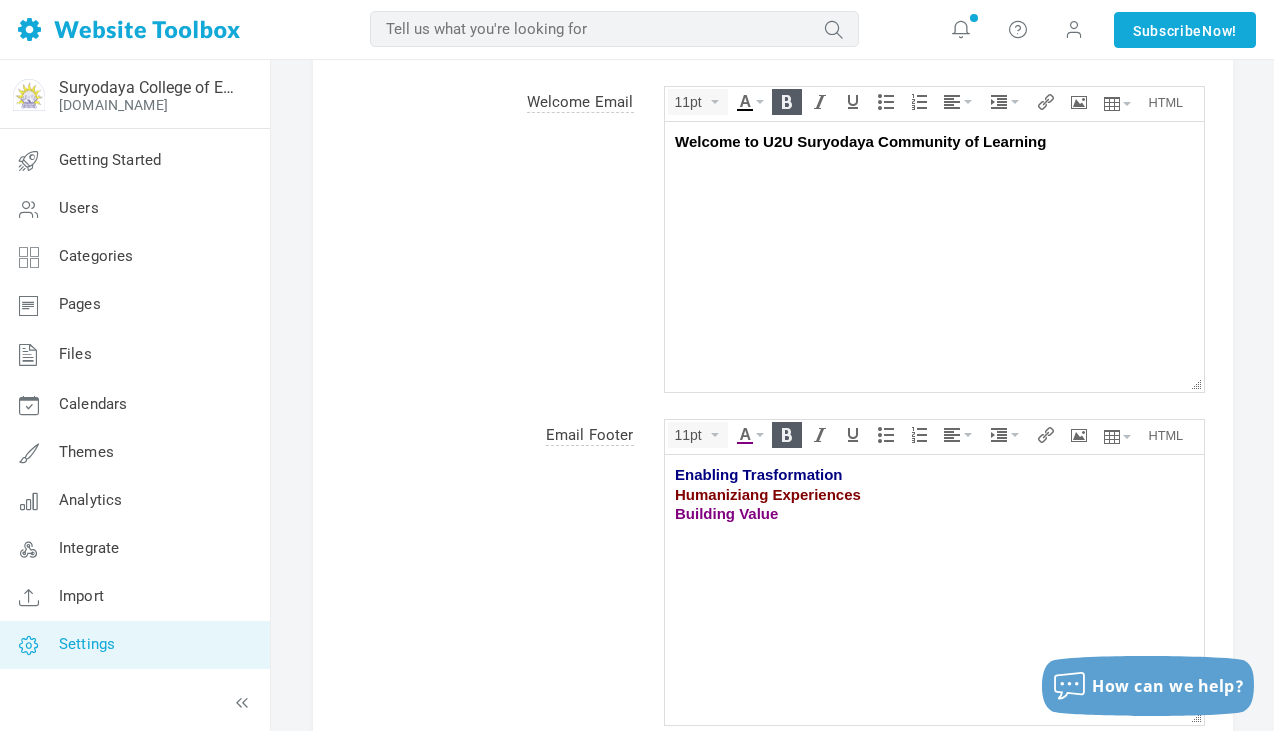 click on "Enabling Trasformation Humaniziang Experiences Building Value" at bounding box center [933, 589] 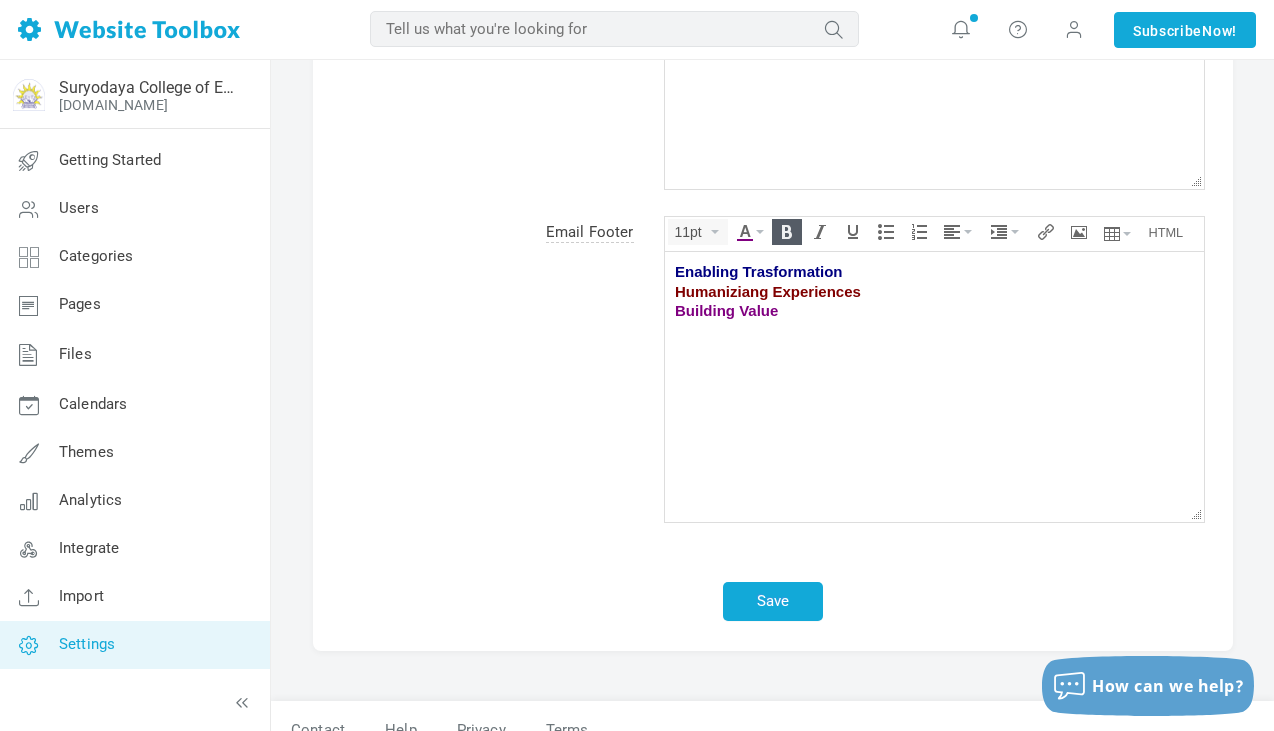 scroll, scrollTop: 1089, scrollLeft: 0, axis: vertical 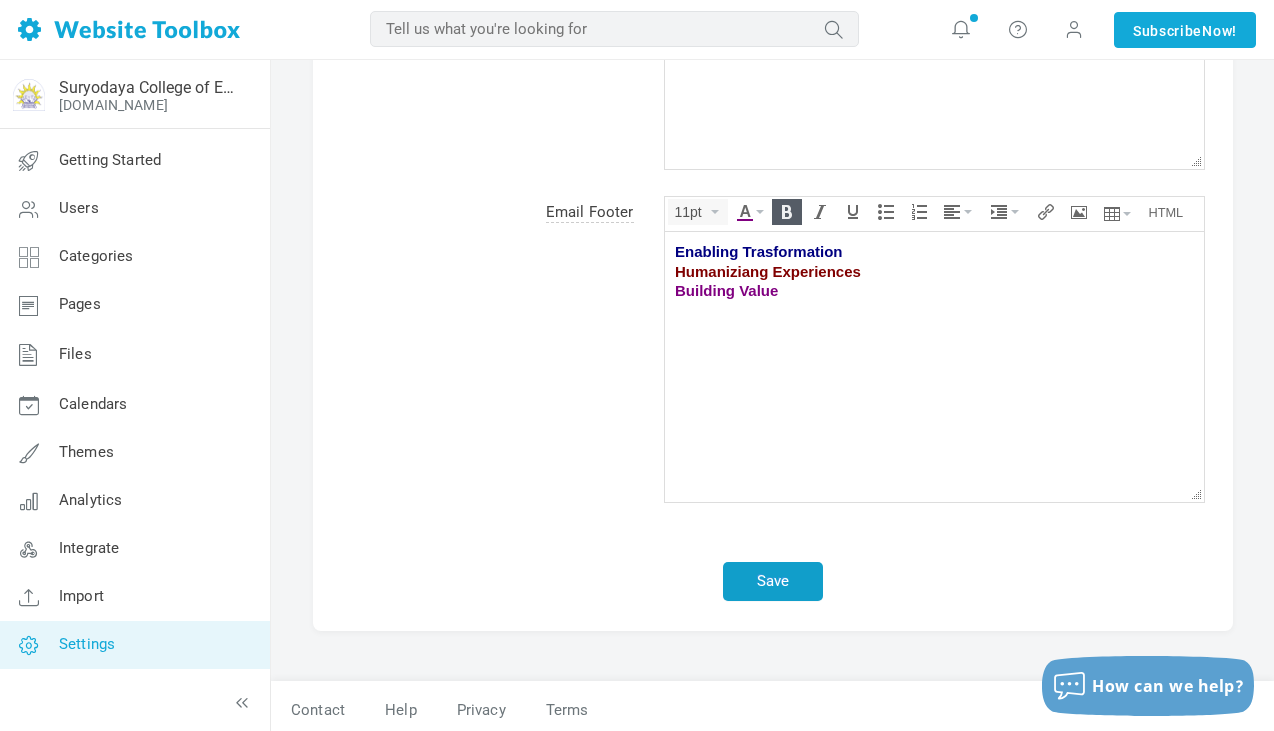 click on "Save" at bounding box center (773, 581) 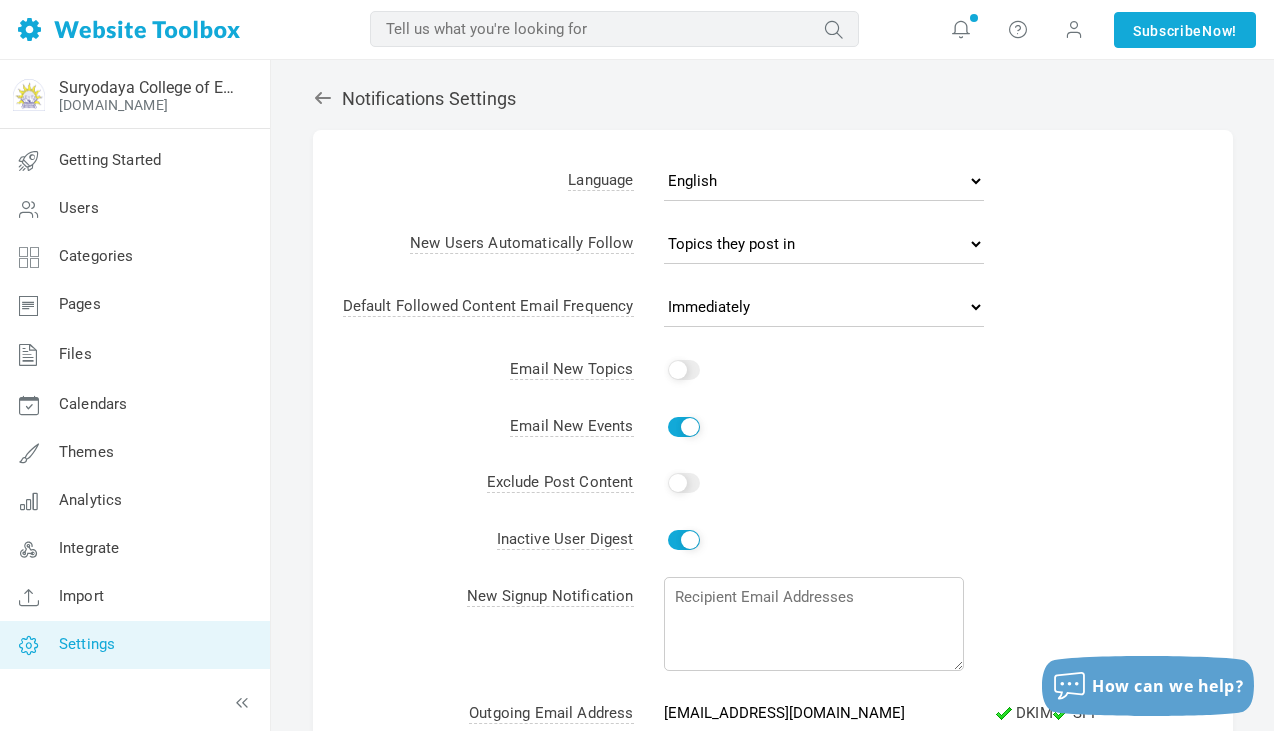 scroll, scrollTop: 0, scrollLeft: 0, axis: both 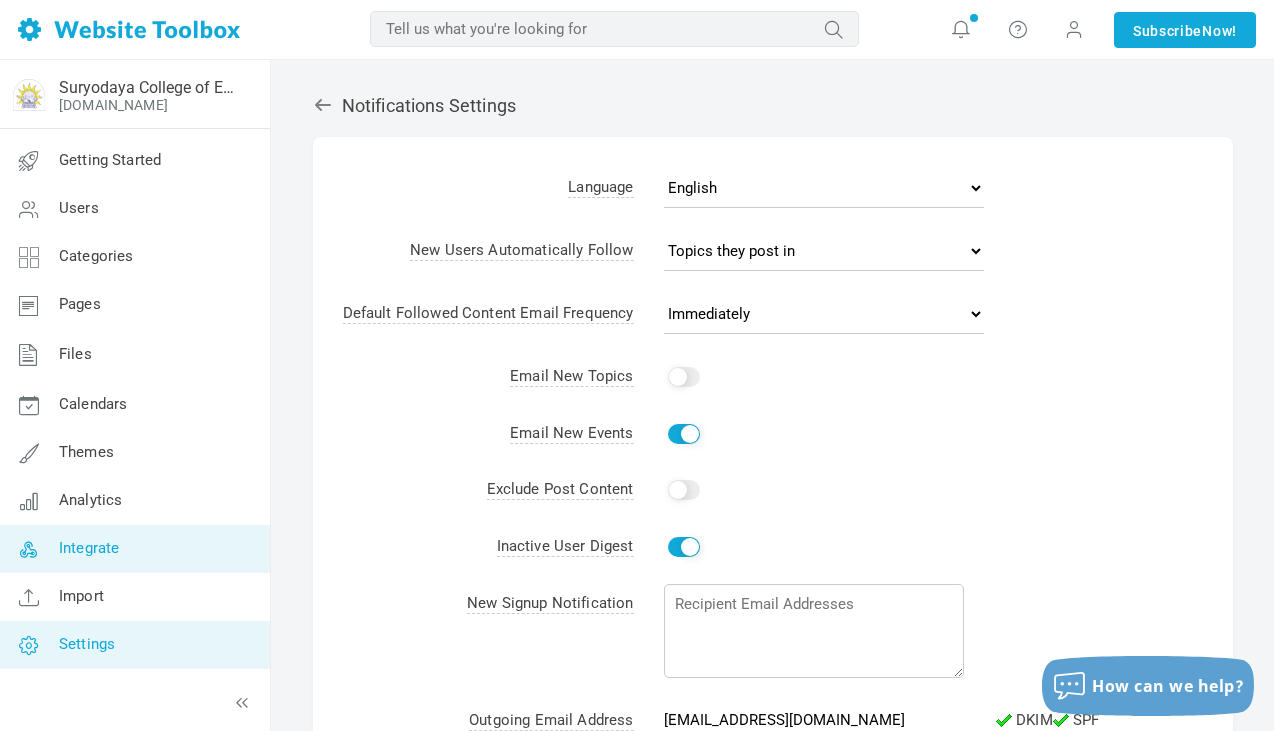 click on "Integrate" at bounding box center [89, 548] 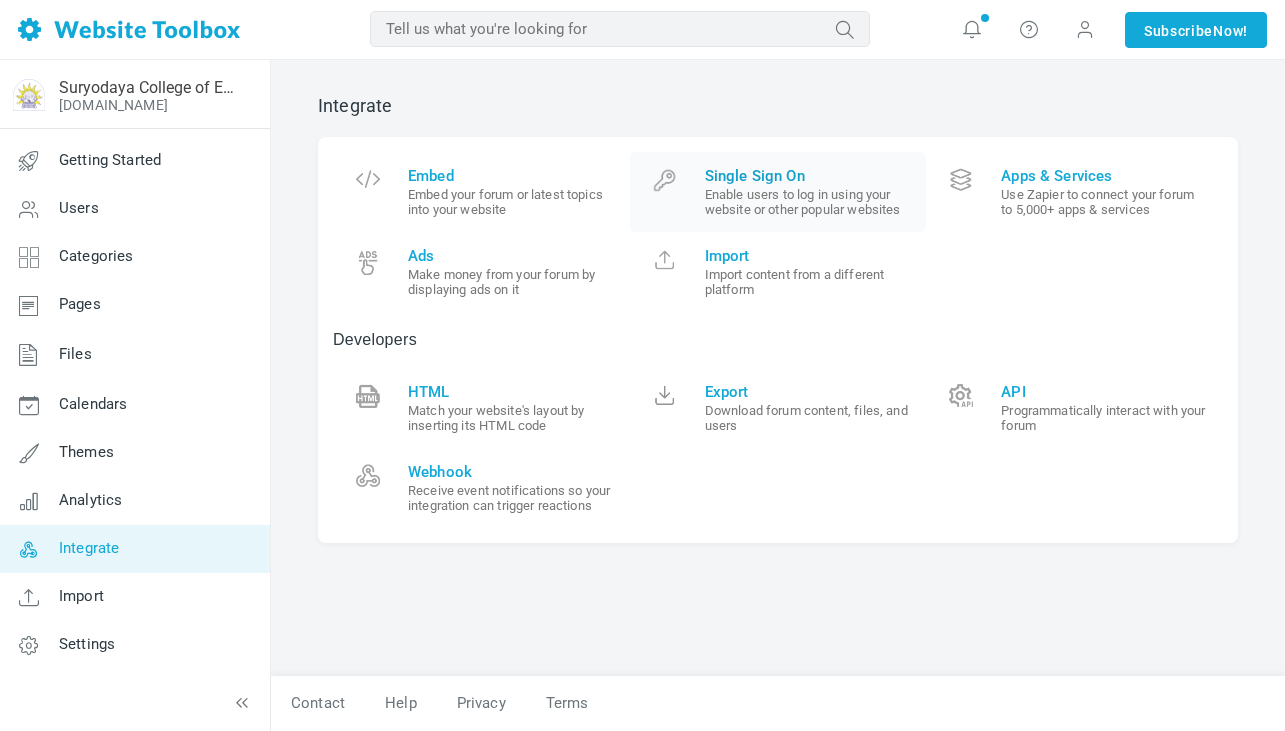 scroll, scrollTop: 0, scrollLeft: 0, axis: both 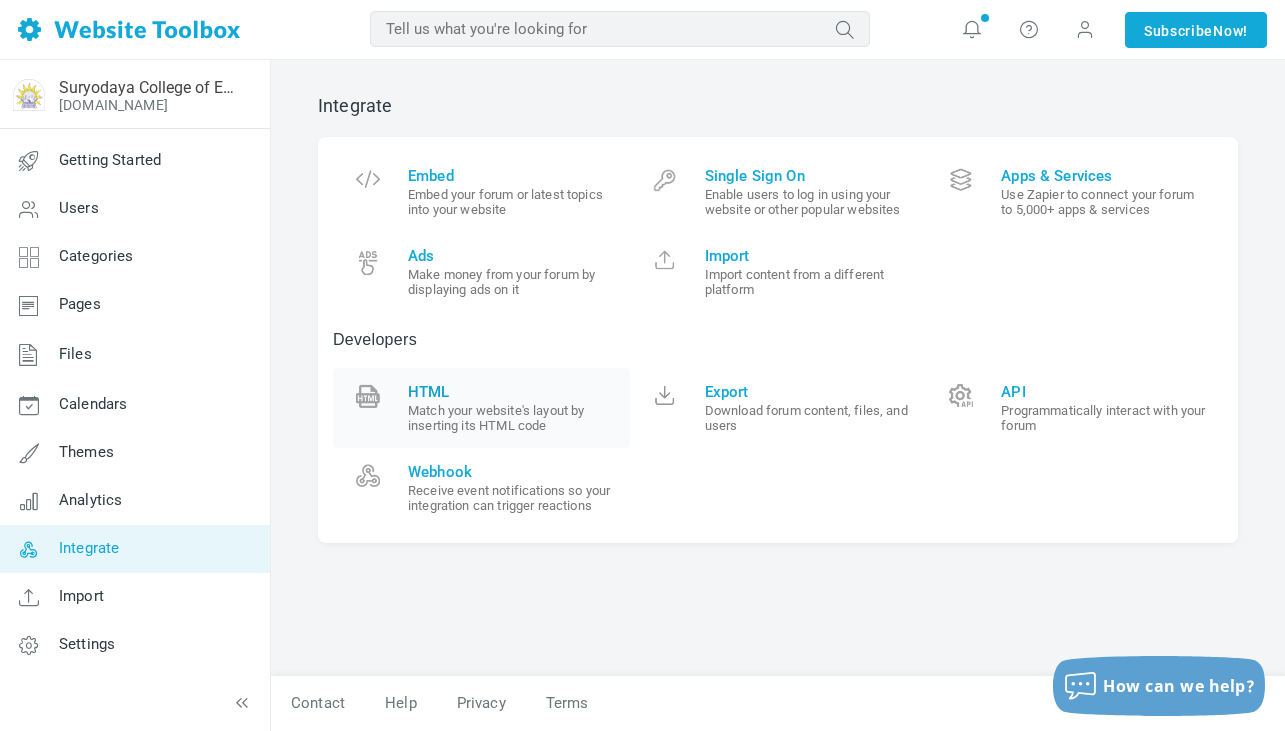 click on "HTML" at bounding box center [511, 392] 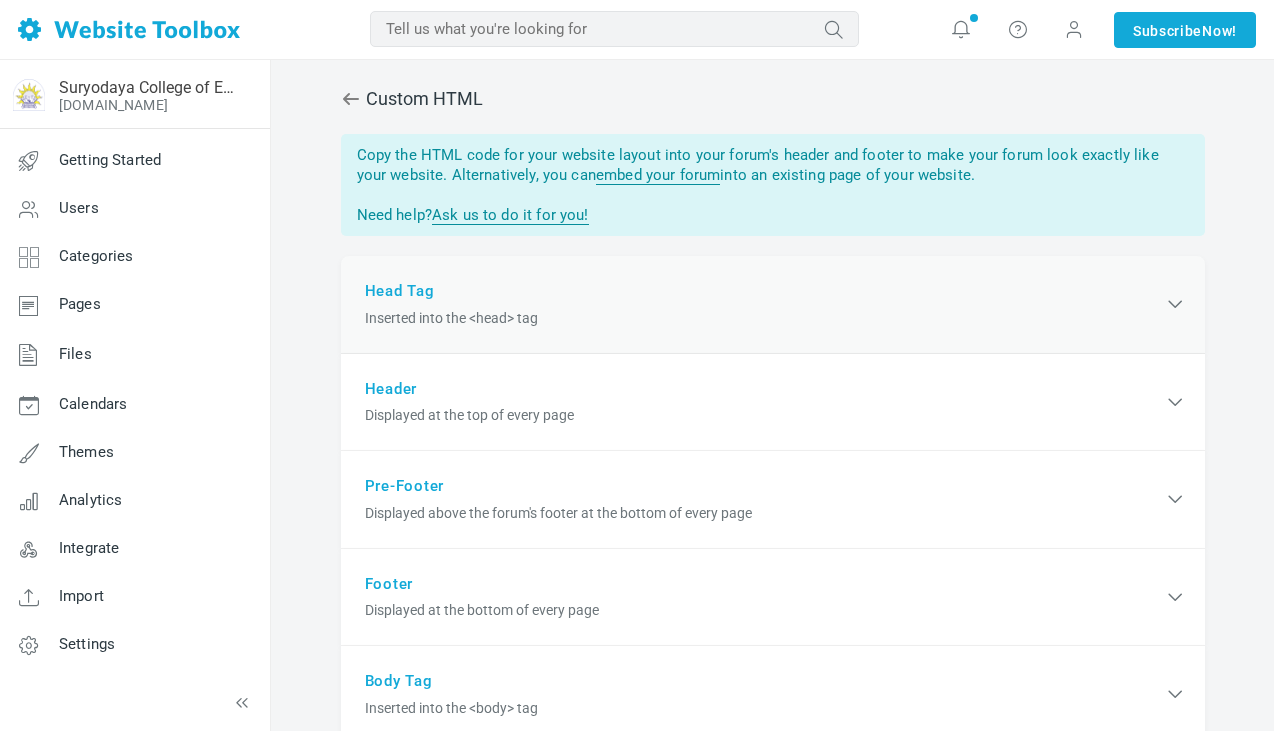 scroll, scrollTop: 0, scrollLeft: 0, axis: both 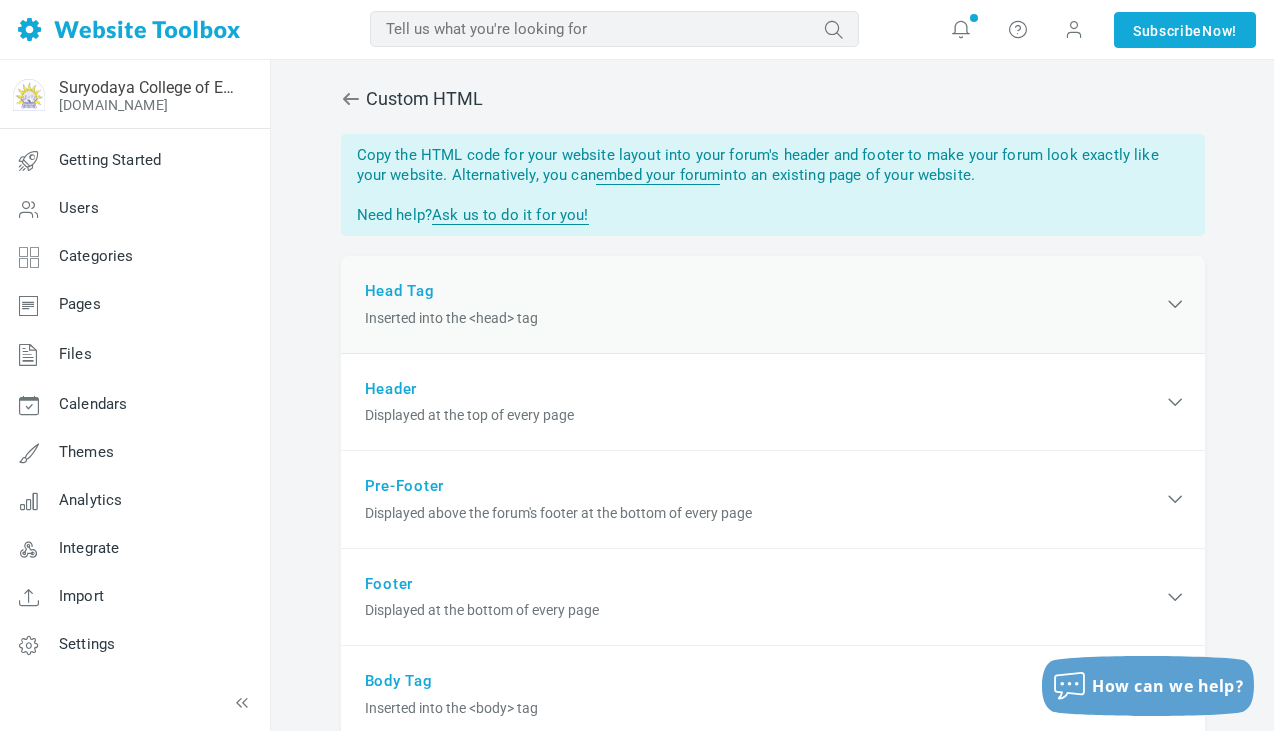 click at bounding box center (1175, 304) 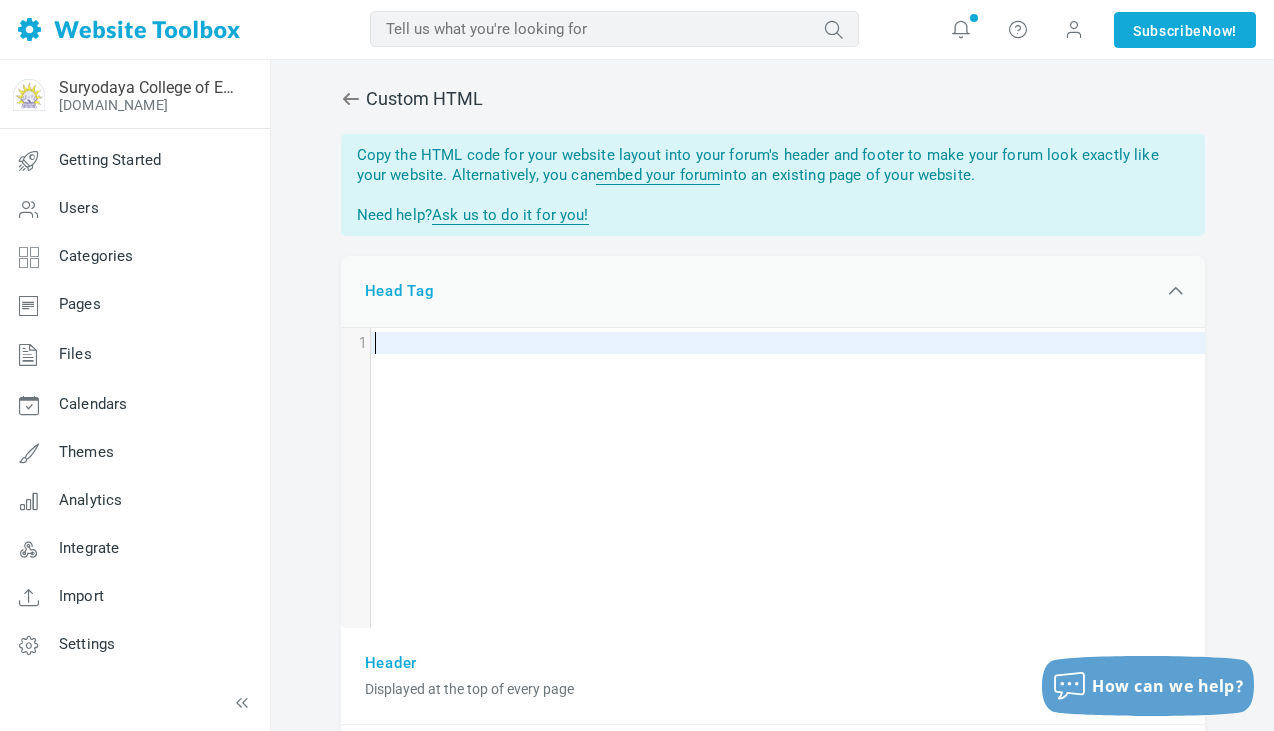 scroll, scrollTop: 29, scrollLeft: 0, axis: vertical 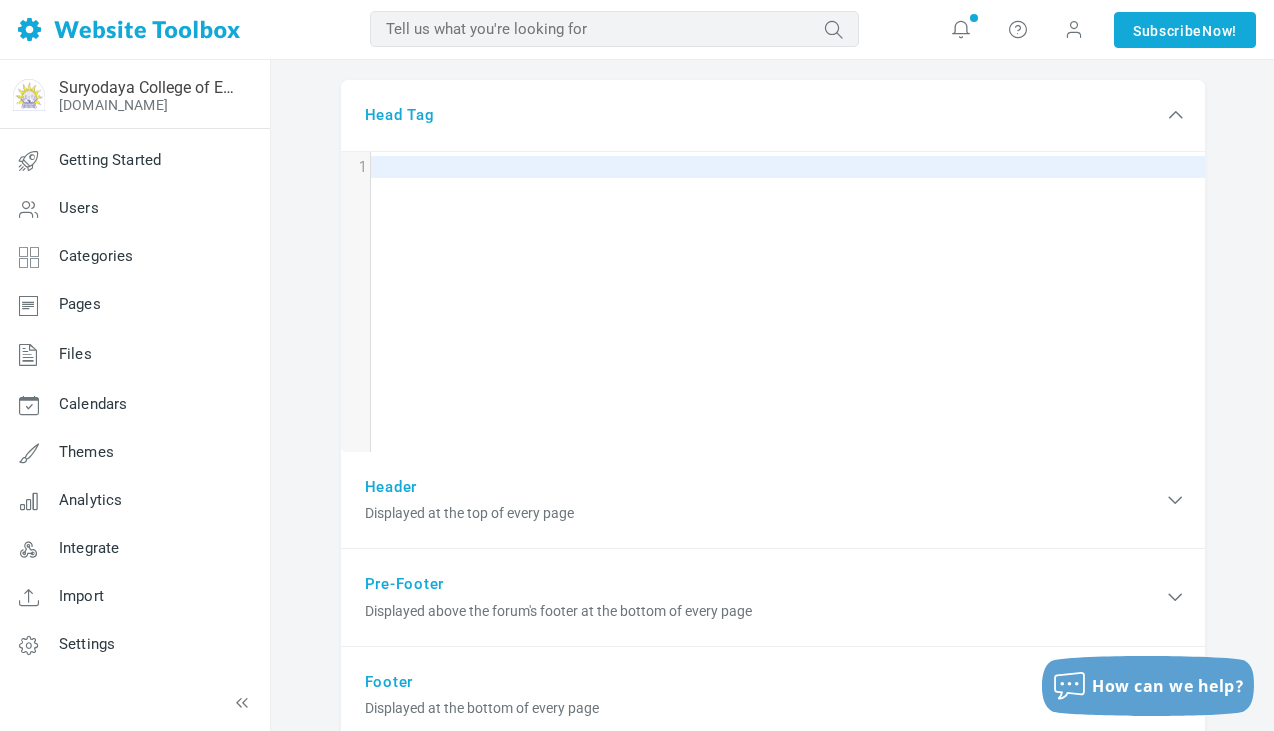 click on "​" at bounding box center [793, 167] 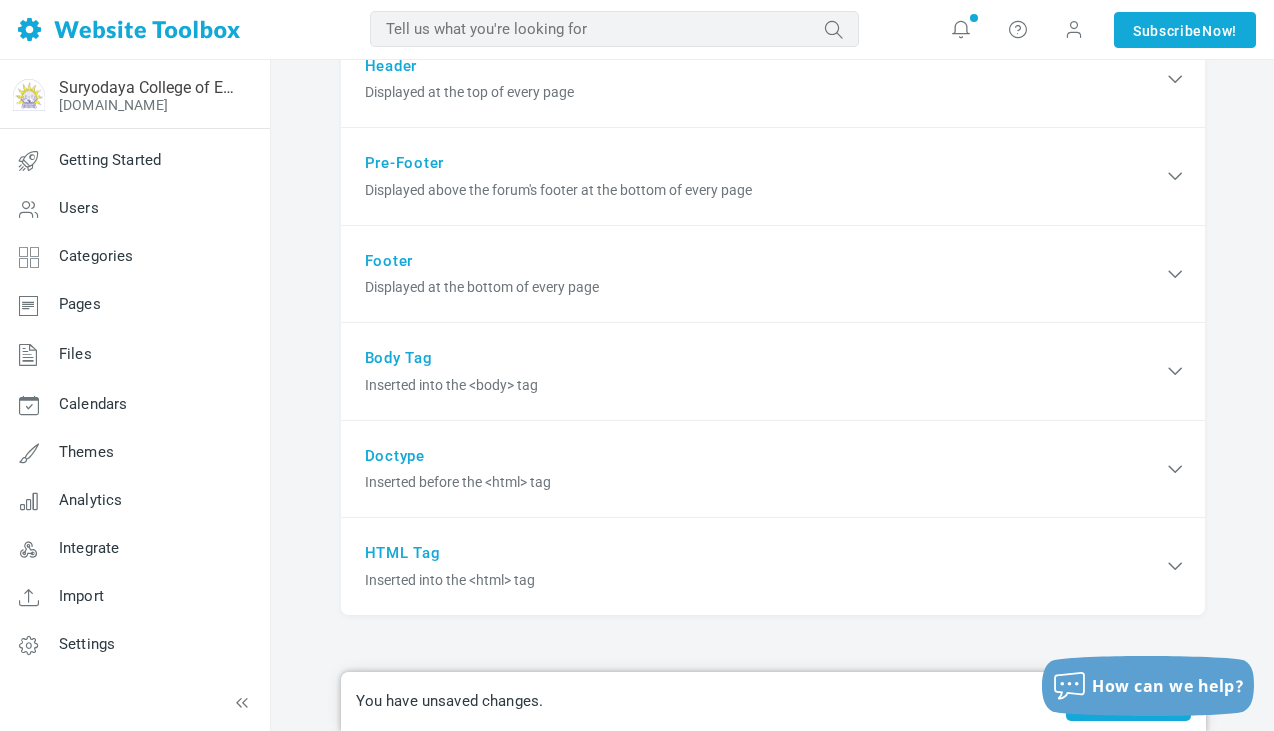 scroll, scrollTop: 615, scrollLeft: 0, axis: vertical 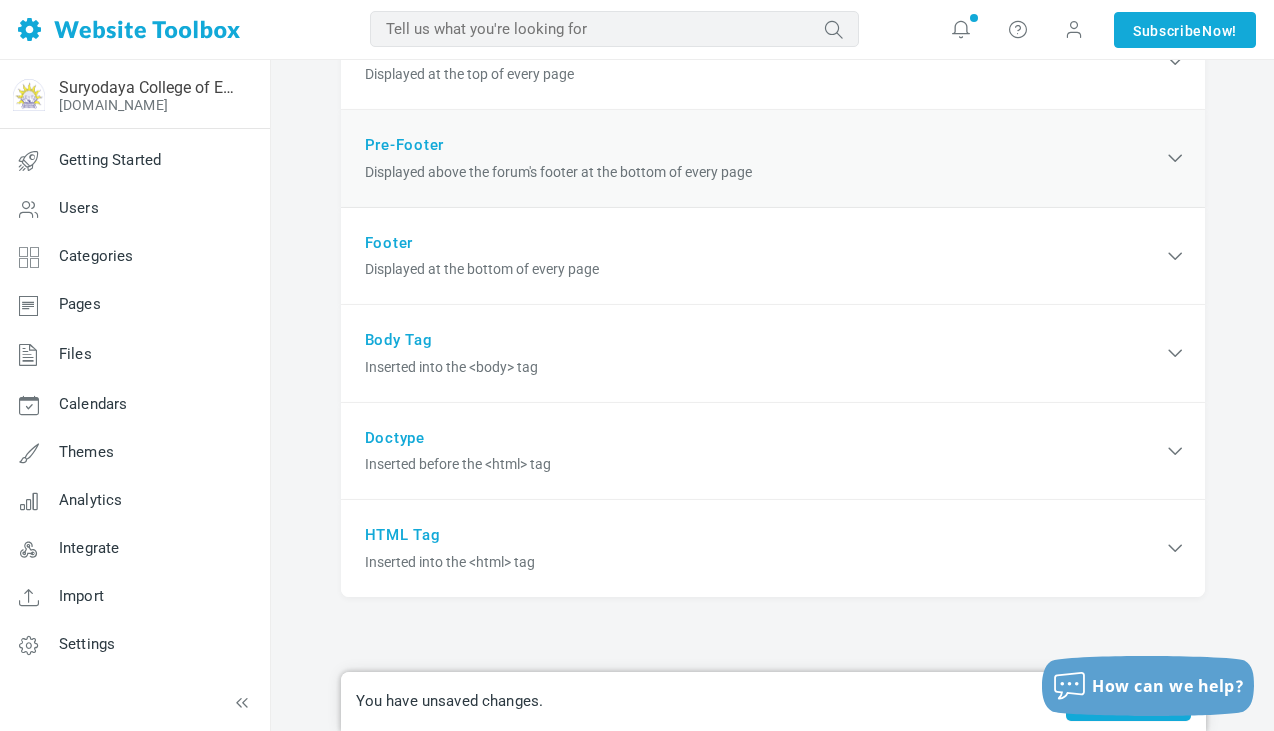 click on "Pre-Footer
Displayed above the forum's footer at the bottom of every page" at bounding box center [773, 159] 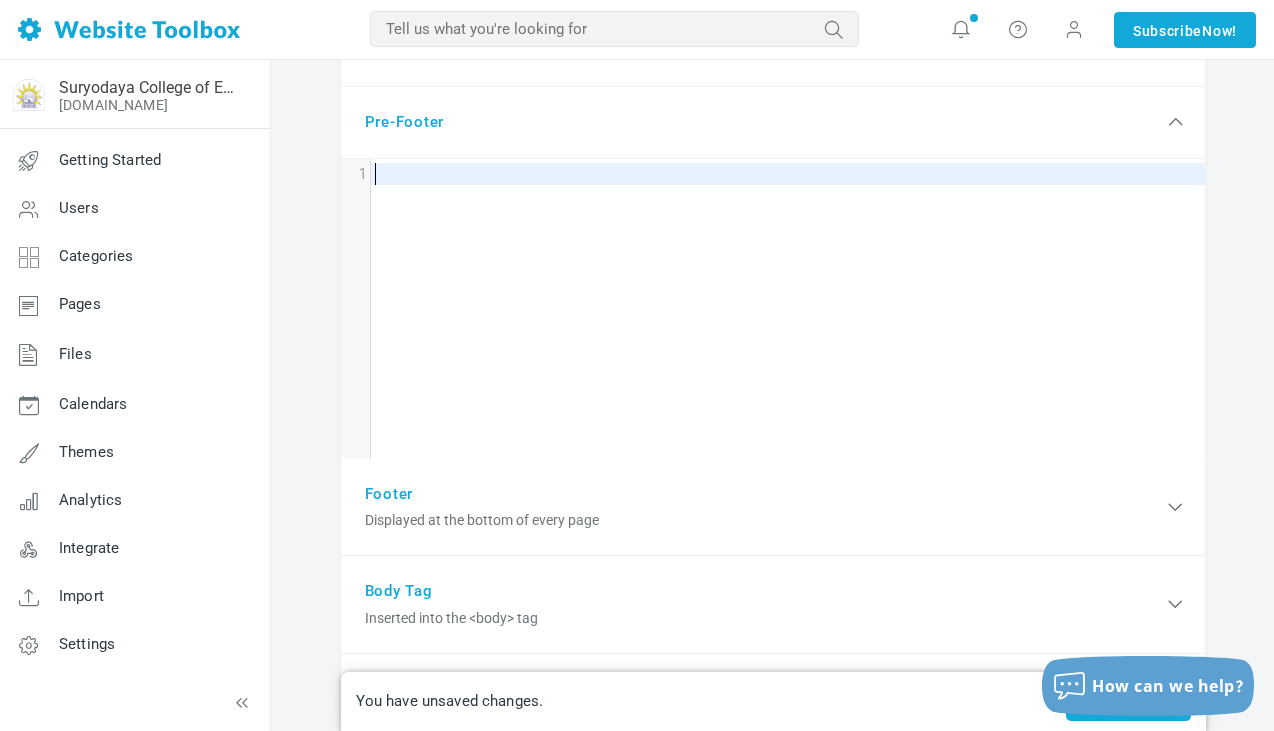 scroll, scrollTop: 645, scrollLeft: 0, axis: vertical 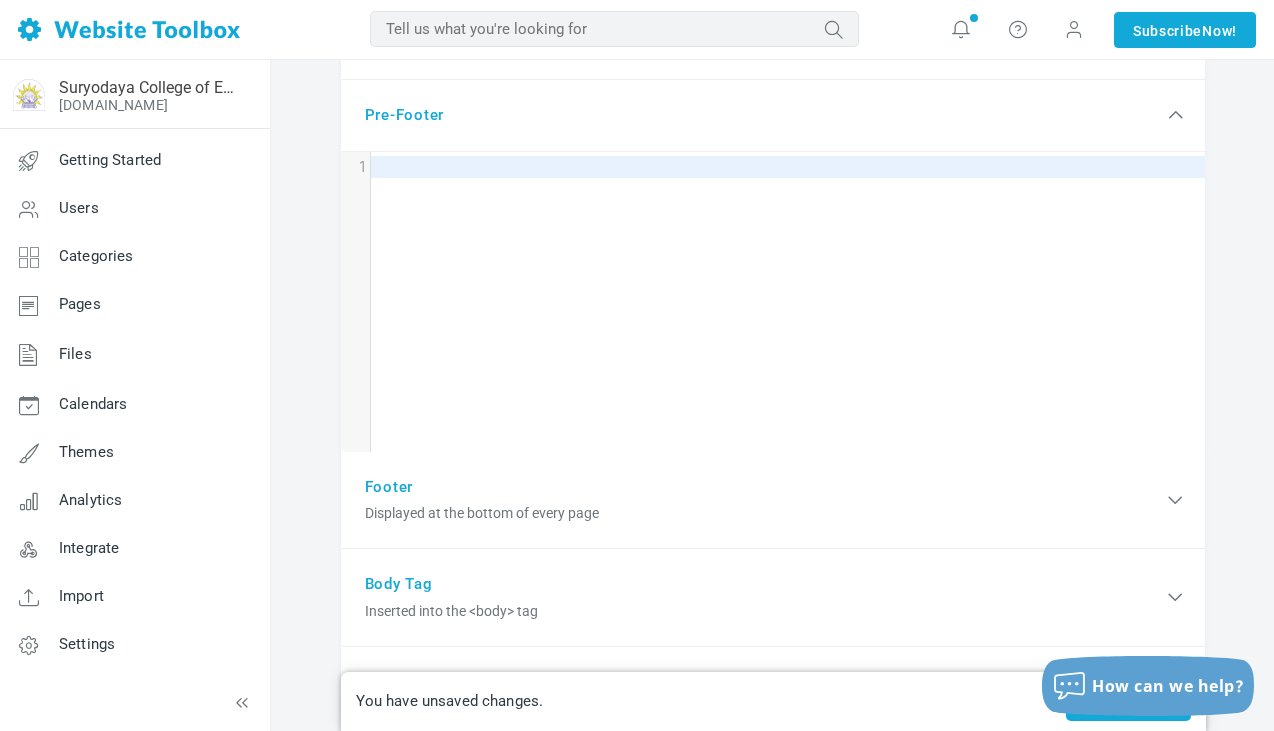 click on "​" at bounding box center [793, 167] 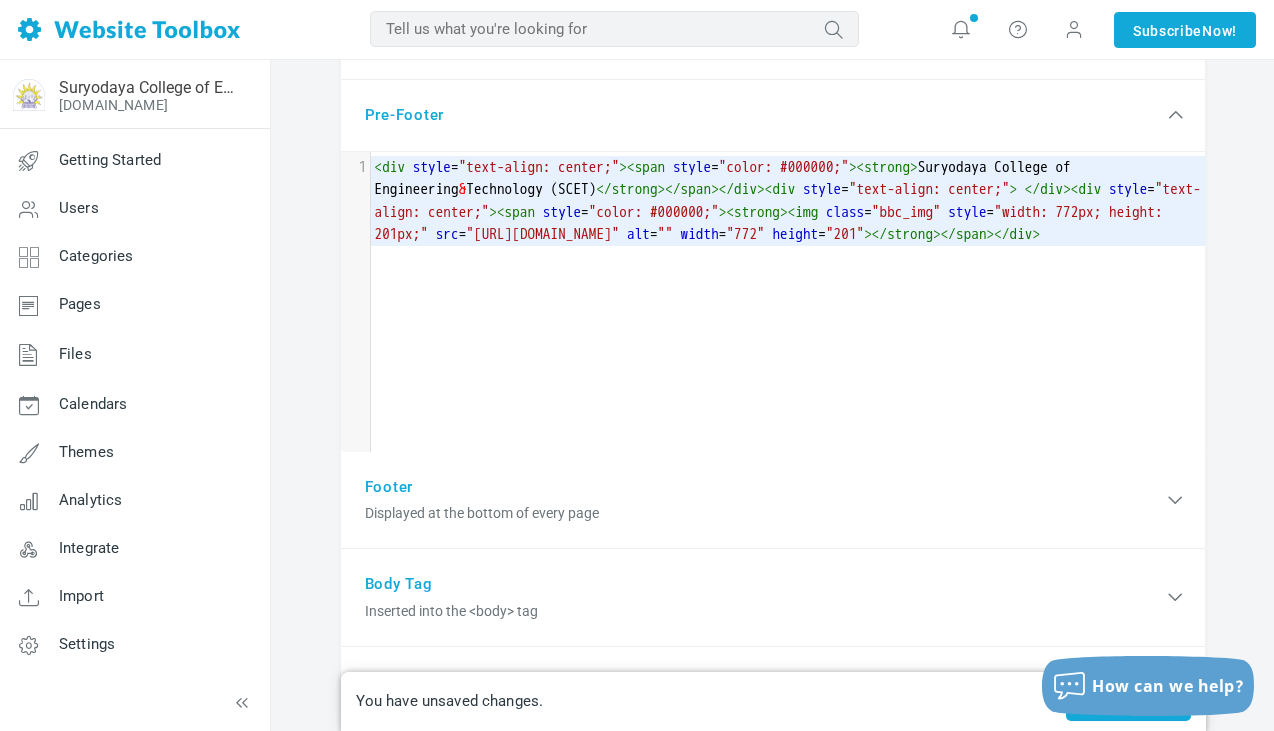 drag, startPoint x: 781, startPoint y: 368, endPoint x: 796, endPoint y: 380, distance: 19.209373 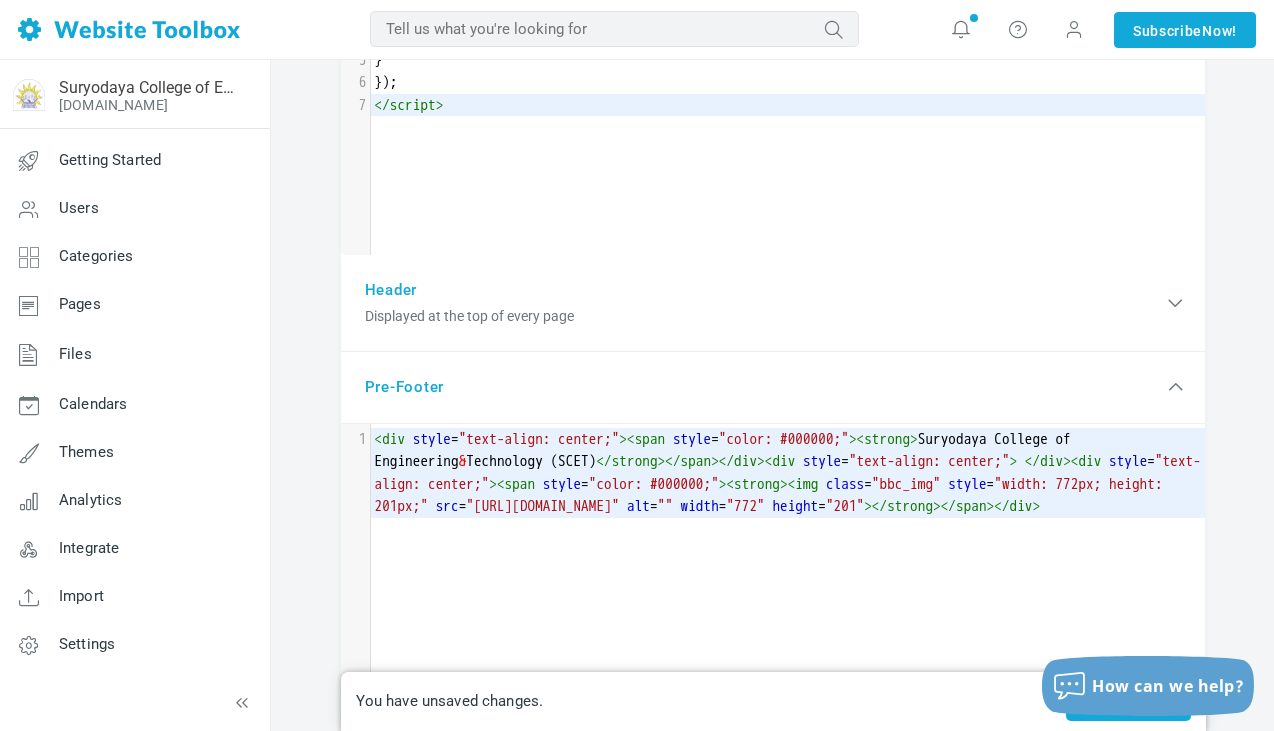 scroll, scrollTop: 415, scrollLeft: 0, axis: vertical 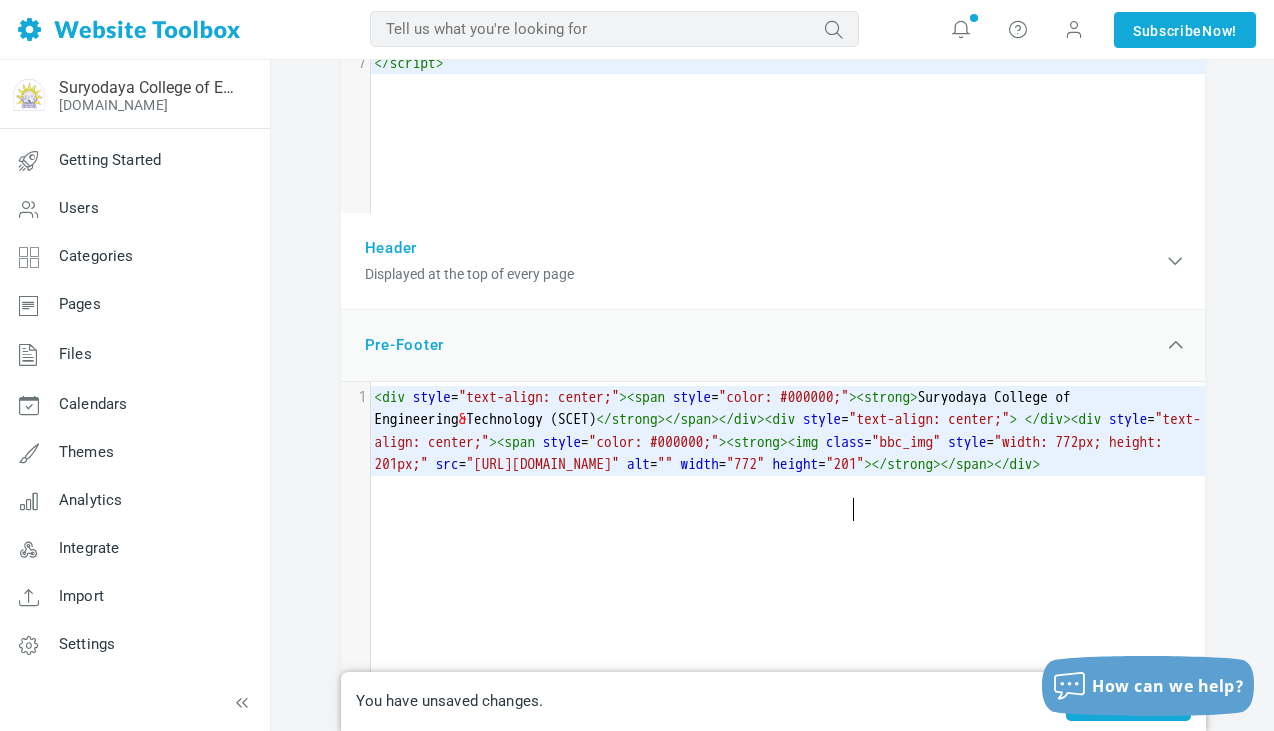 click on "Pre-Footer
Displayed above the forum's footer at the bottom of every page" at bounding box center (773, 346) 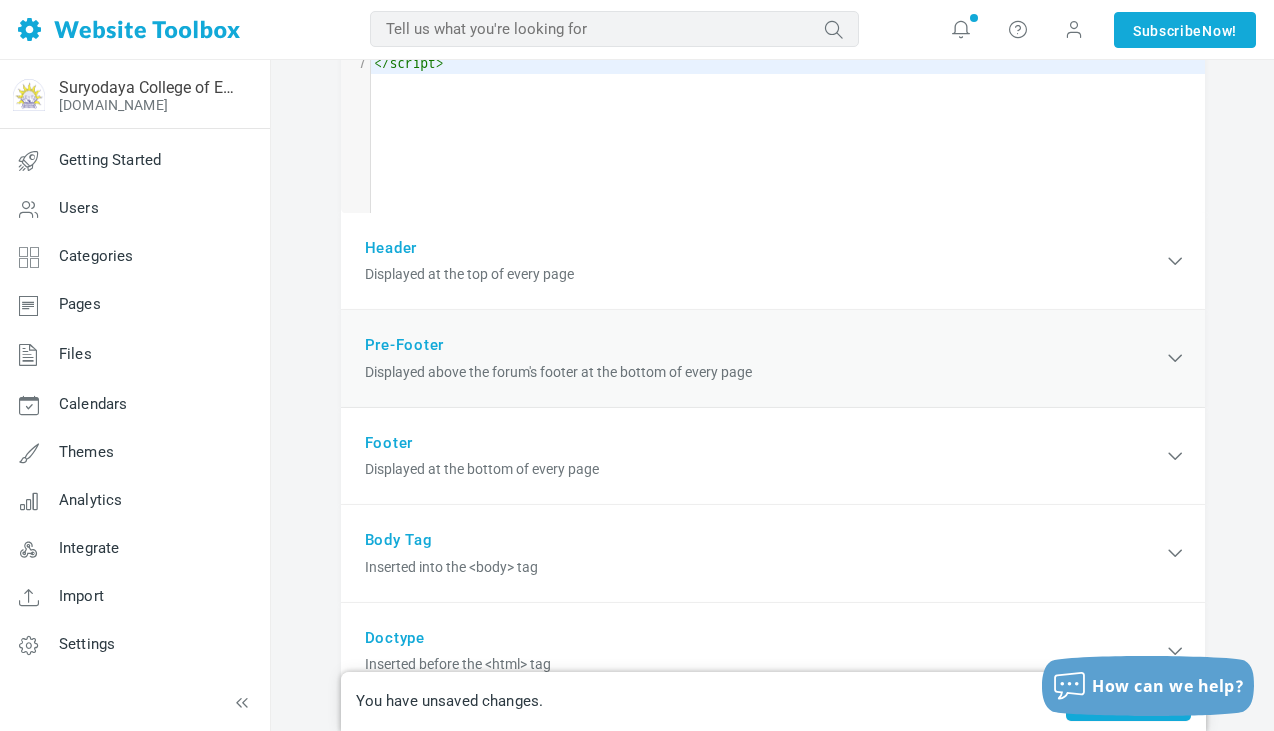 click on "Pre-Footer
Displayed above the forum's footer at the bottom of every page" at bounding box center [773, 359] 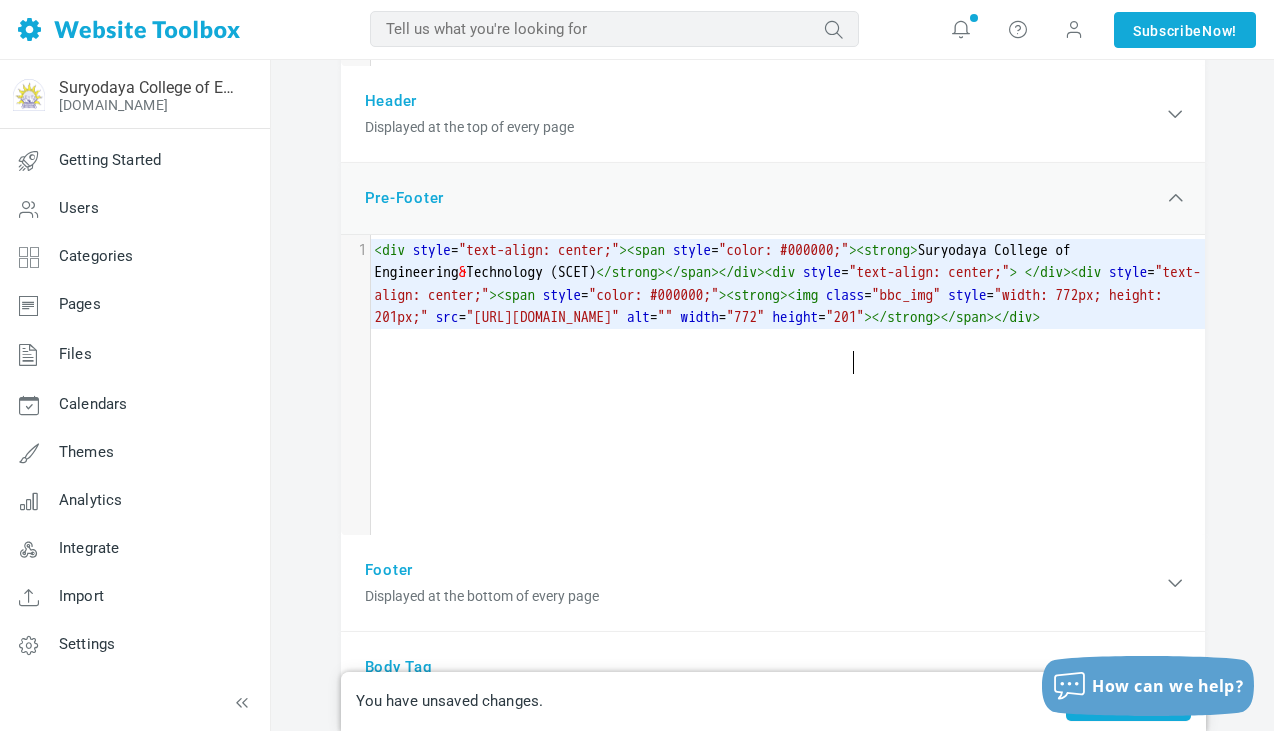 scroll, scrollTop: 645, scrollLeft: 0, axis: vertical 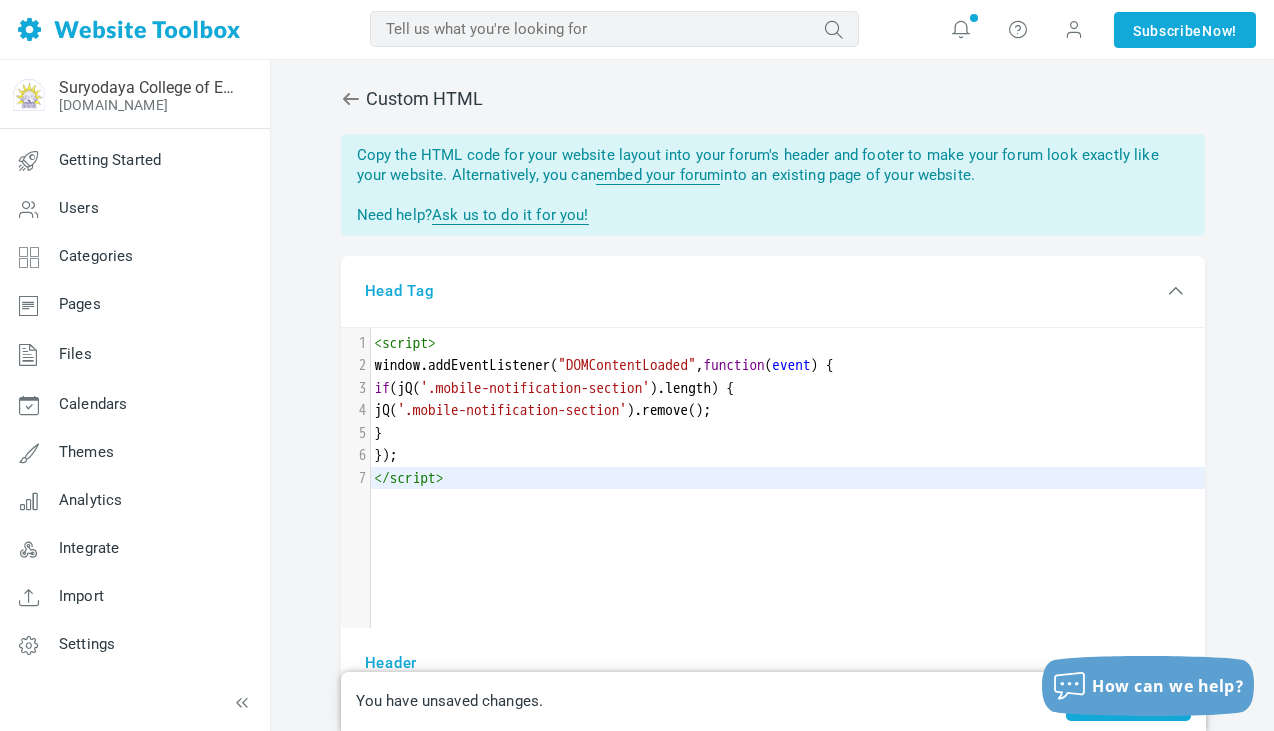 click on "Custom HTML
You have unsaved changes.
Save
Copy the HTML code for your website layout into your forum's header and footer to make your forum look exactly like your website.
Alternatively, you can  embed your forum  into an existing page of your website.
Need help?  Ask us to do it for you!
saved.
The title tag you specified will be ignored by browsers.
You can change the title of your forum by  customizing your theme .
Don't see your ads on the forum? You're using  Google Adsense Auto Ads , which automatically decides when and where to display ads. If you want full control over when and where ads appear, use  ad units  instead.
Don't see your ads on the forum? You're currently using a default domain name for your forum. Google Adsense requires you to  use your own domain name  to display ads.
contact us  or consider  embedding your forum" at bounding box center [773, 780] 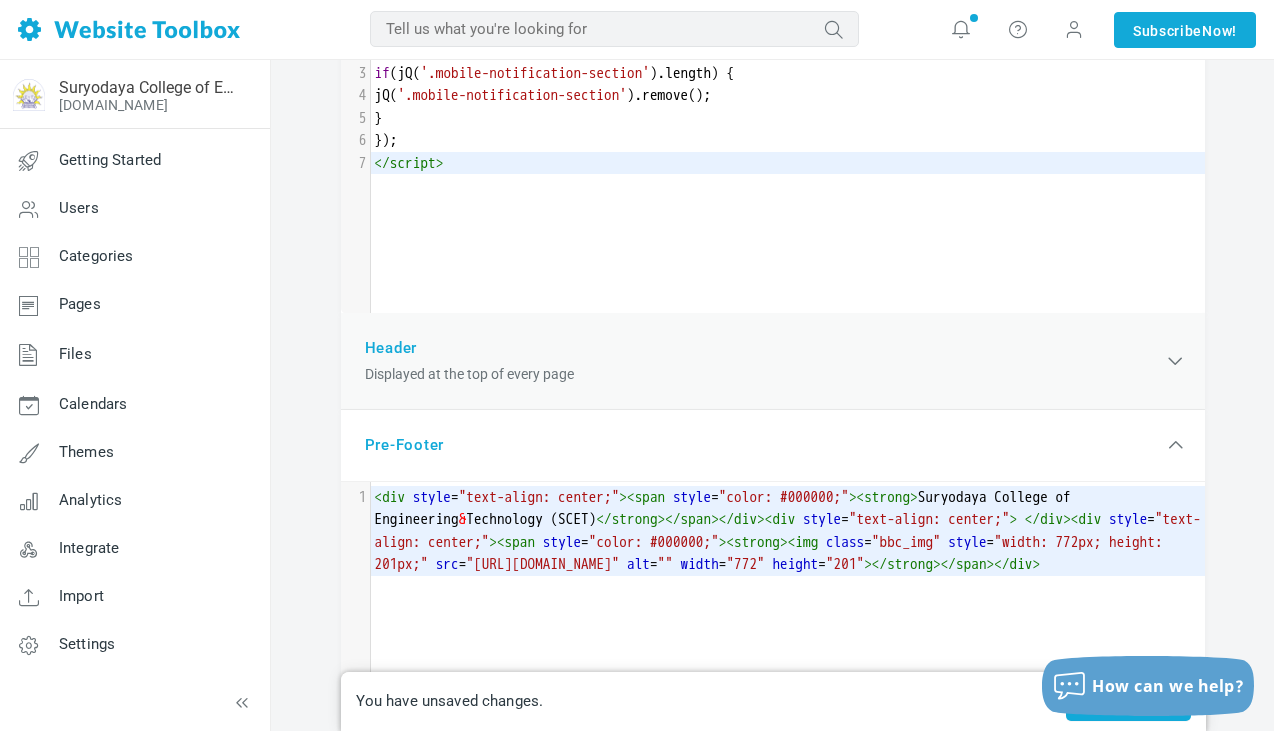 scroll, scrollTop: 310, scrollLeft: 0, axis: vertical 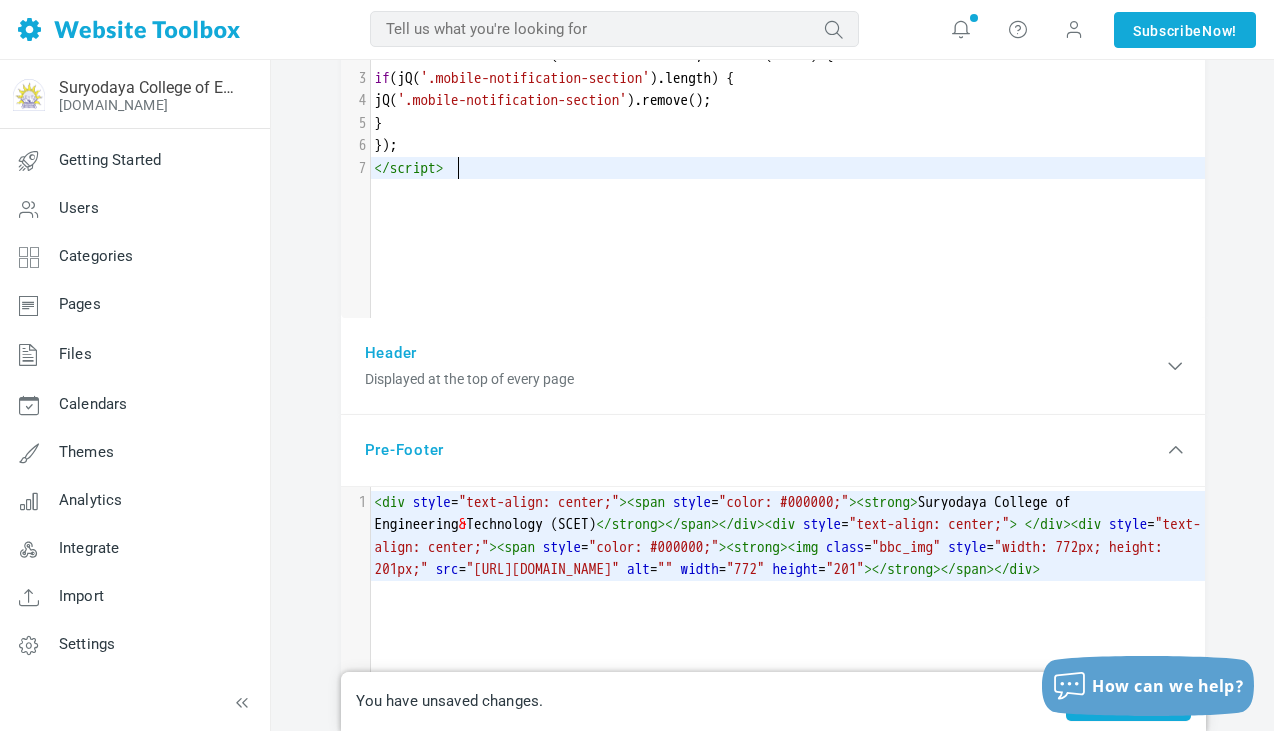 click on "​ x   1 < script > 2 window . addEventListener ( "DOMContentLoaded" ,  function ( event ) { 3 if ( jQ ( '.mobile-notification-section' ). length ) { 4 jQ ( '.mobile-notification-section' ). remove (); 5 } 6 }); 7 </ script >" at bounding box center (788, 183) 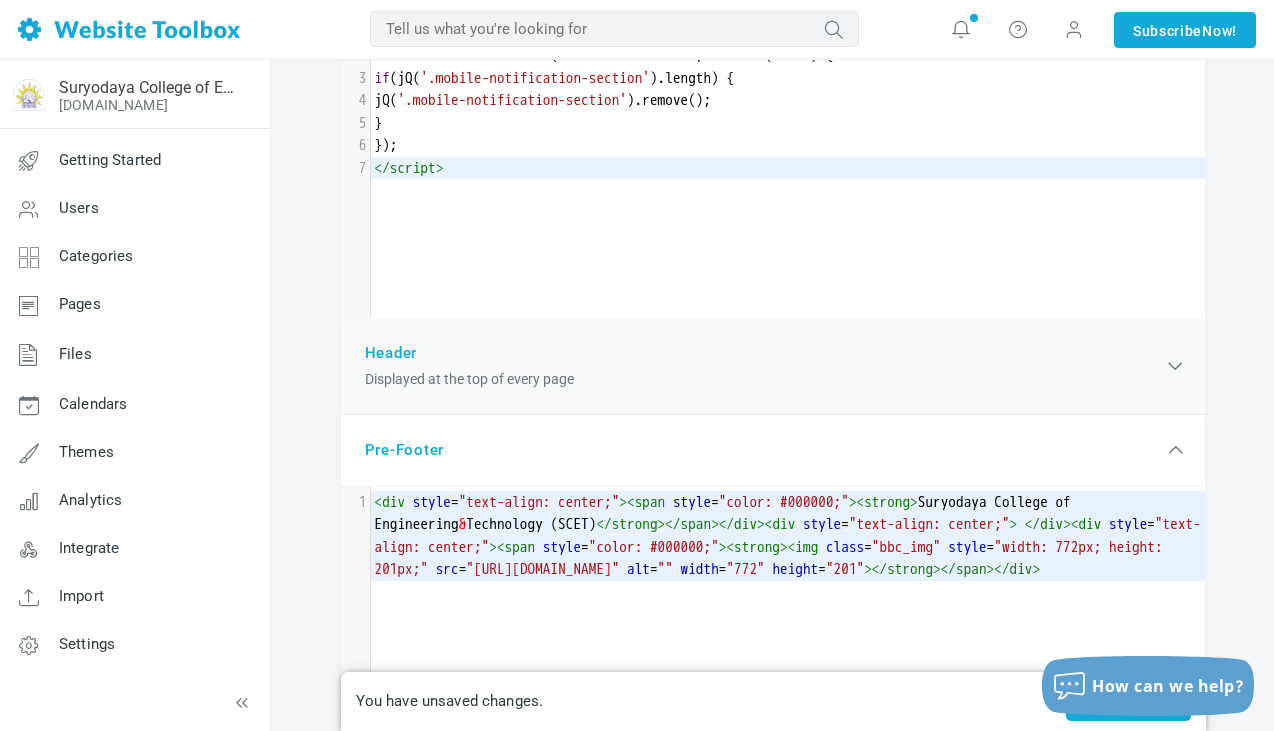 click at bounding box center [1175, 366] 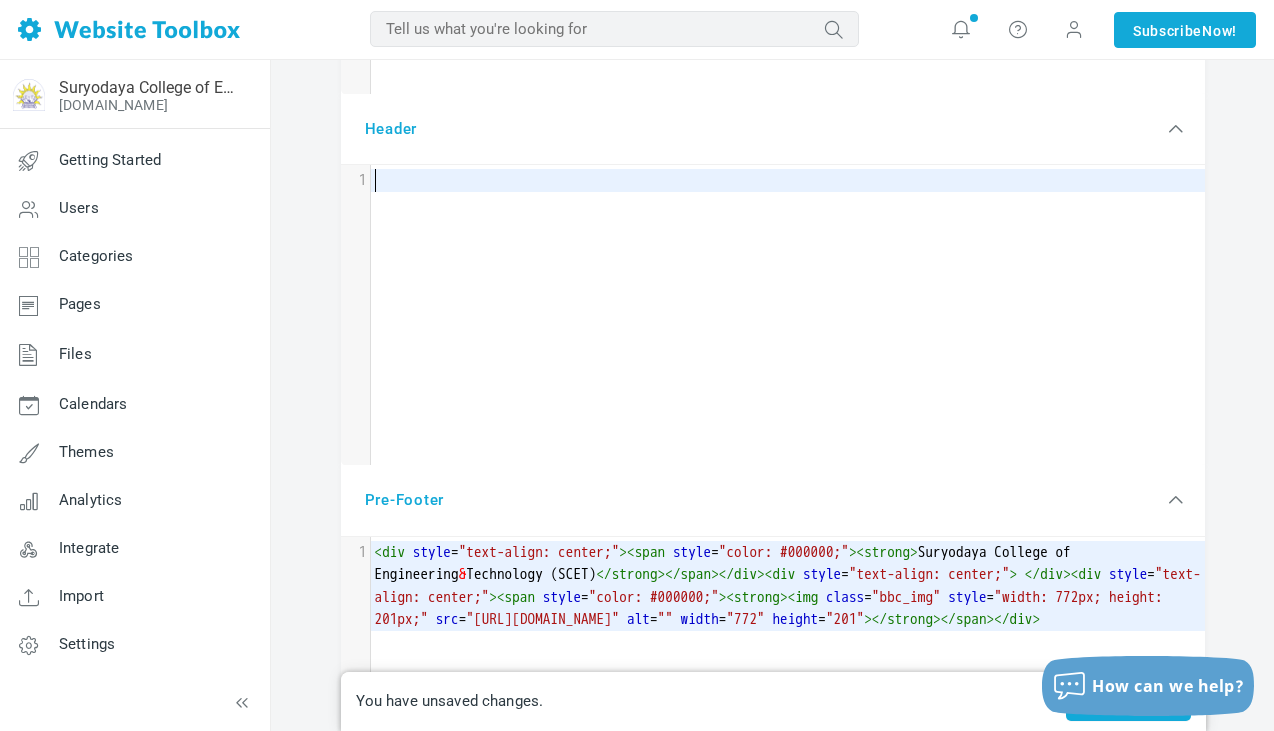 scroll, scrollTop: 547, scrollLeft: 0, axis: vertical 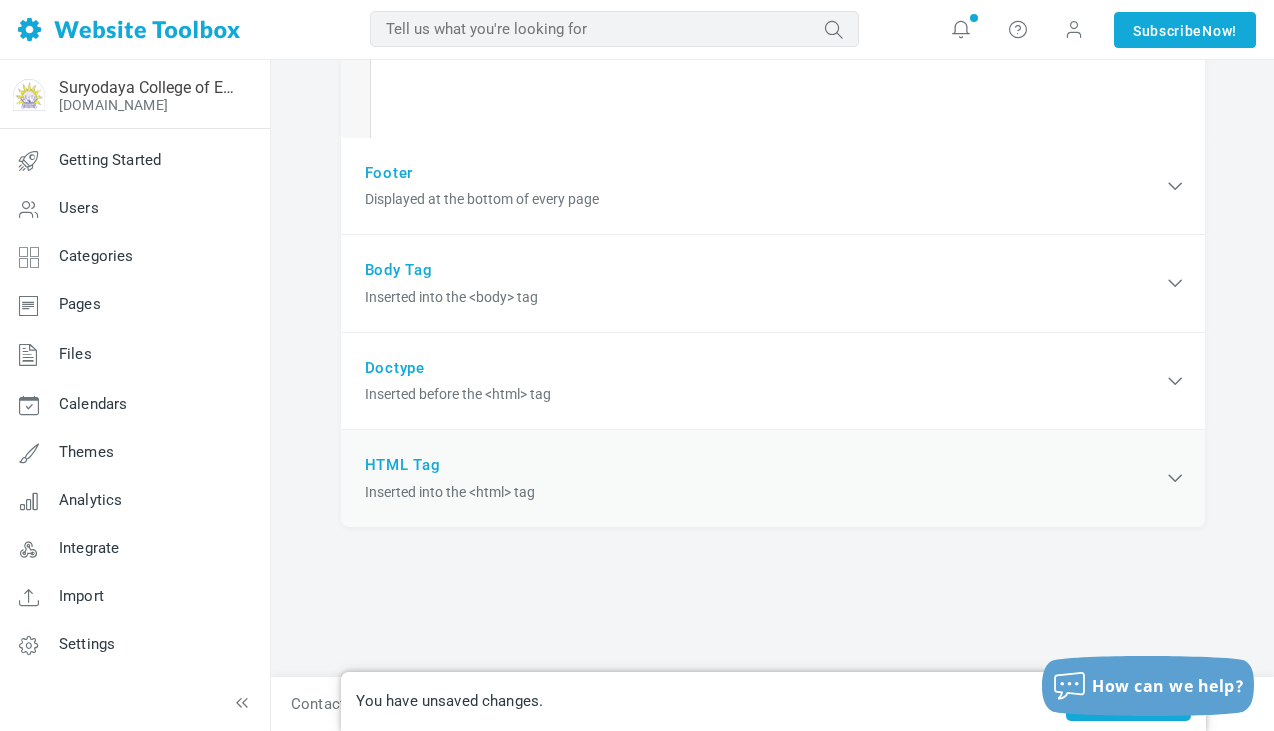 click on "HTML Tag
Inserted into the <html> tag" at bounding box center (773, 478) 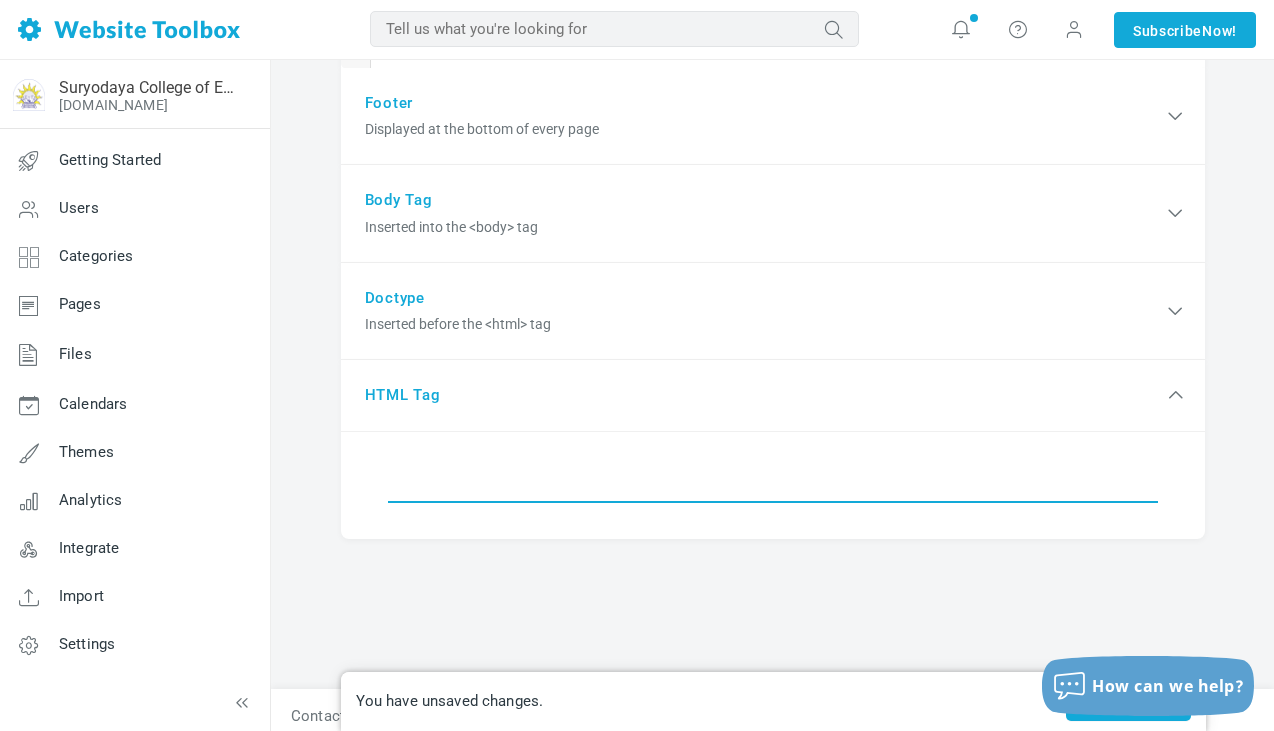 scroll, scrollTop: 1316, scrollLeft: 0, axis: vertical 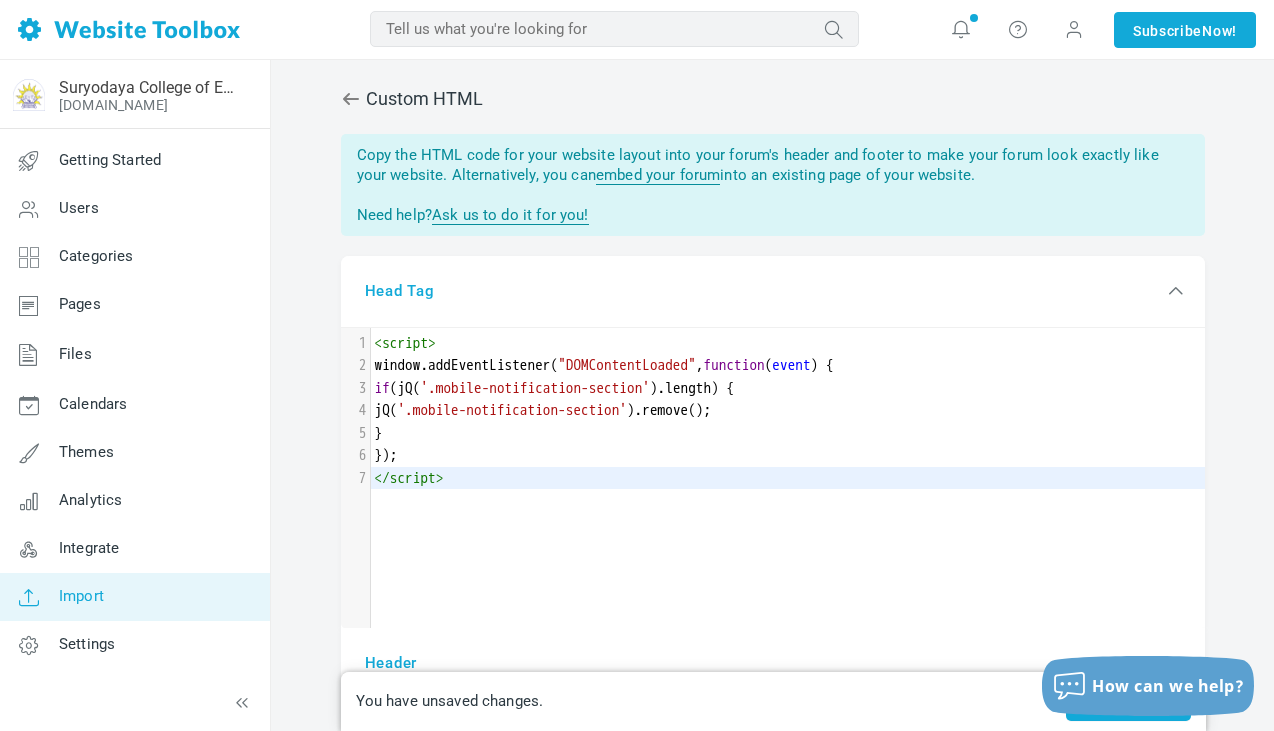 click on "Import" at bounding box center [81, 596] 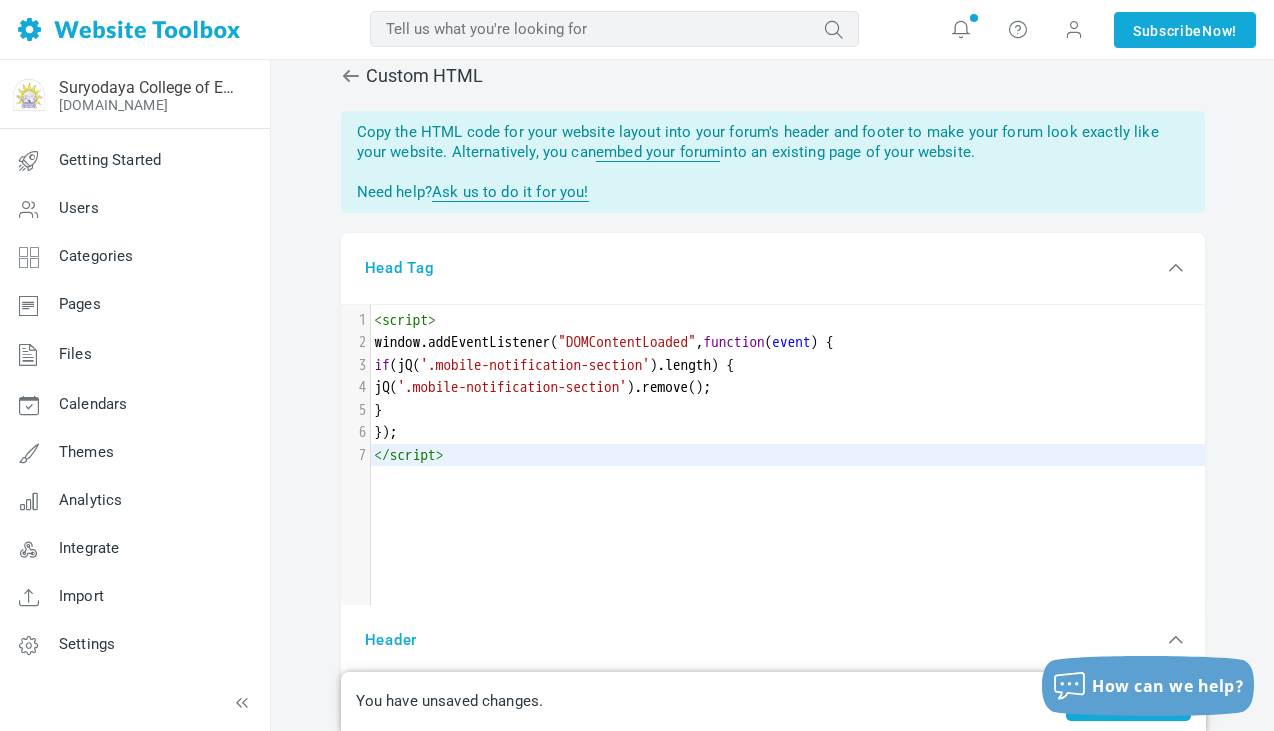 scroll, scrollTop: 0, scrollLeft: 0, axis: both 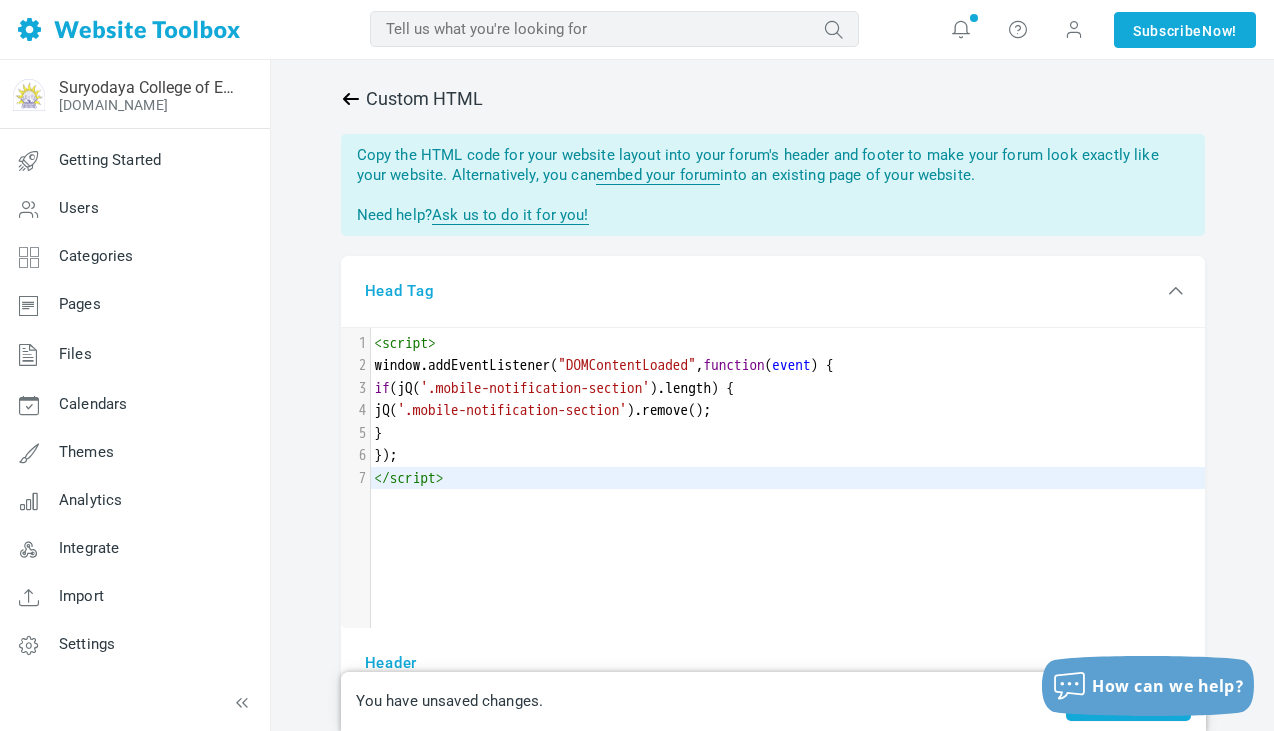 click 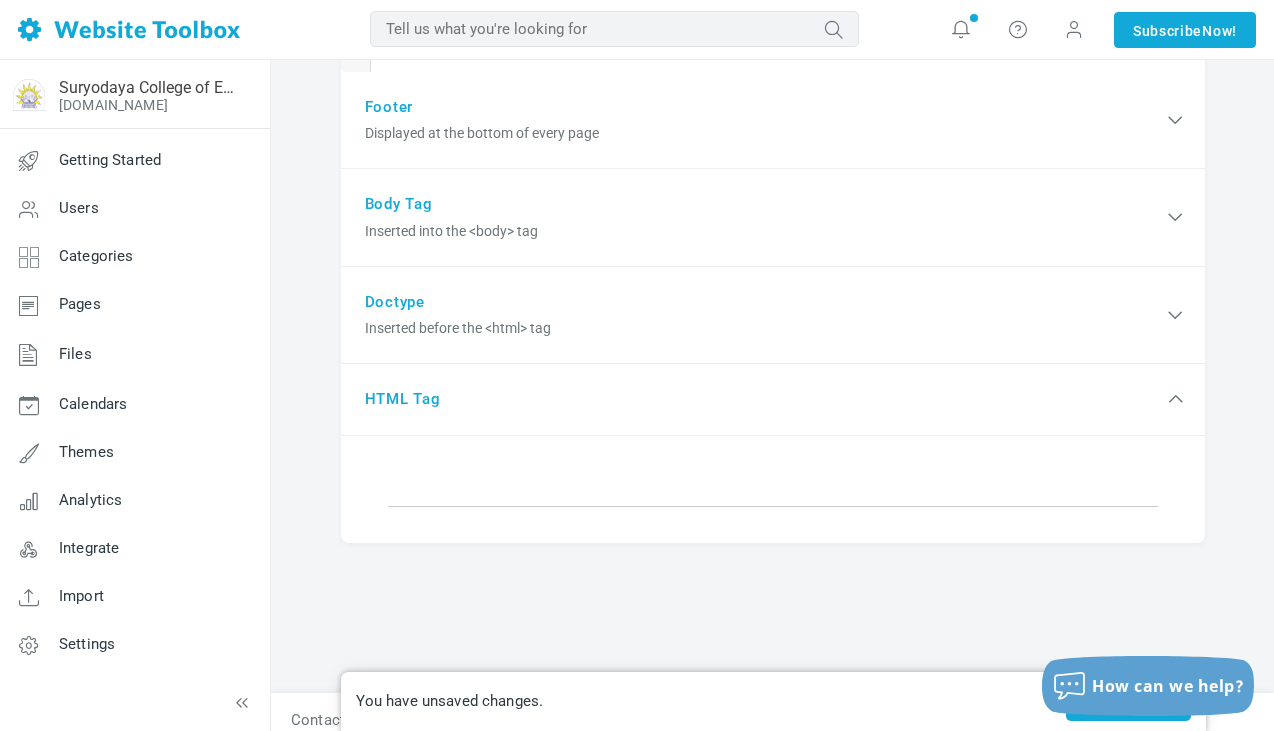 scroll, scrollTop: 1316, scrollLeft: 0, axis: vertical 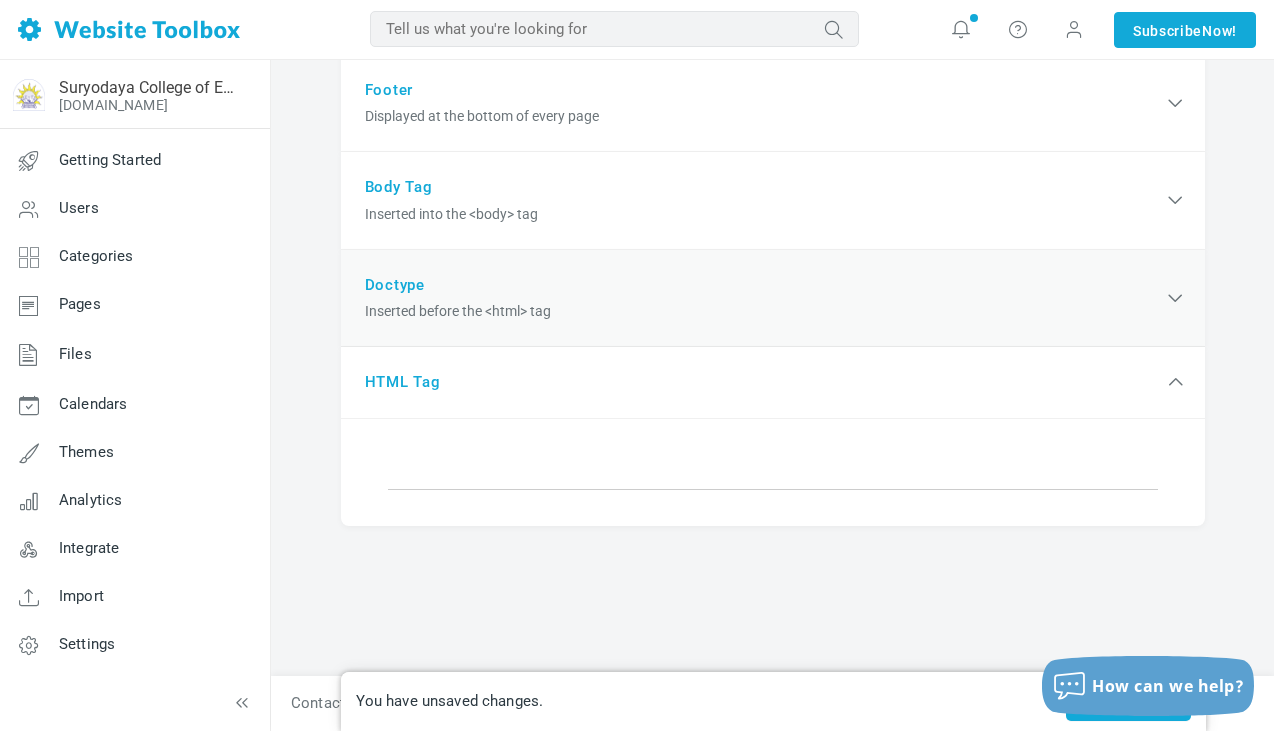 click on "Doctype
Inserted before the <html> tag" at bounding box center [773, 299] 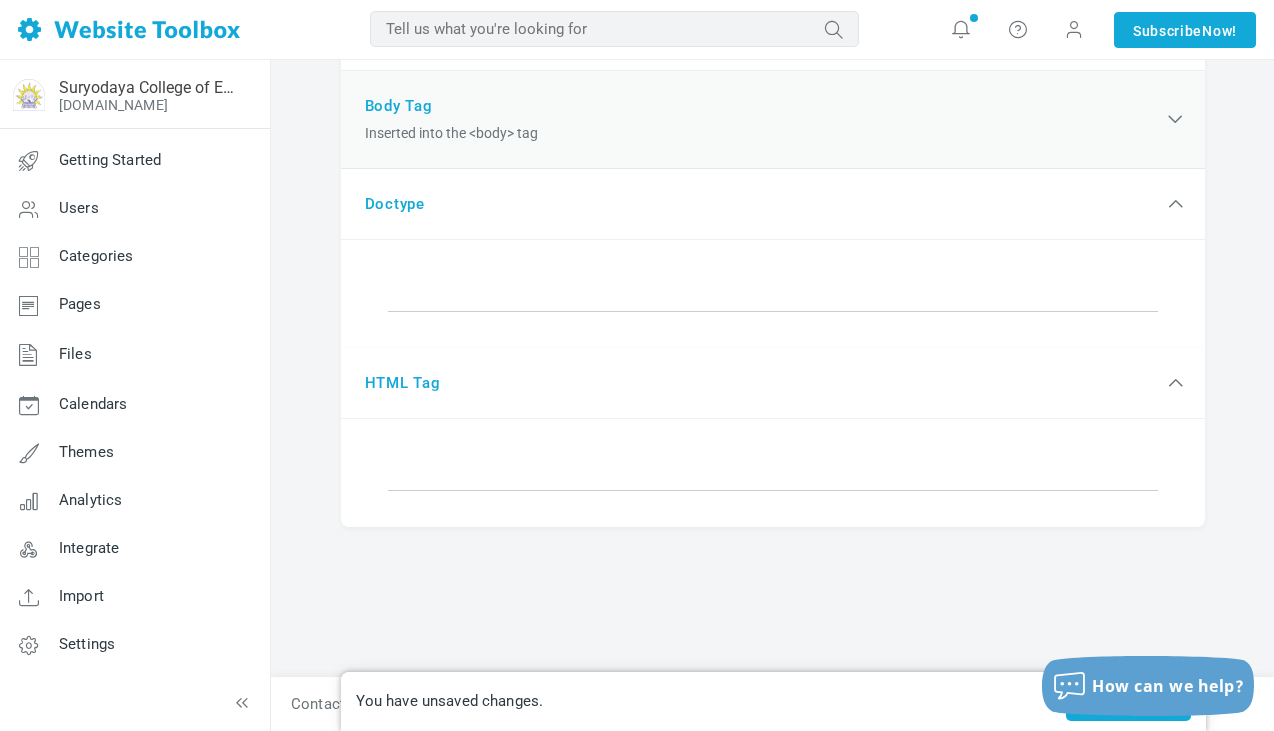 click on "Inserted into the <body> tag" at bounding box center [764, 133] 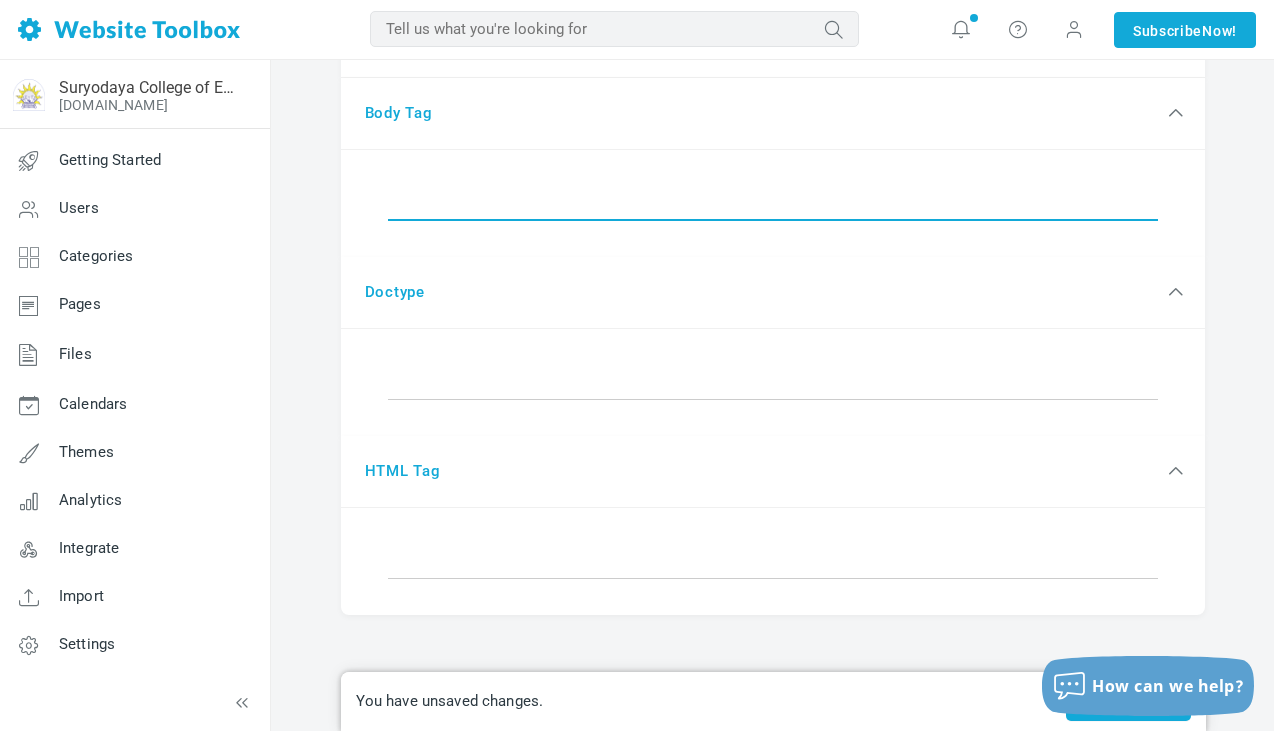 scroll, scrollTop: 1388, scrollLeft: 0, axis: vertical 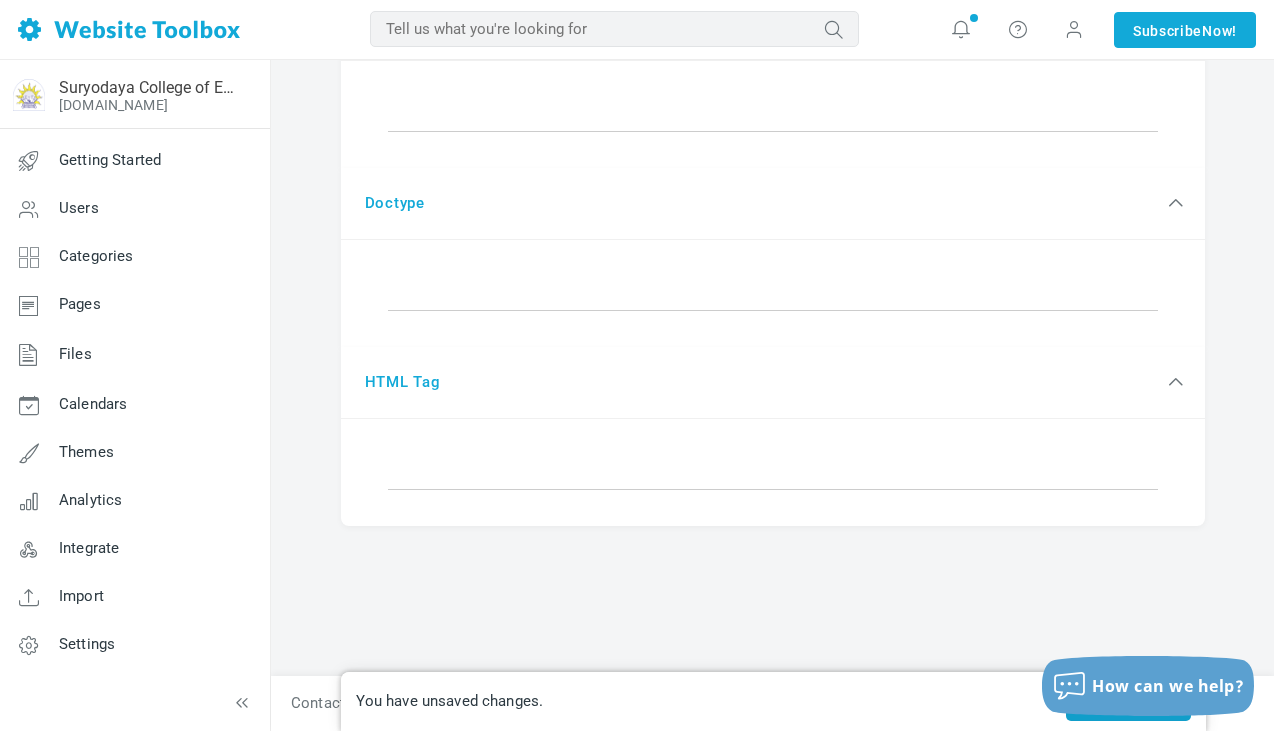 click on "Save" at bounding box center [1128, 701] 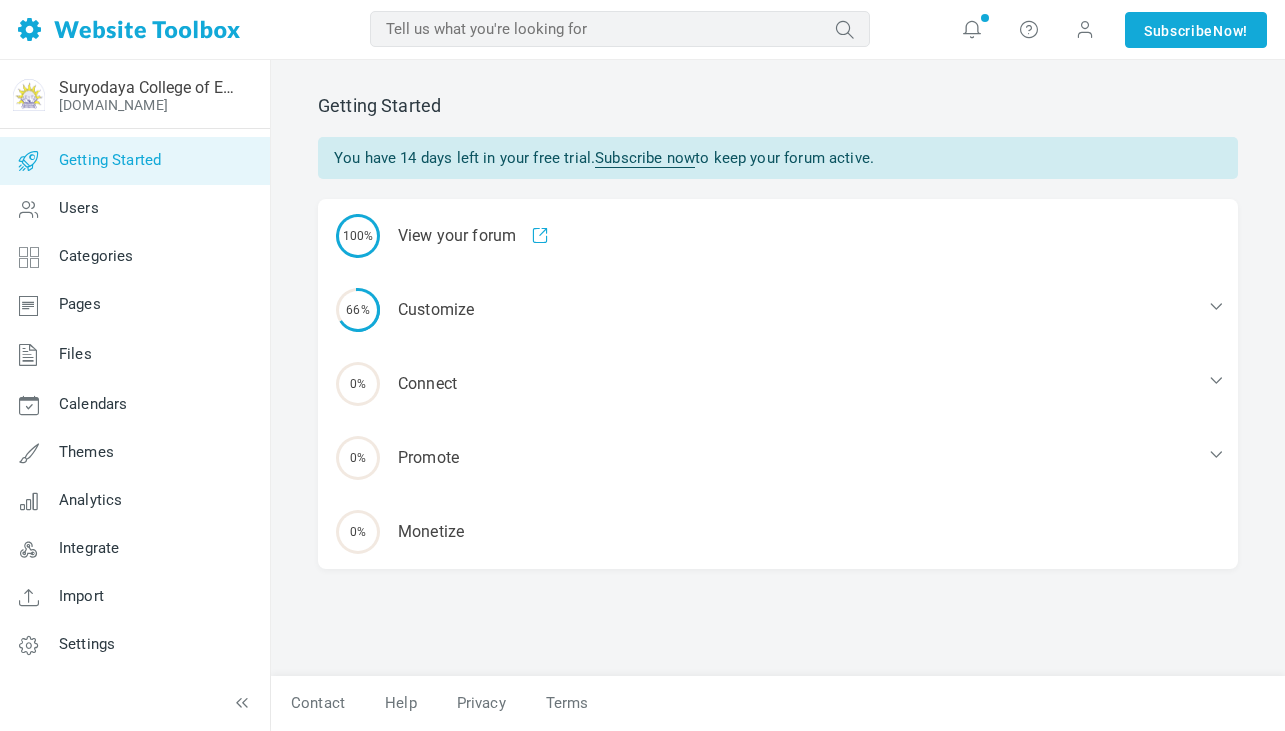 scroll, scrollTop: 0, scrollLeft: 0, axis: both 